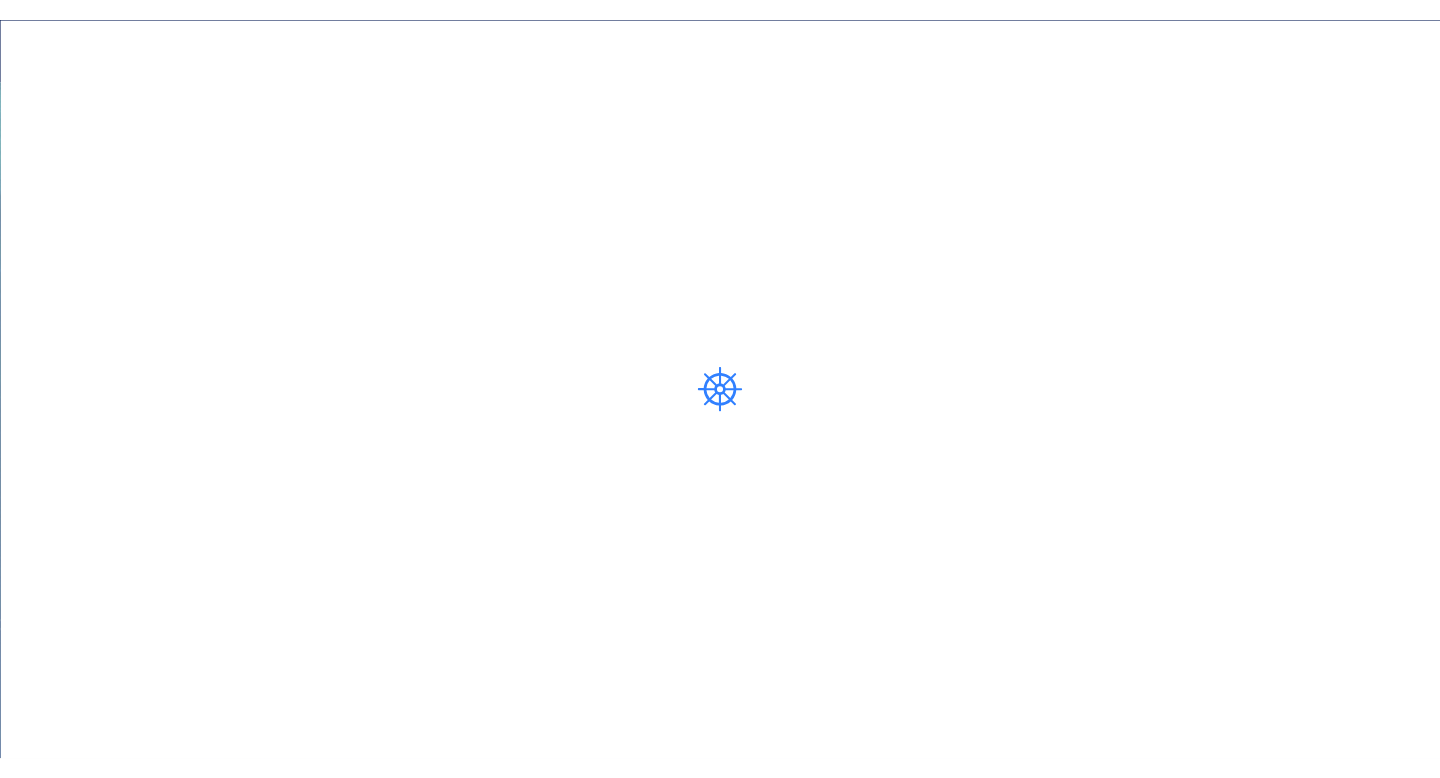 scroll, scrollTop: 0, scrollLeft: 0, axis: both 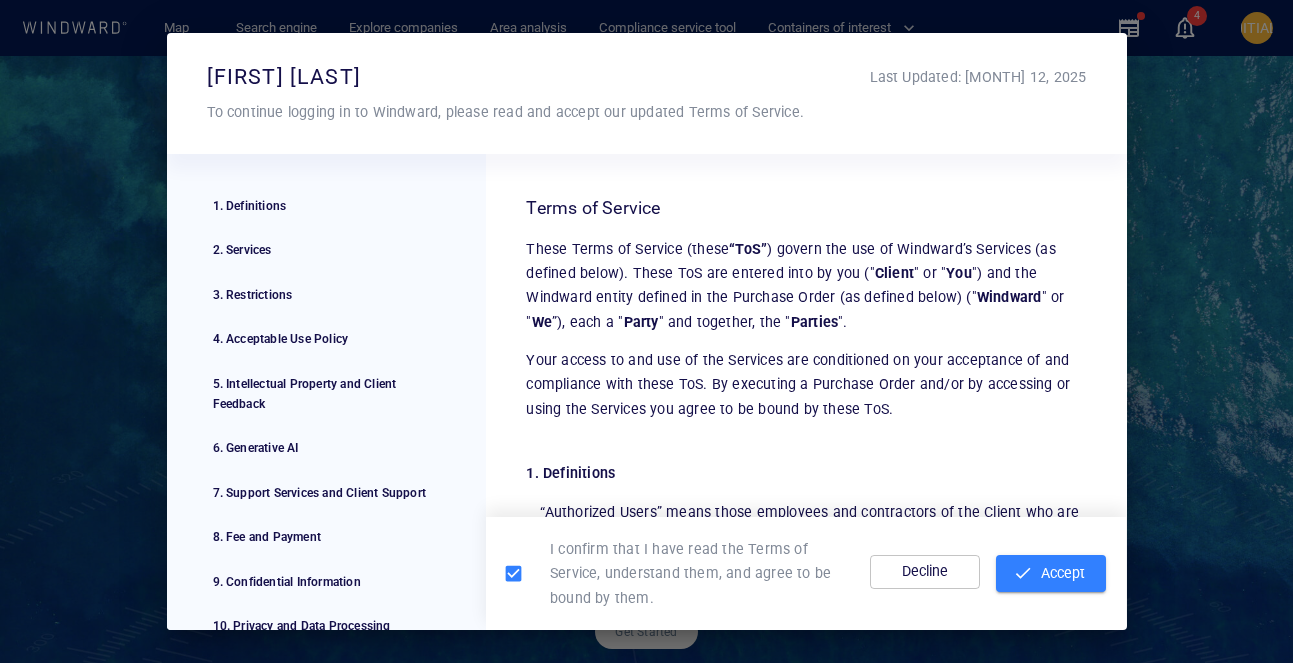 click on "Accept" at bounding box center [1051, 573] 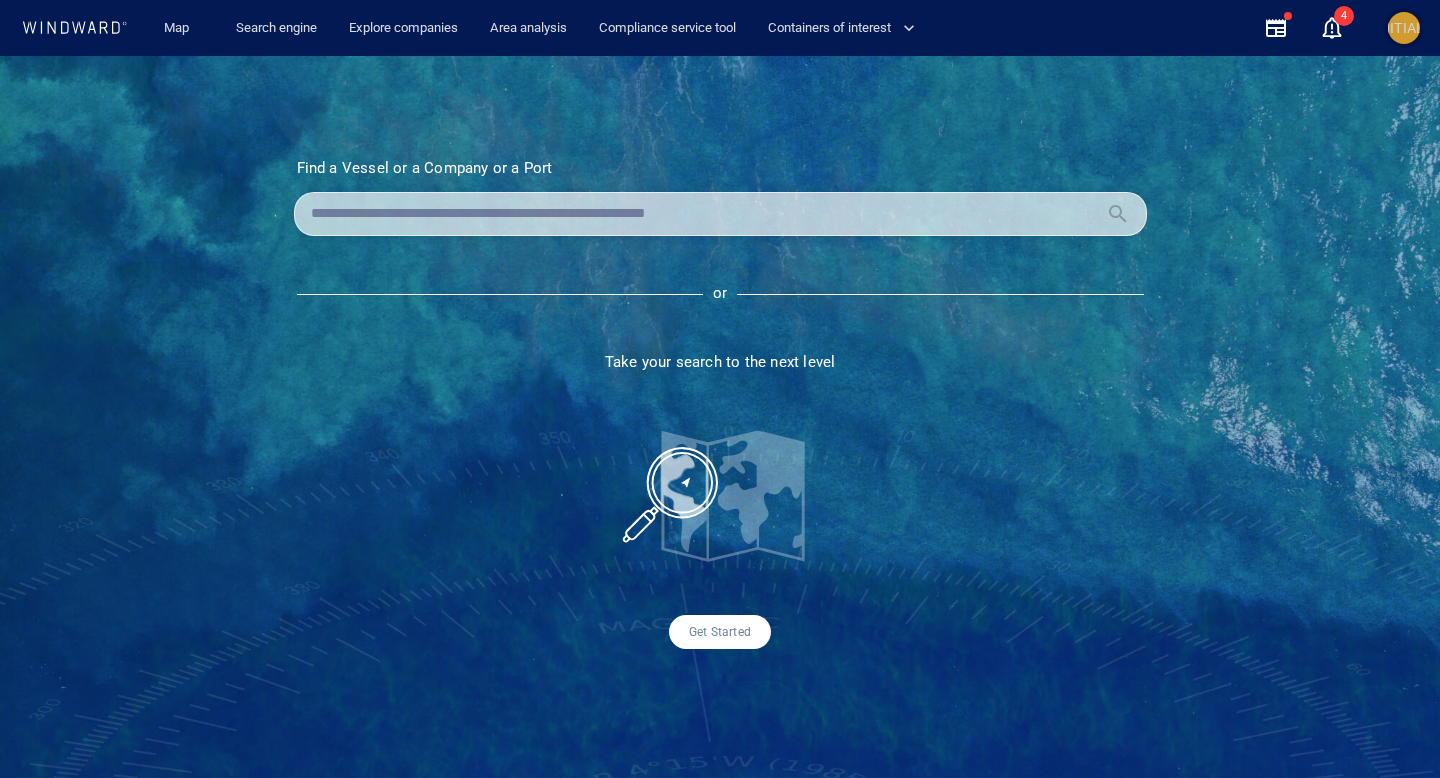 click on "[INITIALS]" at bounding box center [1404, 28] 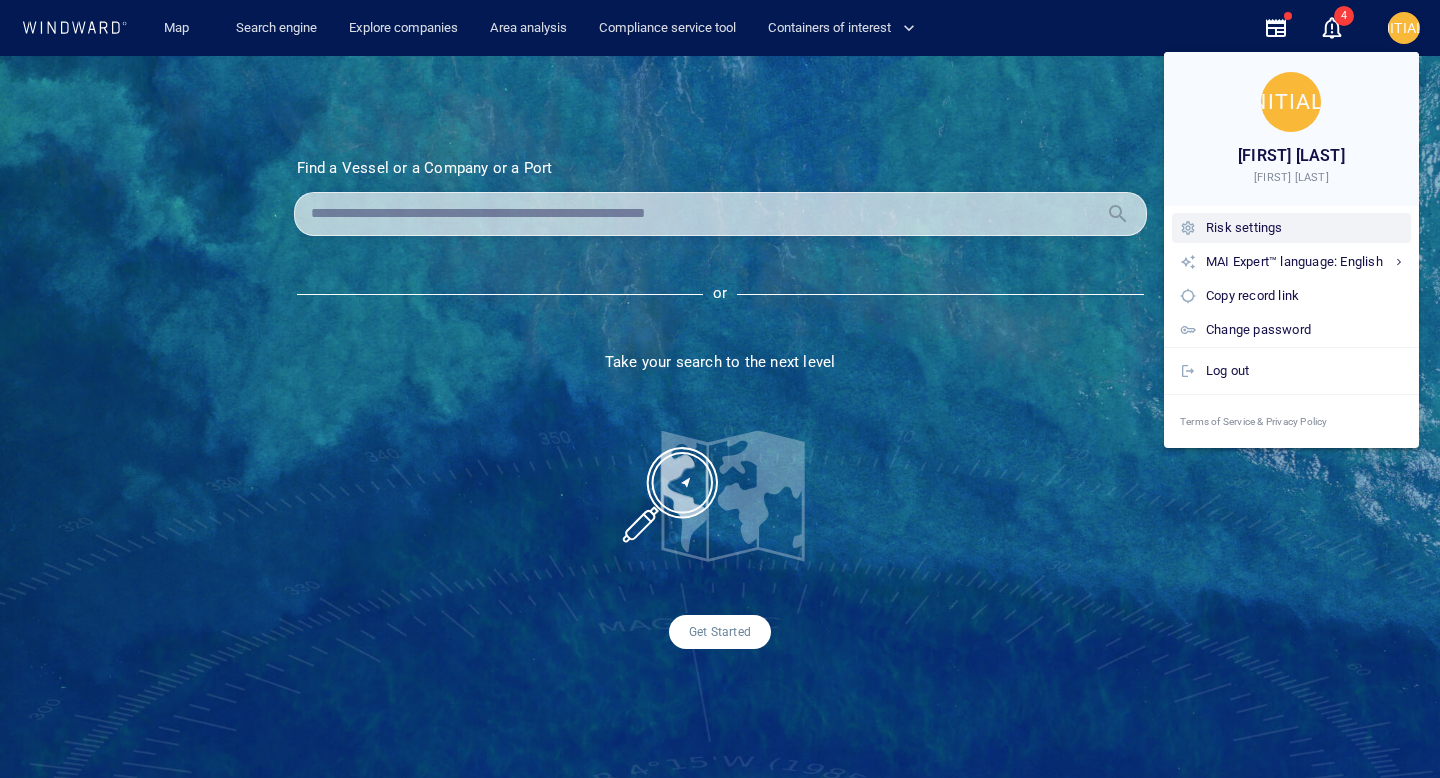 click on "Risk settings" at bounding box center [1304, 228] 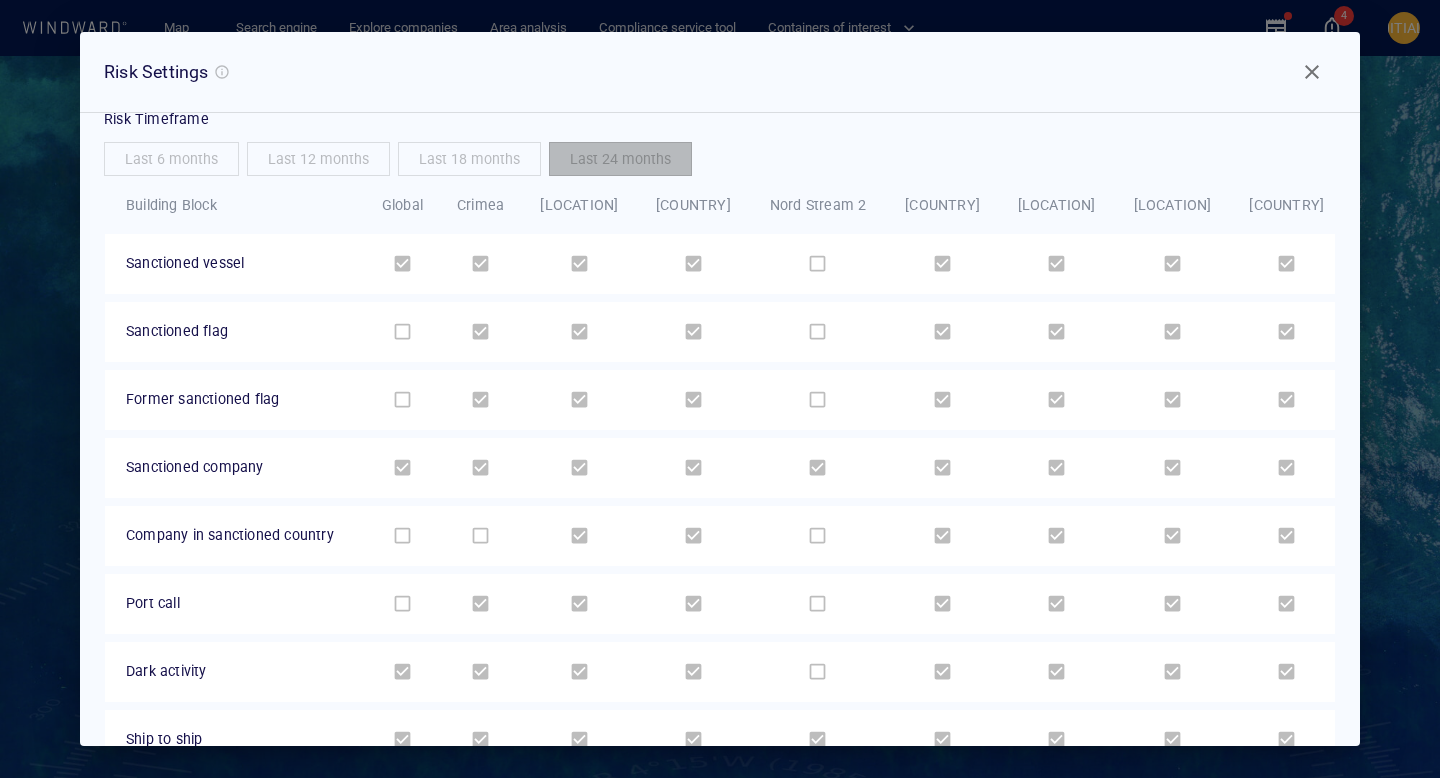scroll, scrollTop: 21, scrollLeft: 0, axis: vertical 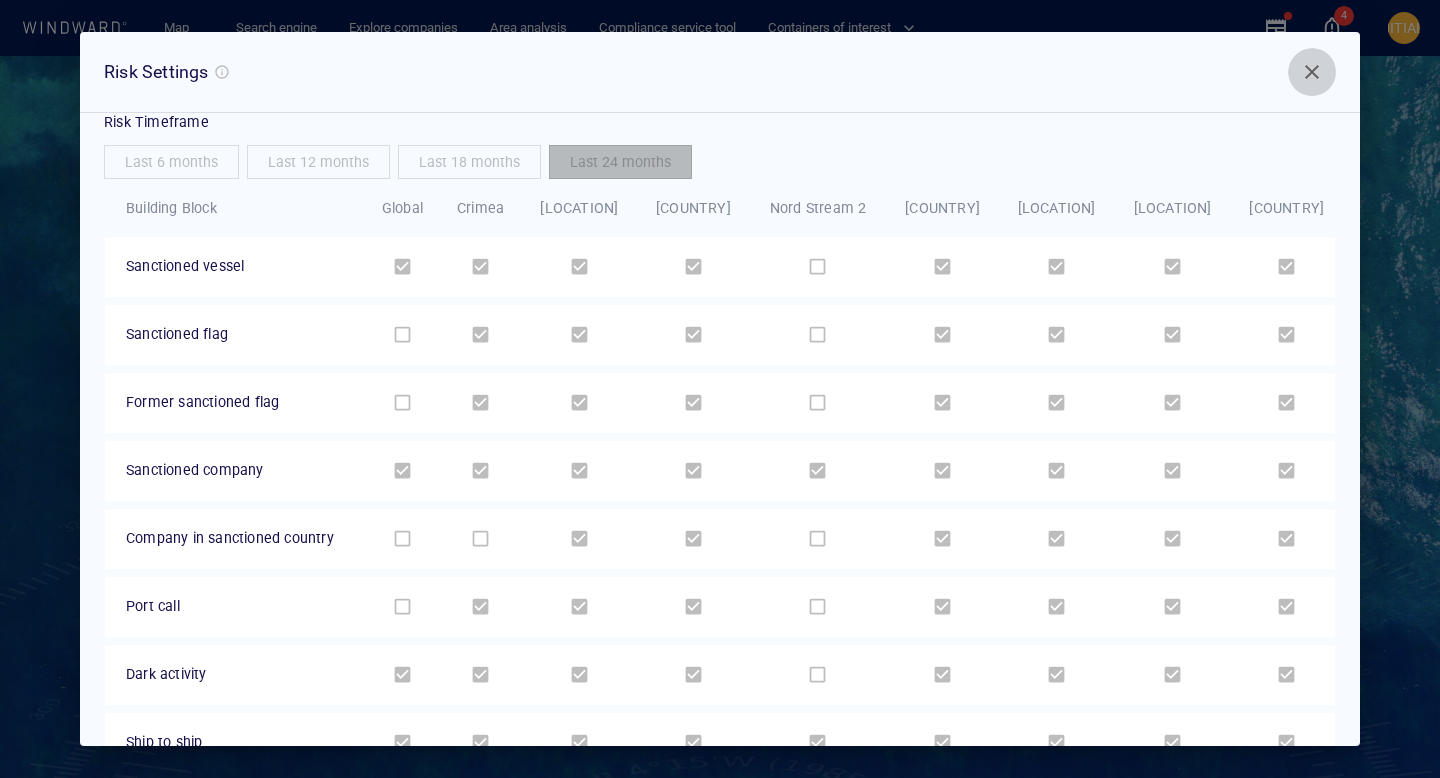 click at bounding box center (1312, 72) 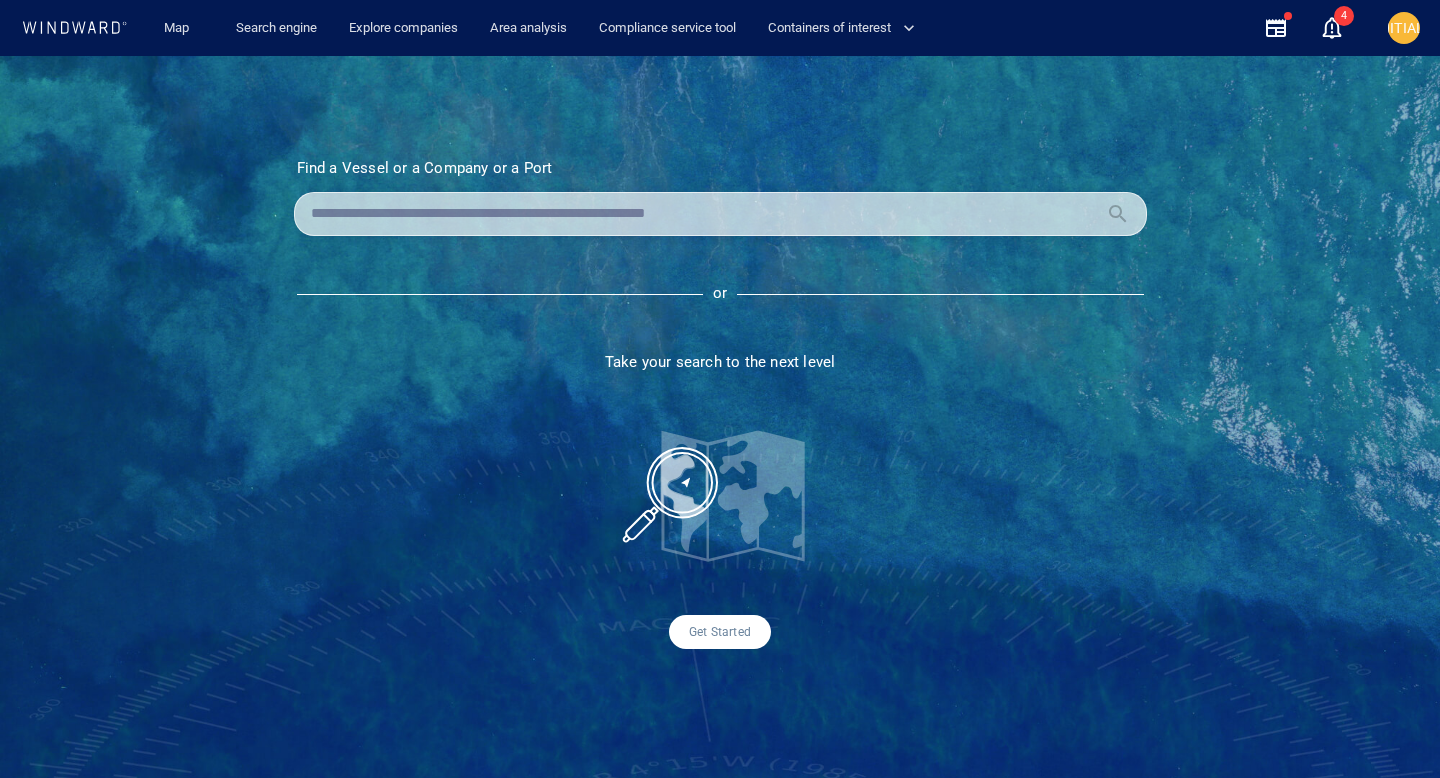 click at bounding box center [704, 214] 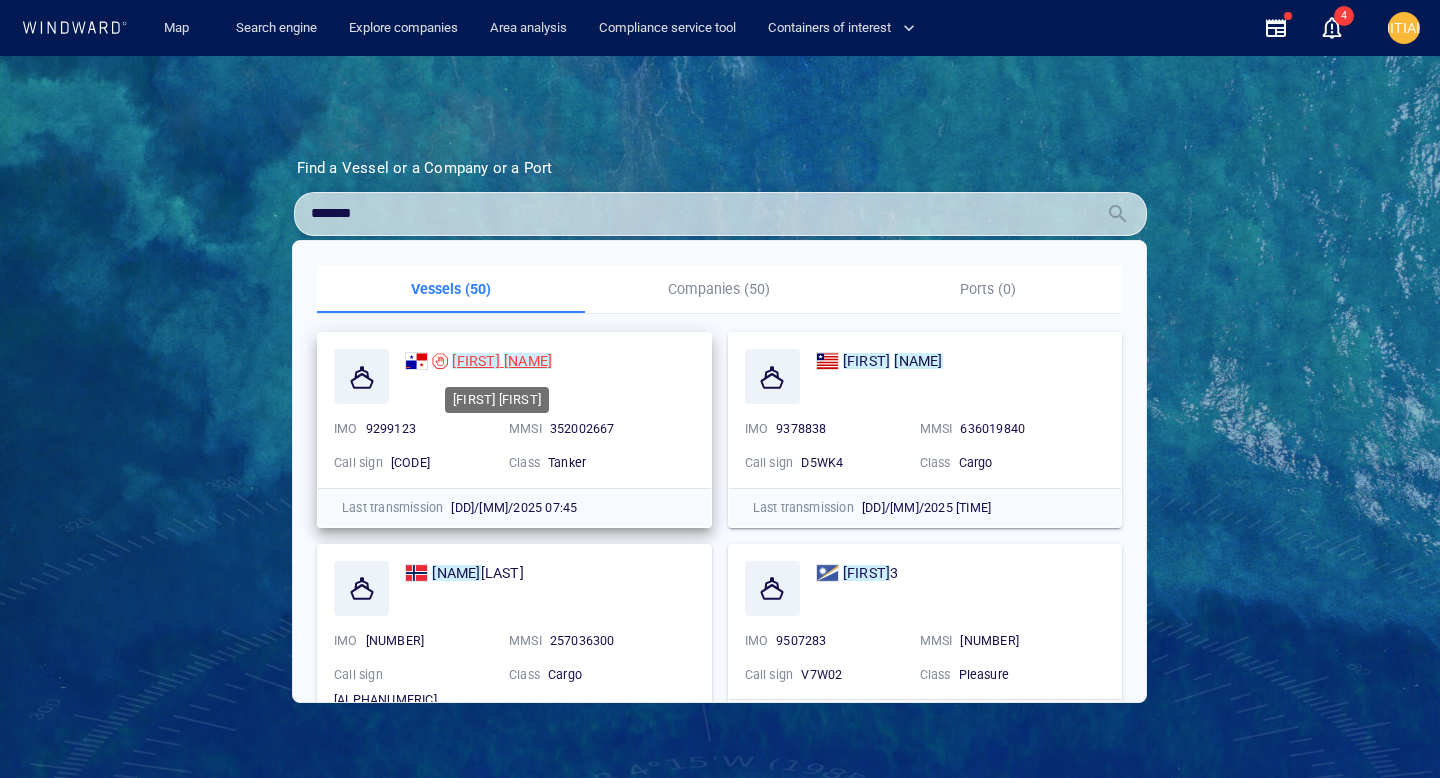 click on "SOFIA" at bounding box center (475, 361) 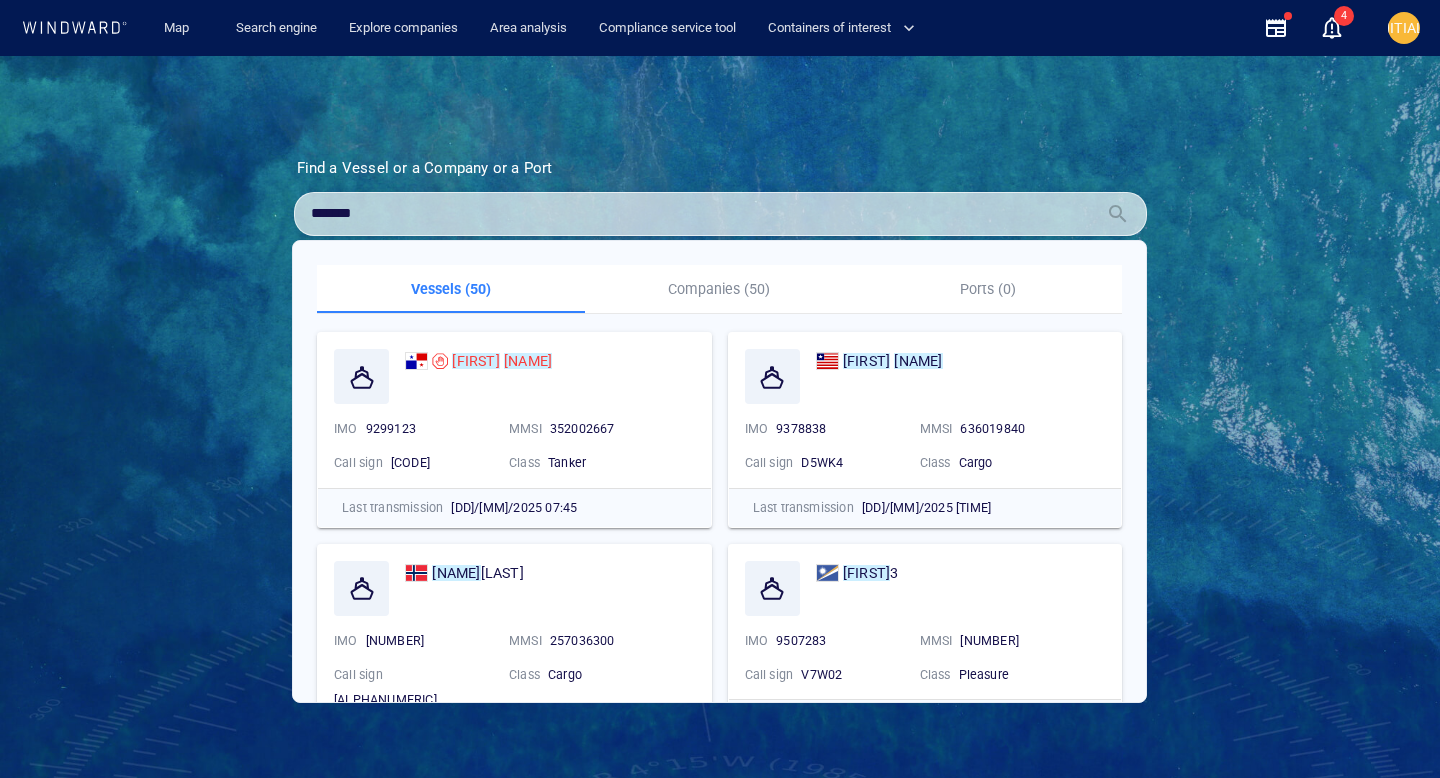 drag, startPoint x: 406, startPoint y: 222, endPoint x: 295, endPoint y: 212, distance: 111.44954 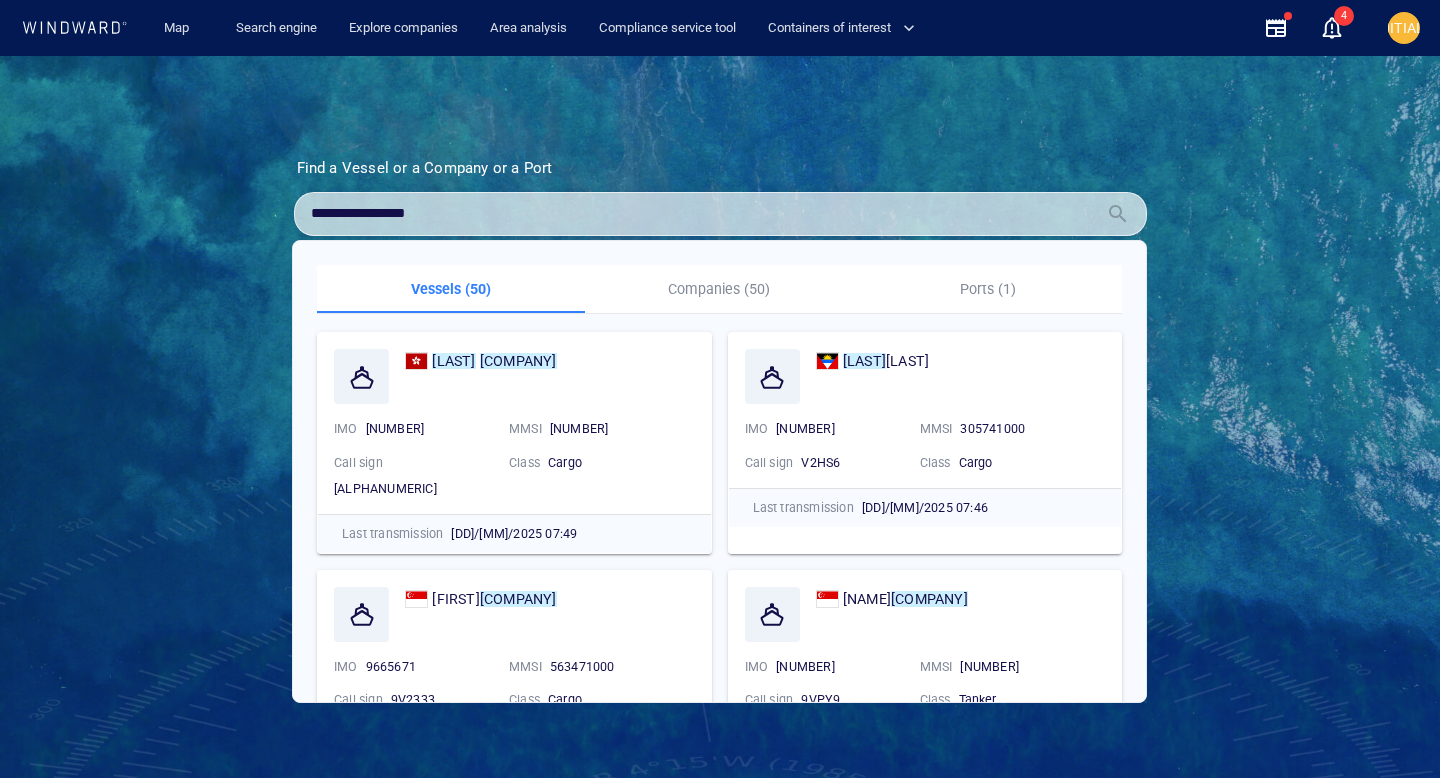 type on "**********" 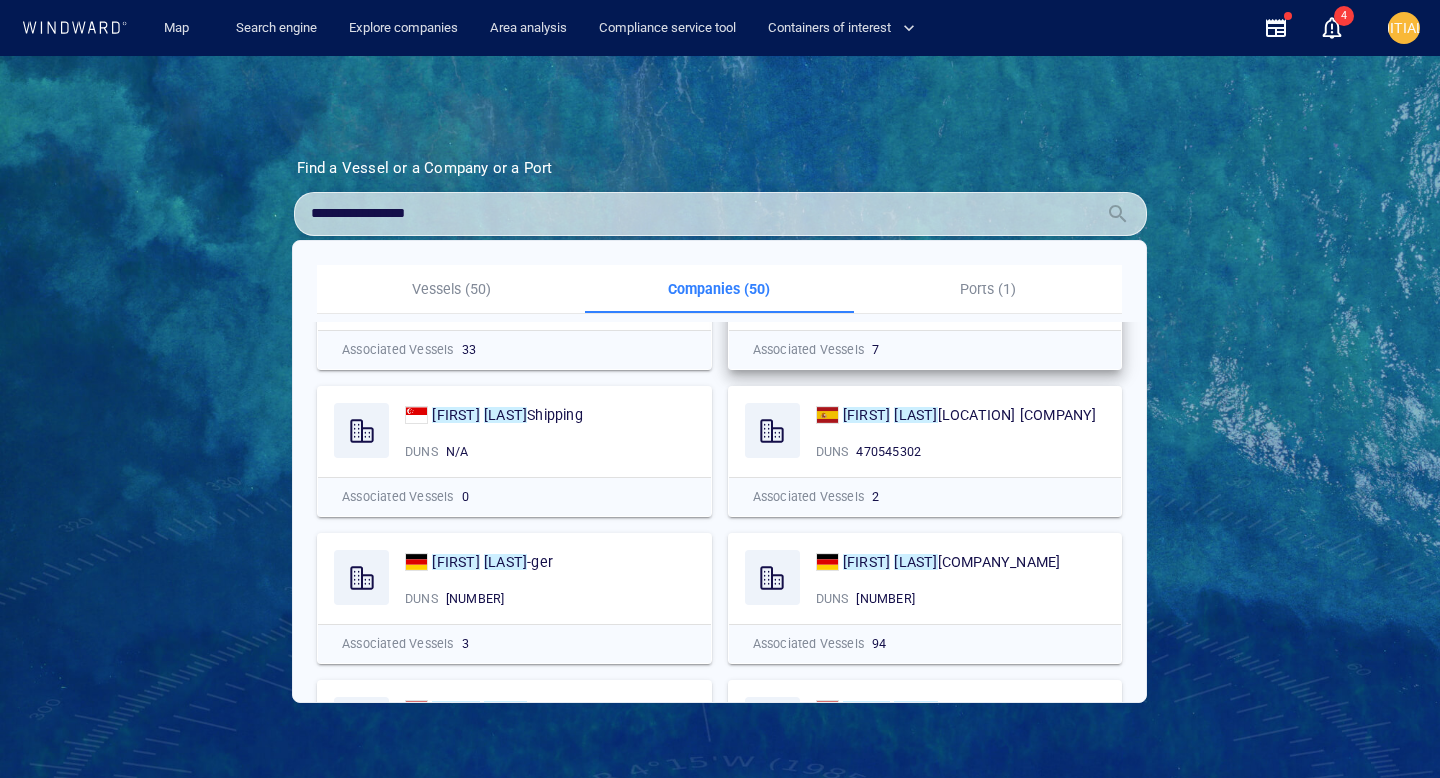 scroll, scrollTop: 111, scrollLeft: 0, axis: vertical 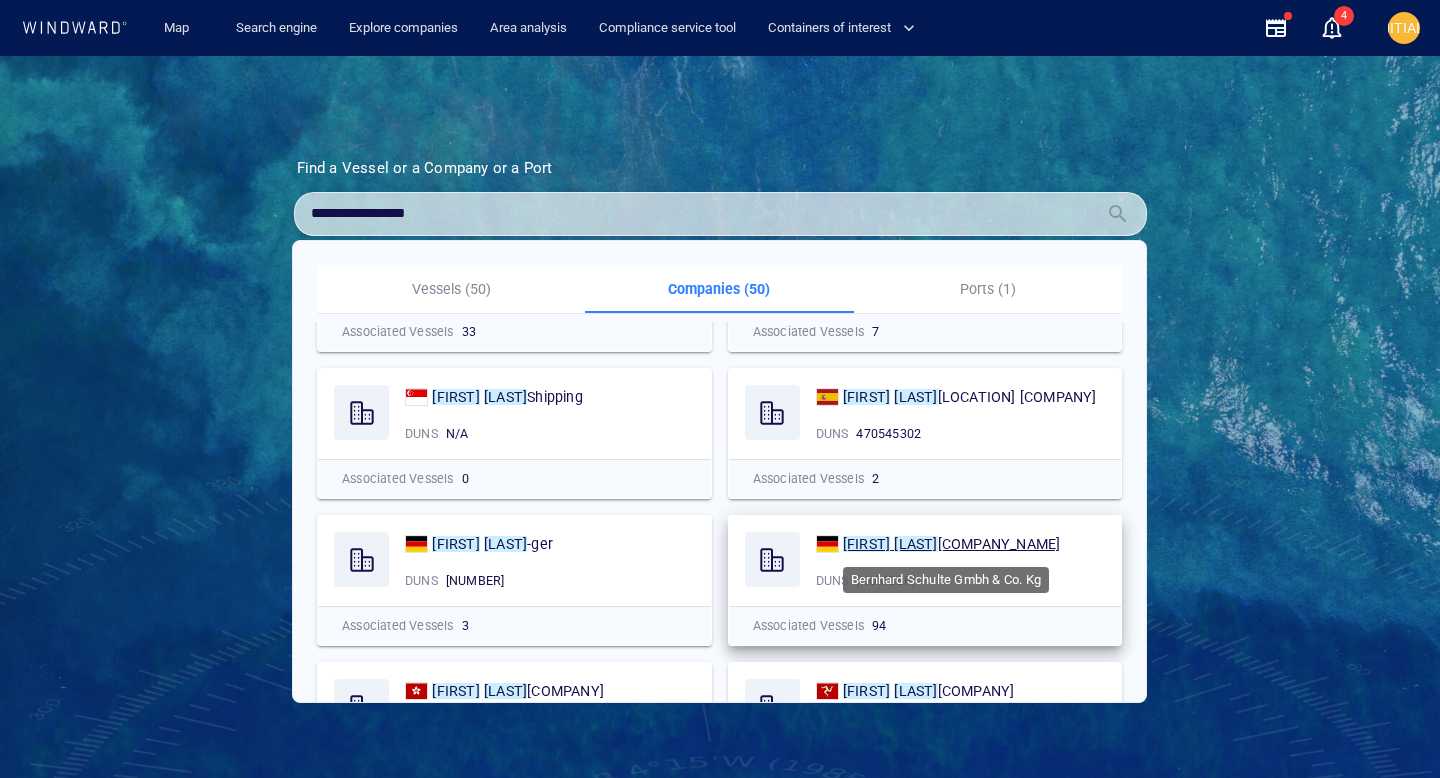 click on "Bernhard" at bounding box center (866, 544) 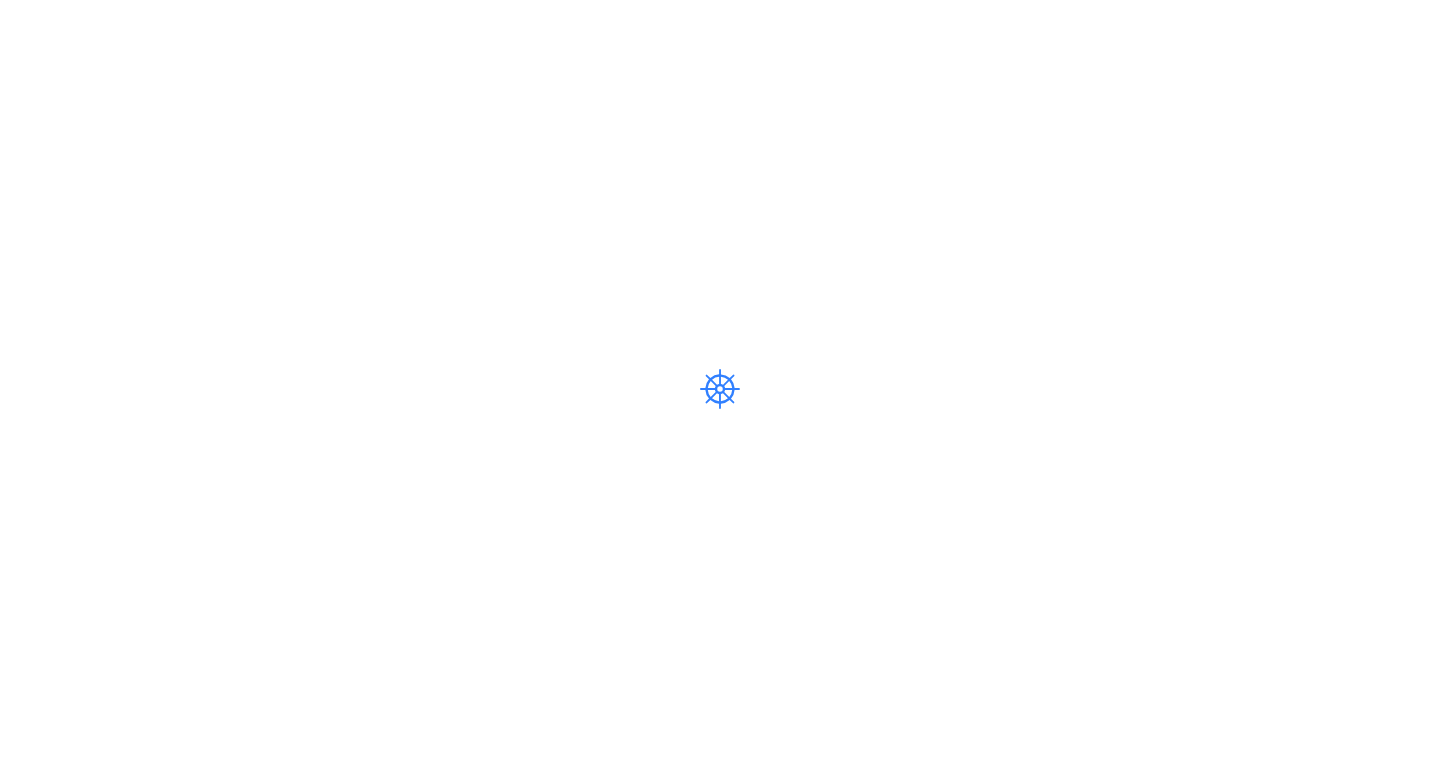 scroll, scrollTop: 0, scrollLeft: 0, axis: both 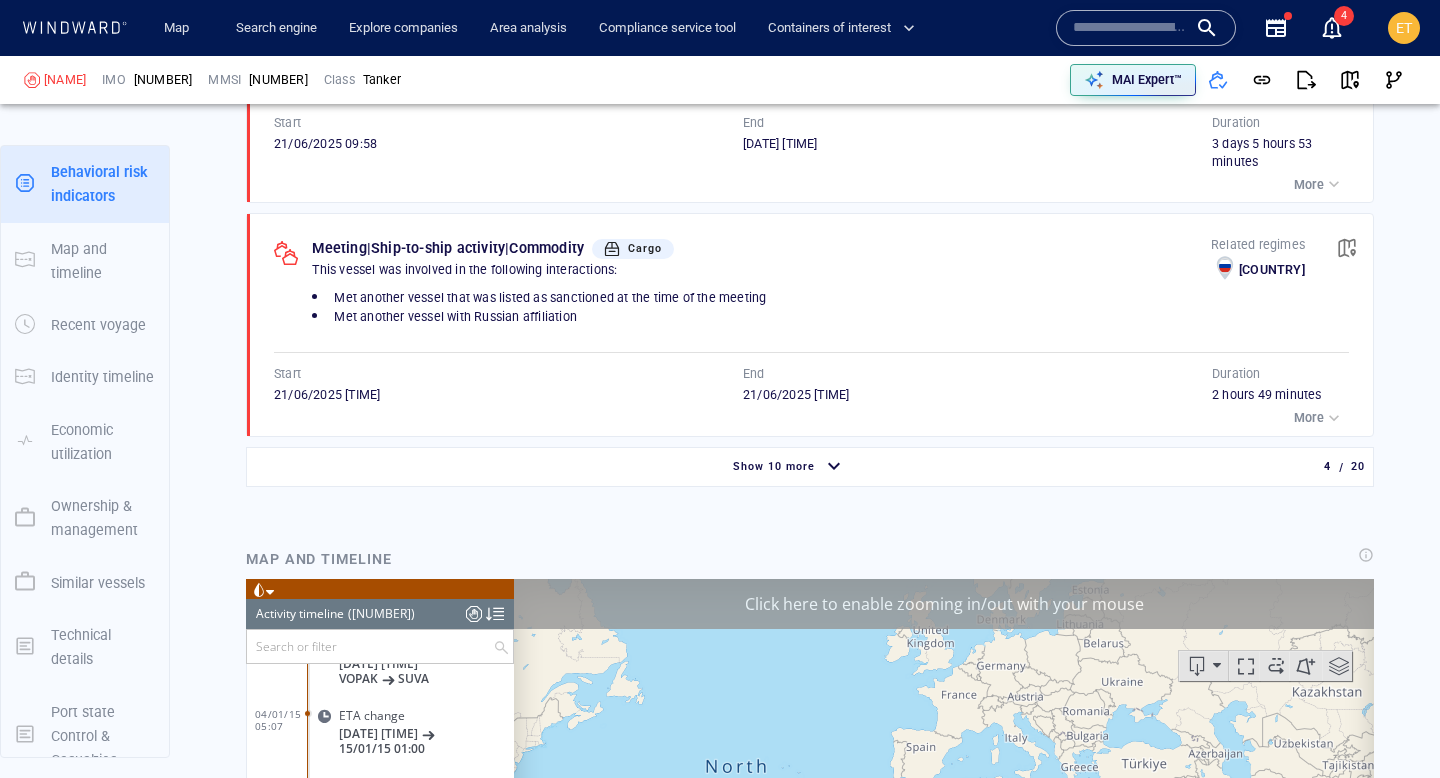 click on "Show 10 more" at bounding box center [774, 466] 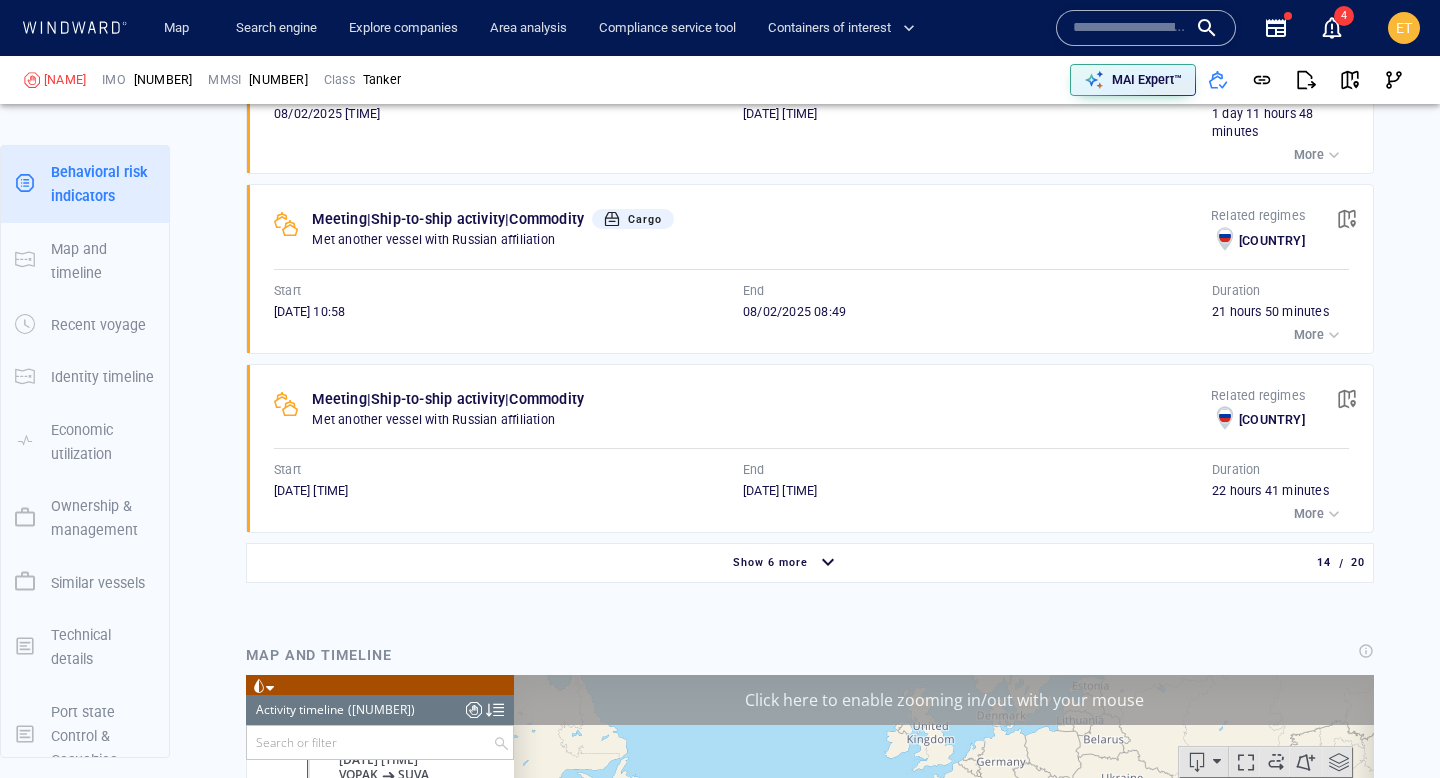 scroll, scrollTop: 3996, scrollLeft: 0, axis: vertical 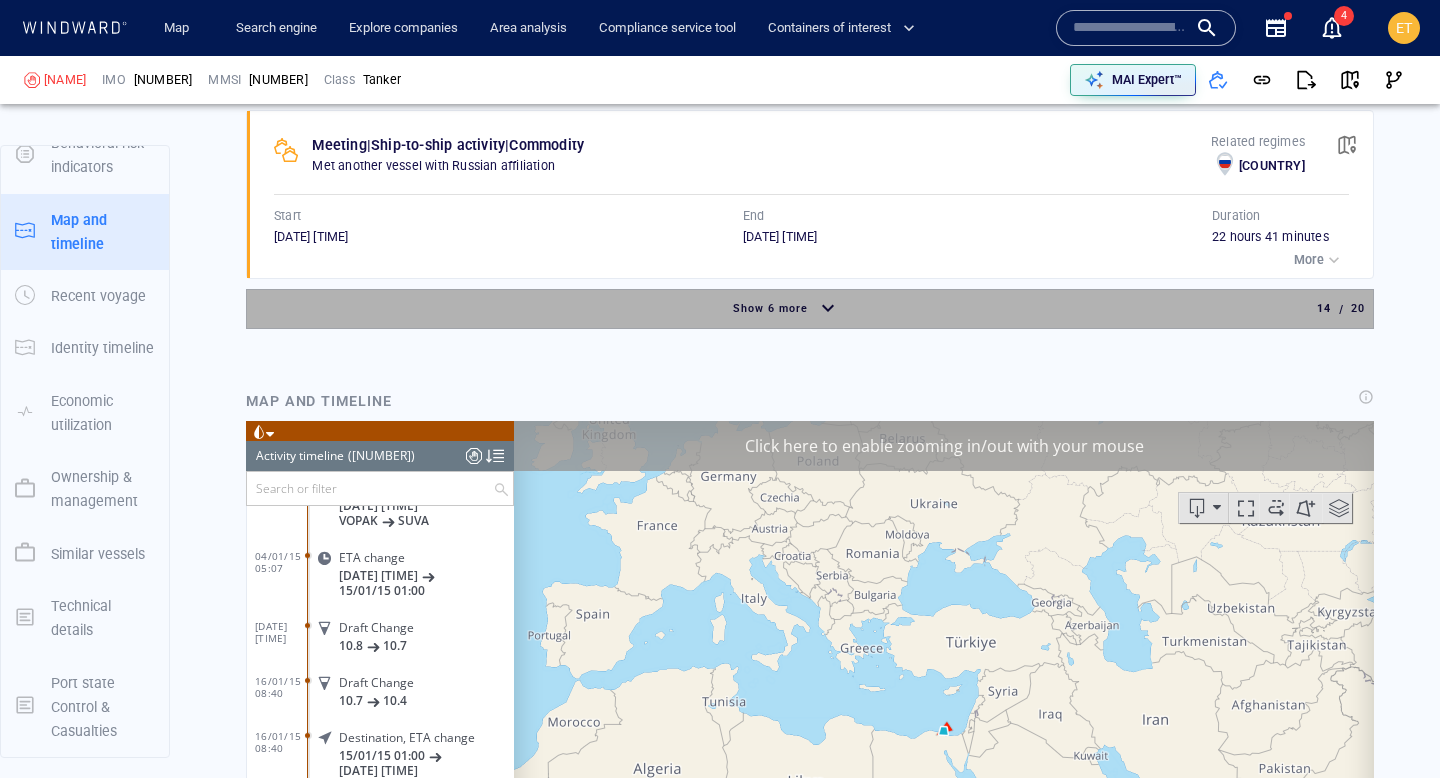 click on "Show 6 more" at bounding box center (770, 308) 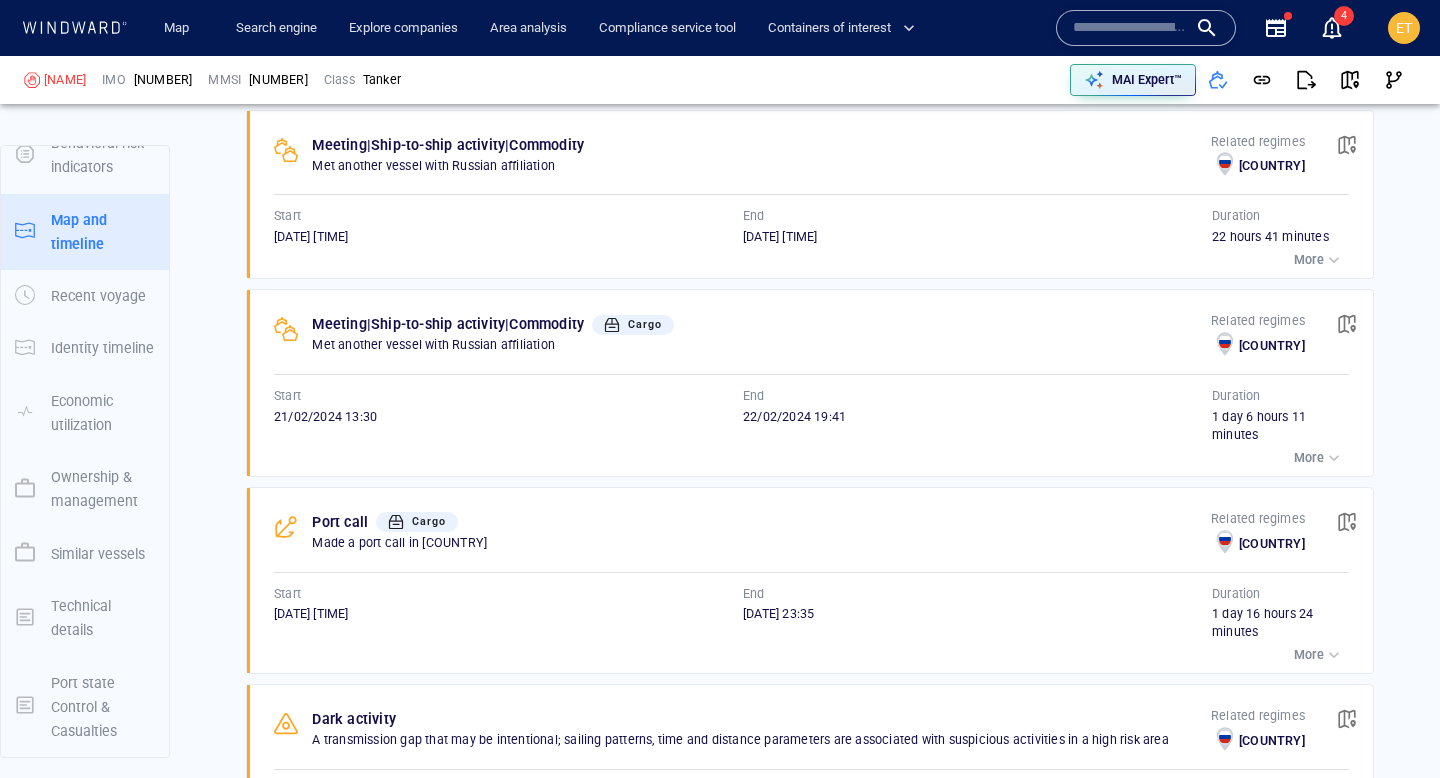 scroll, scrollTop: 4049, scrollLeft: 0, axis: vertical 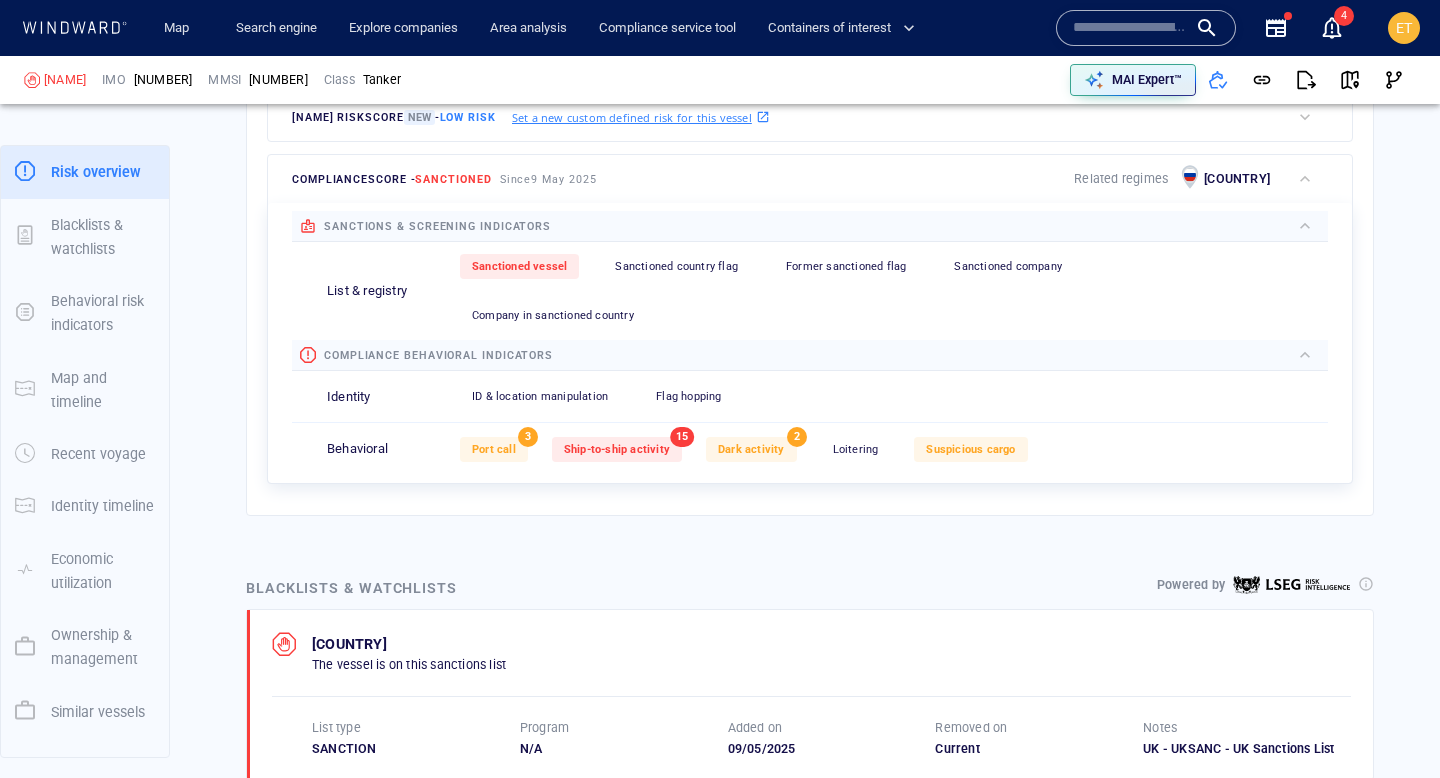 click on "Ownership & management" at bounding box center [103, 647] 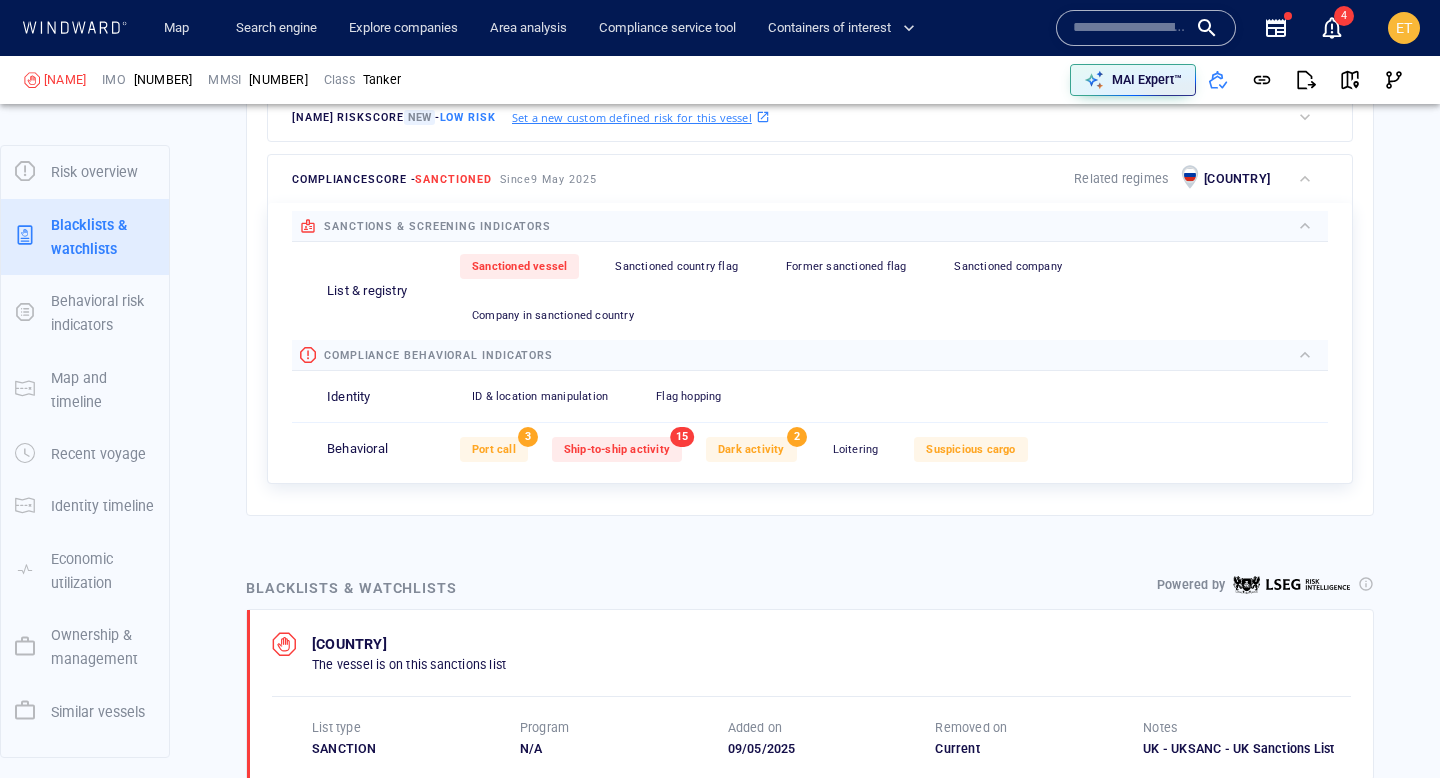 scroll, scrollTop: 2756, scrollLeft: 0, axis: vertical 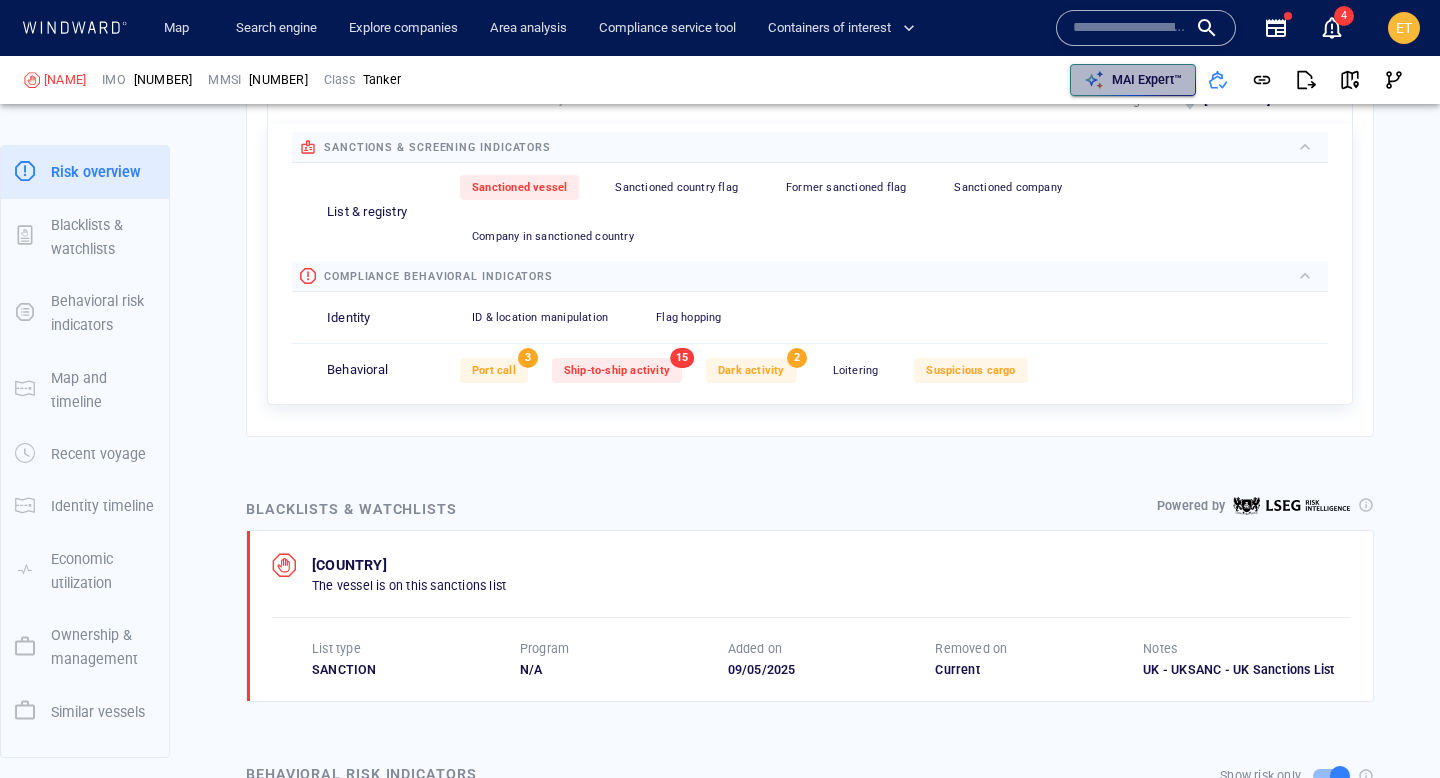 click 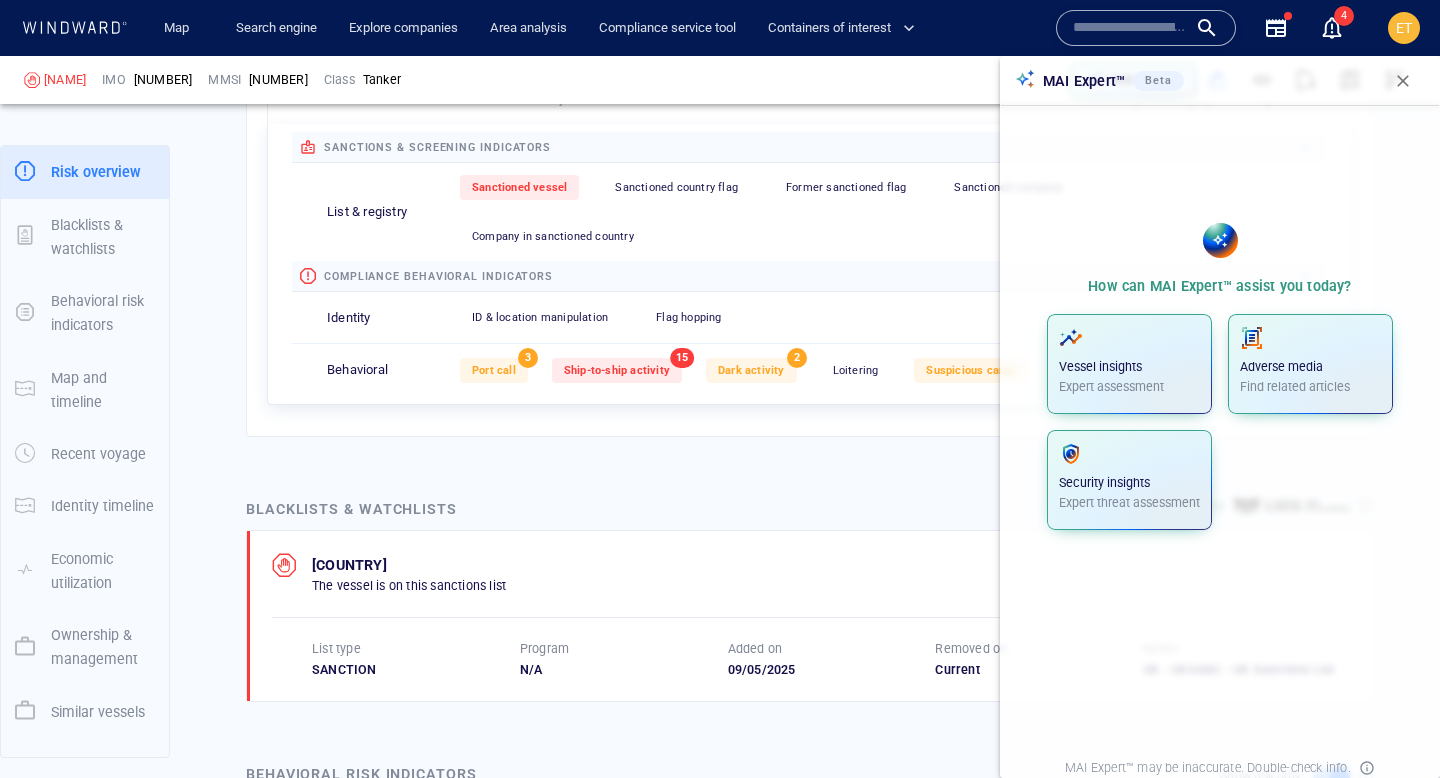 click at bounding box center (1403, 81) 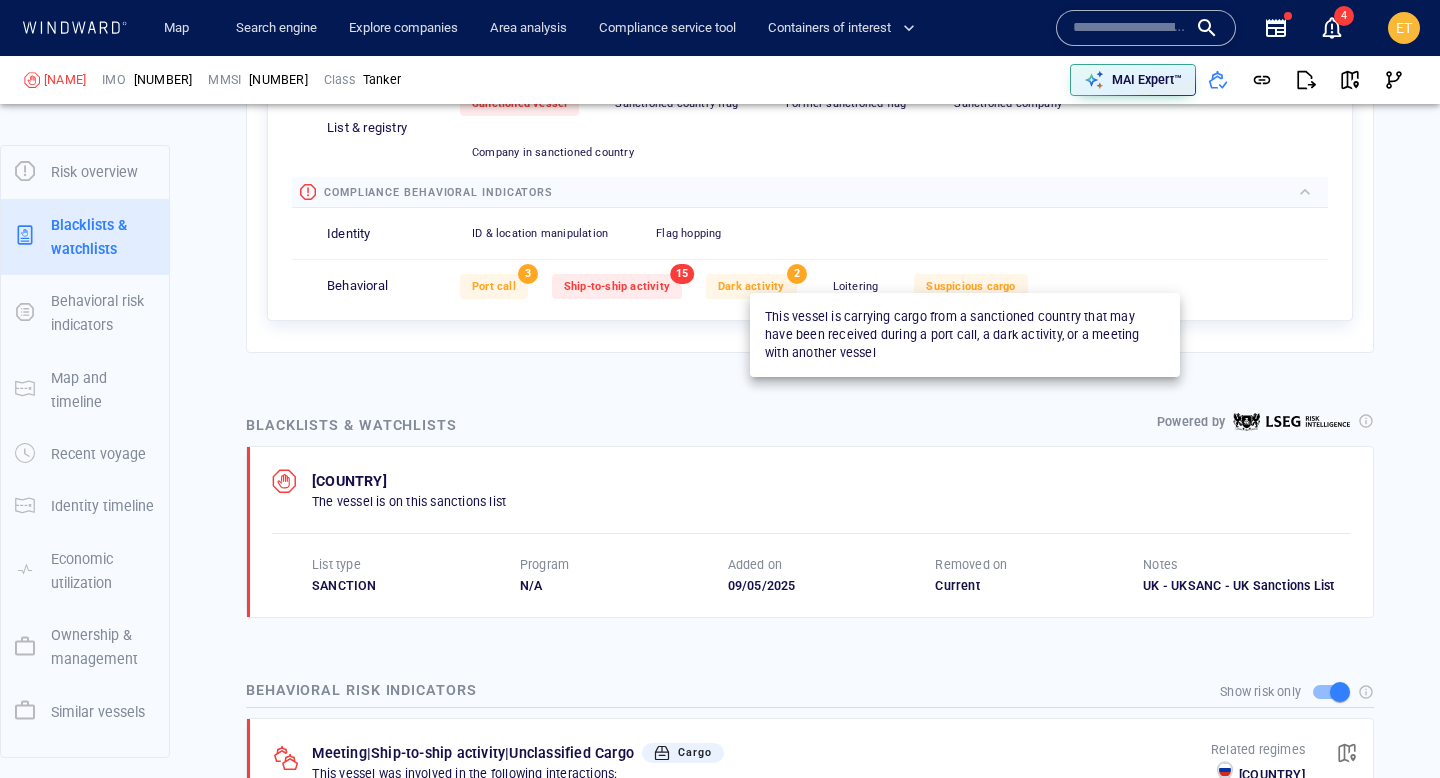 scroll, scrollTop: 779, scrollLeft: 0, axis: vertical 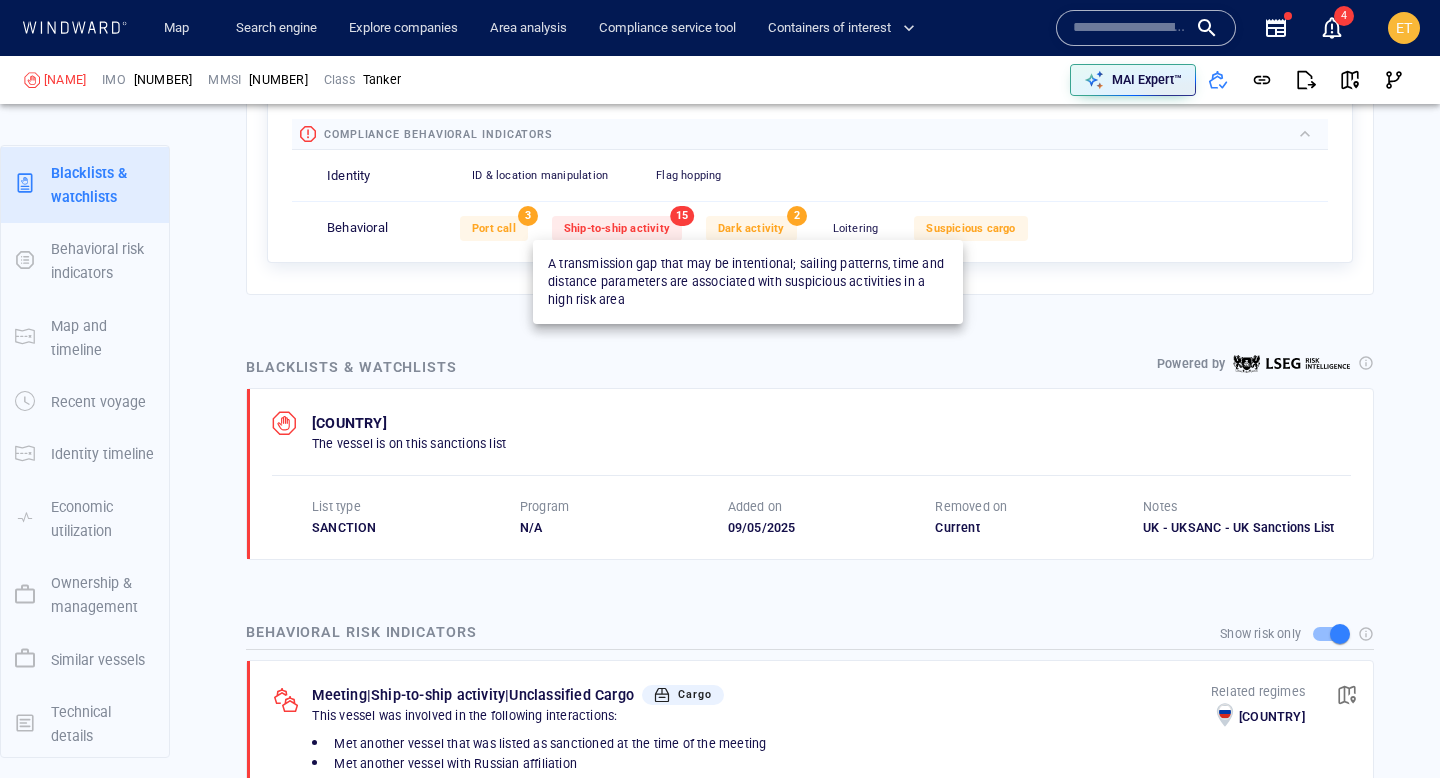 click on "Dark activity" at bounding box center [751, 228] 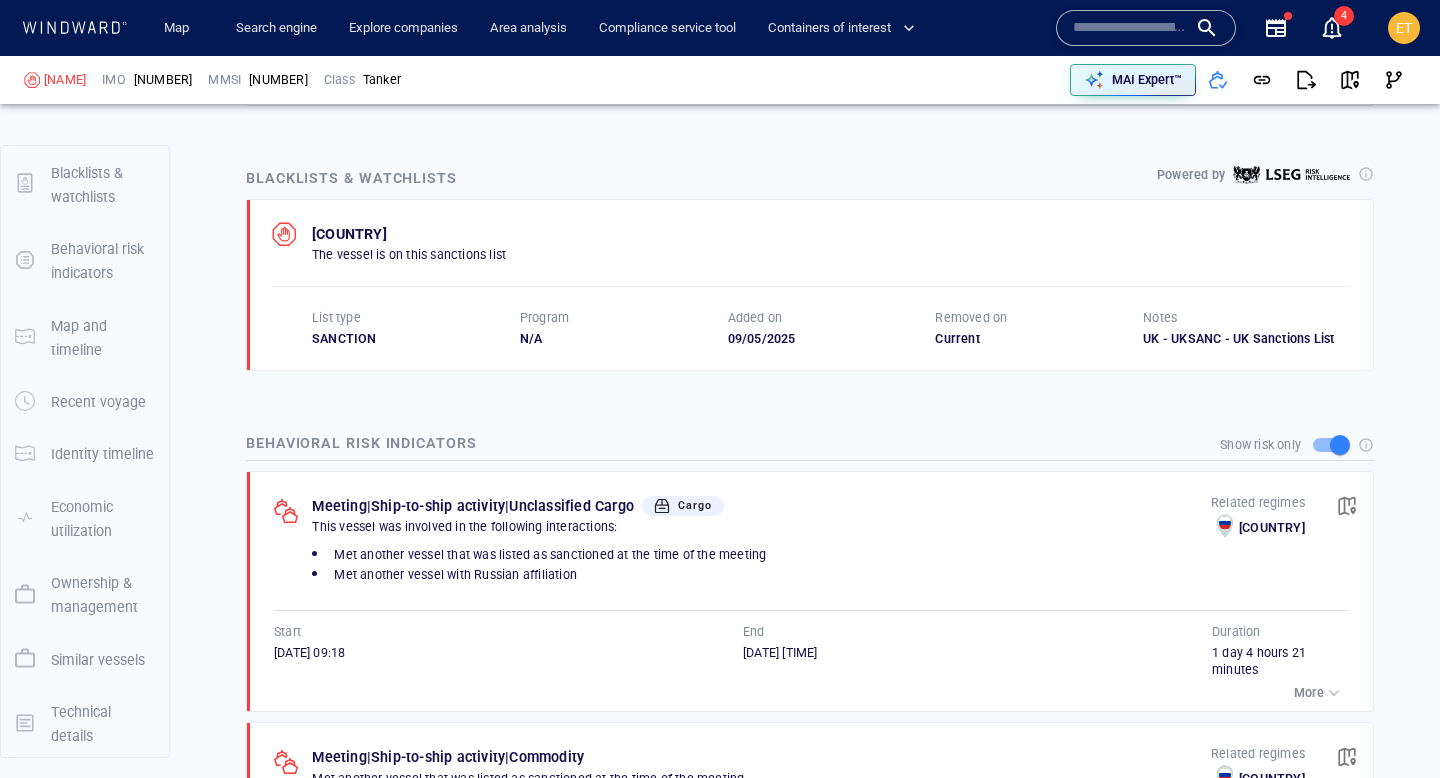 scroll, scrollTop: 1037, scrollLeft: 0, axis: vertical 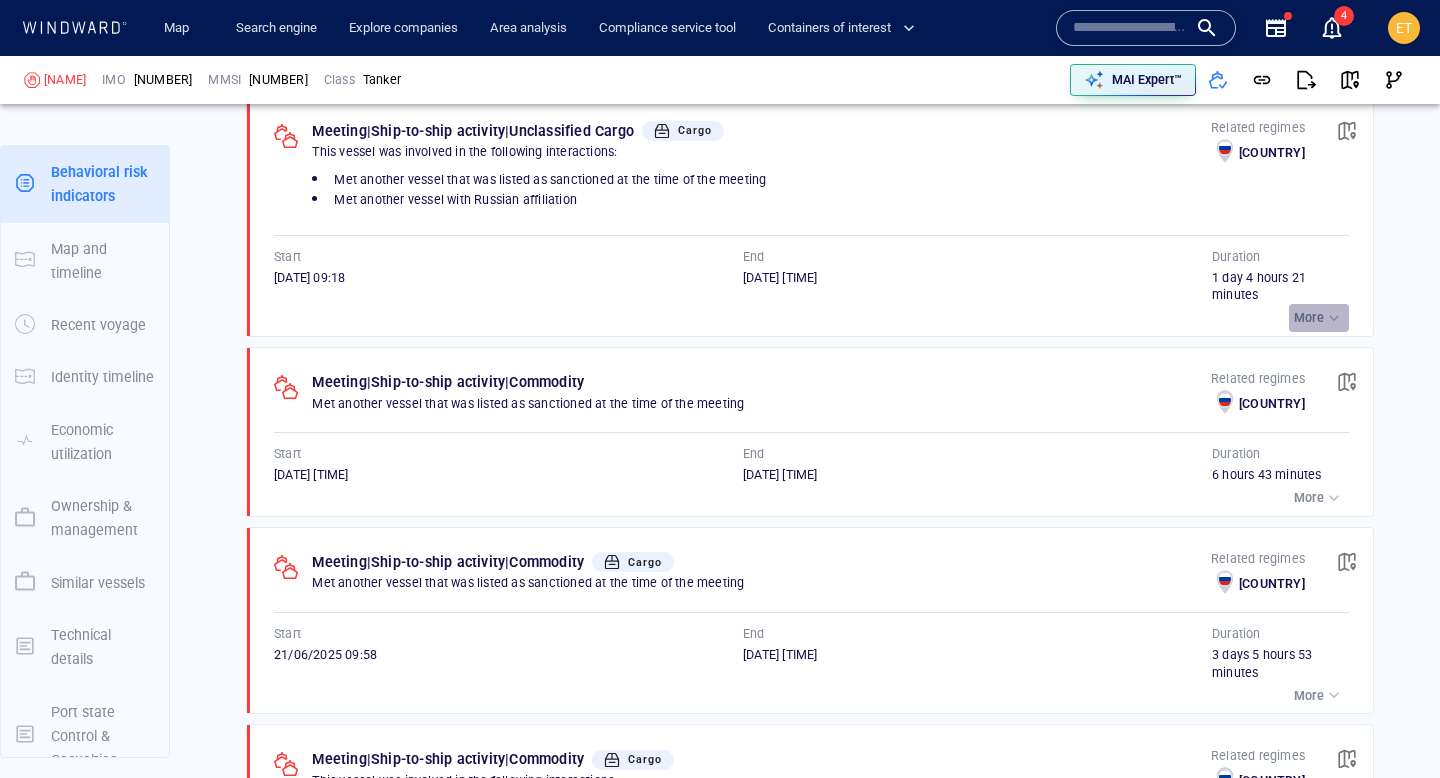 click on "More" at bounding box center [1309, 318] 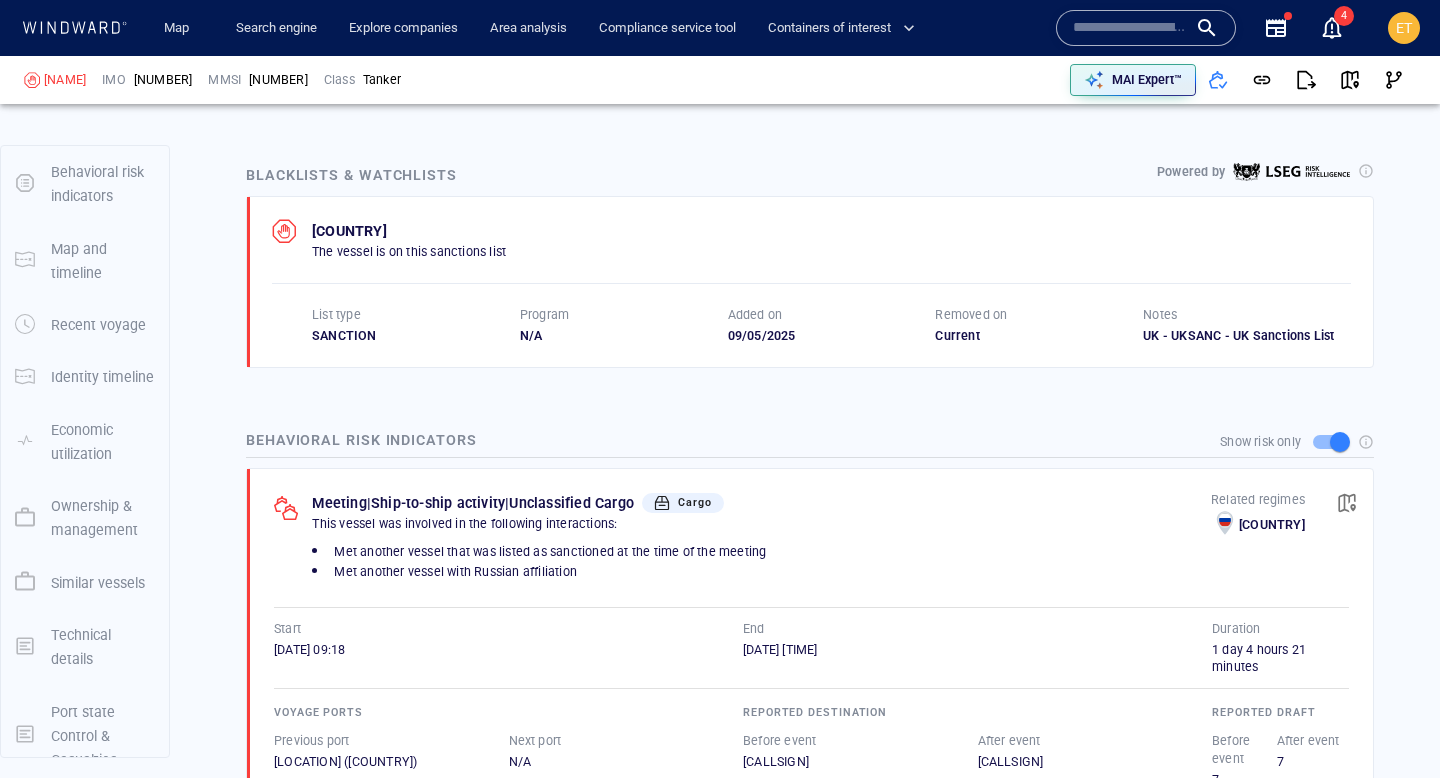 scroll, scrollTop: 872, scrollLeft: 0, axis: vertical 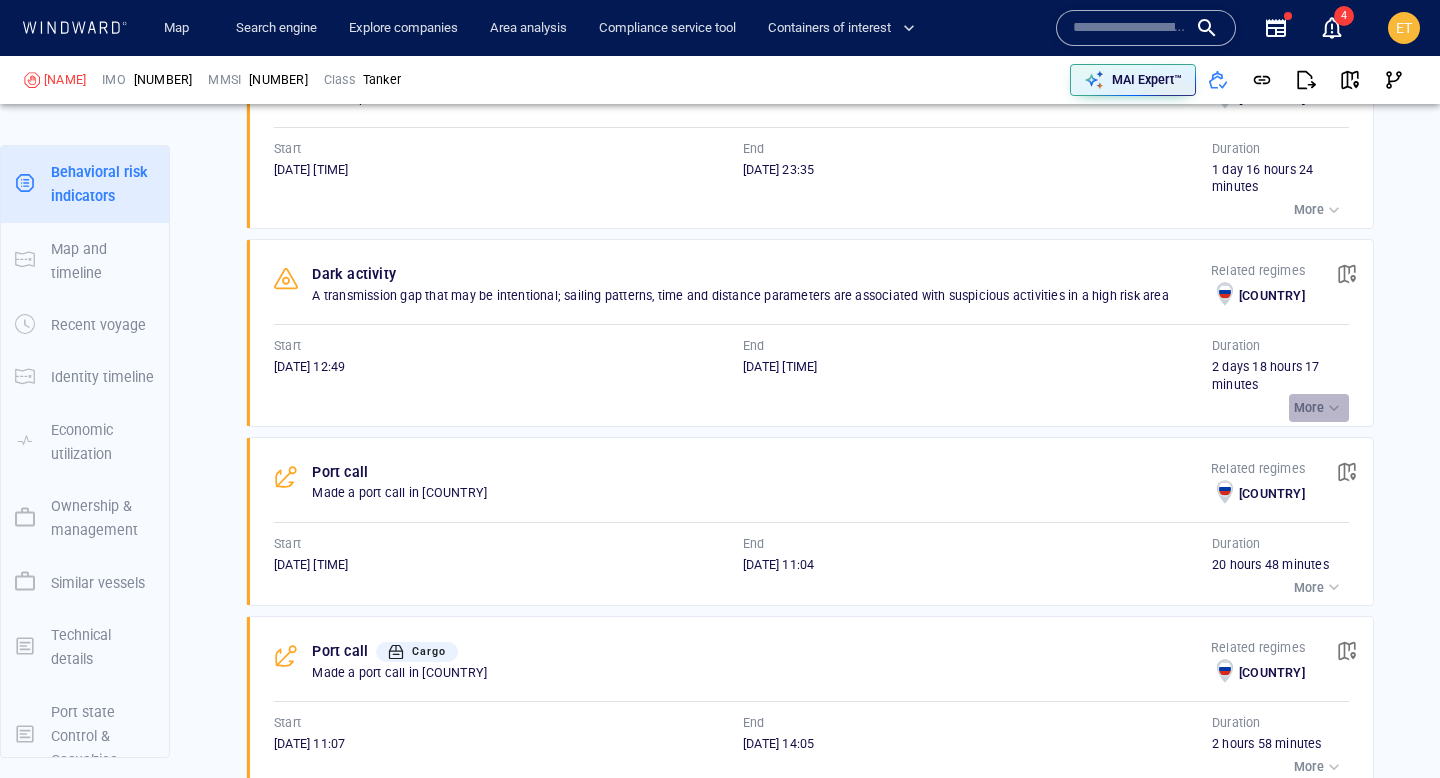 click on "More" at bounding box center (1309, 408) 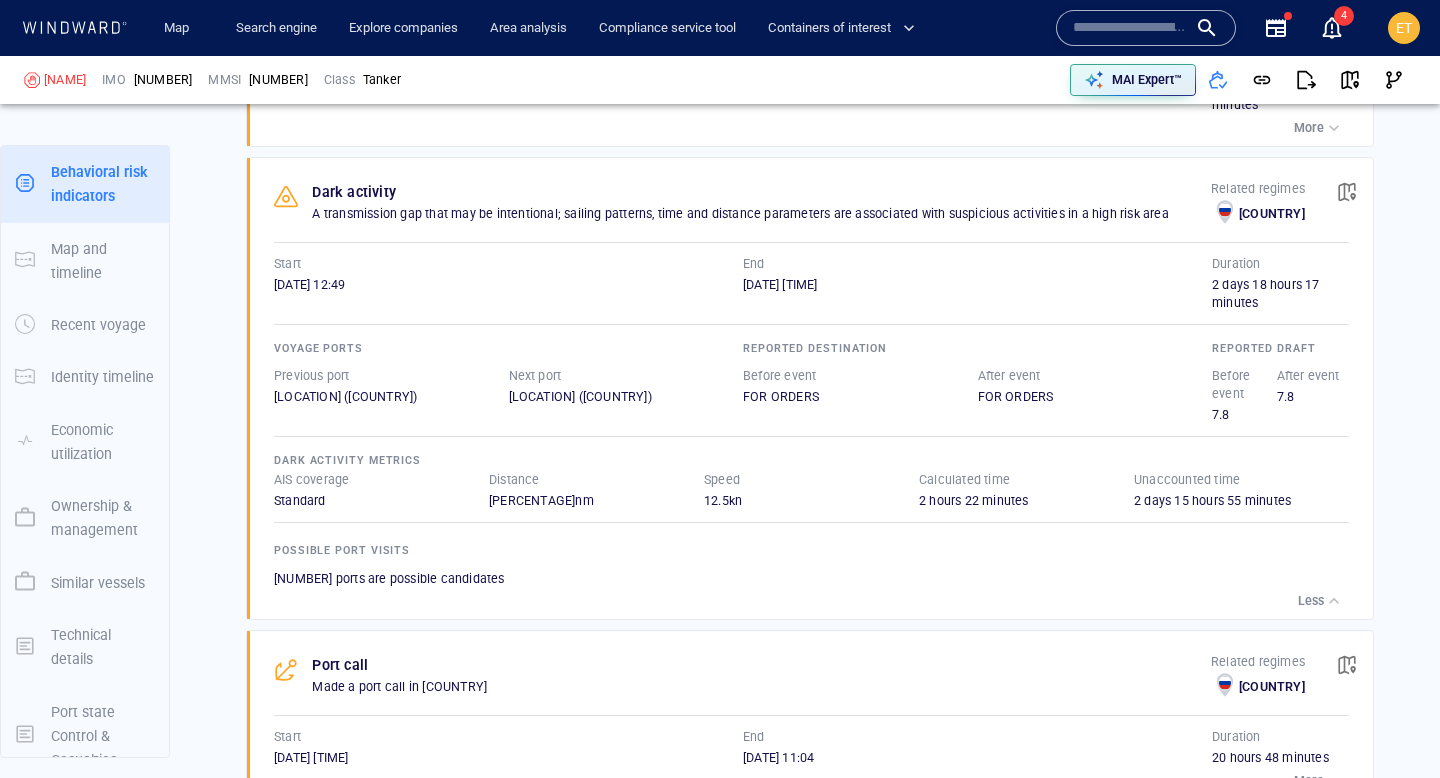 scroll, scrollTop: 4803, scrollLeft: 0, axis: vertical 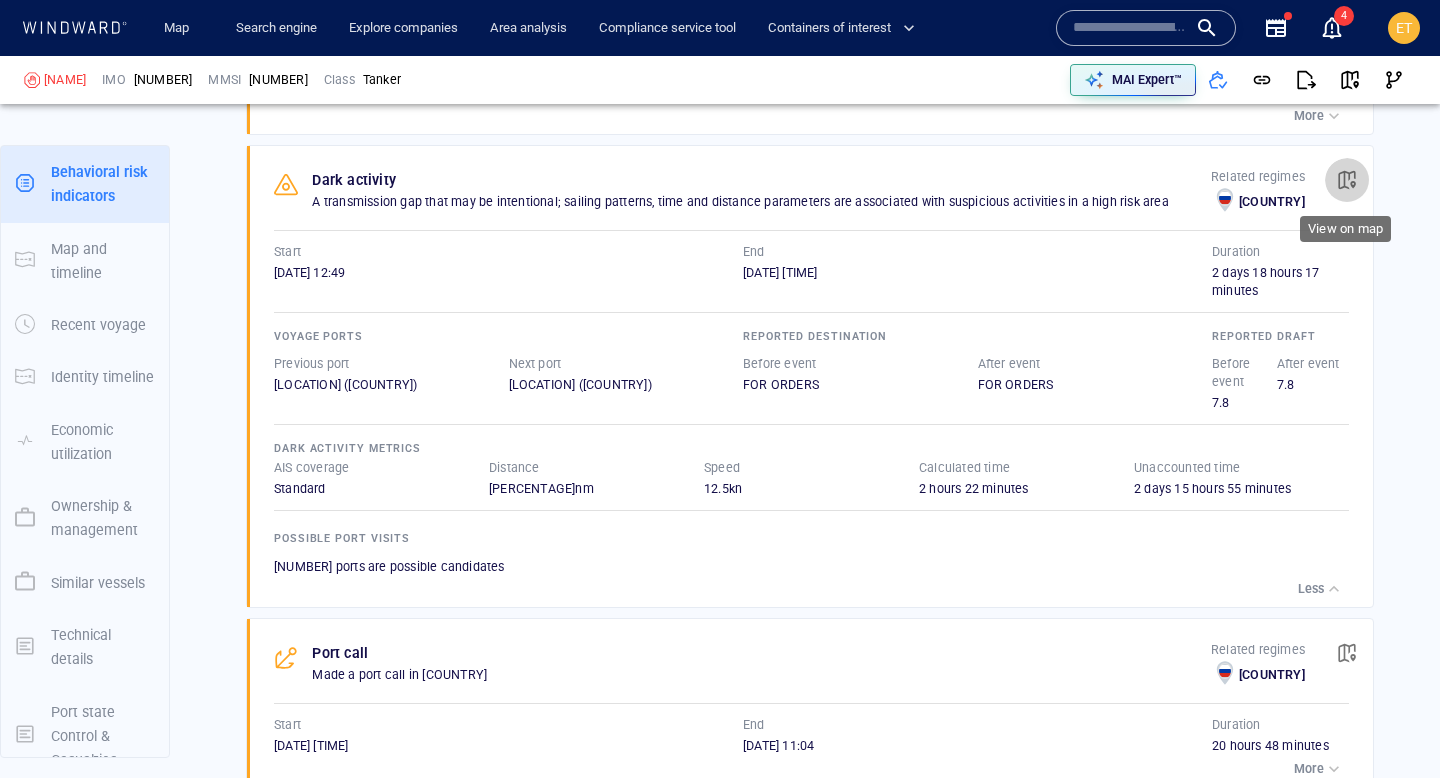 click at bounding box center [1347, 180] 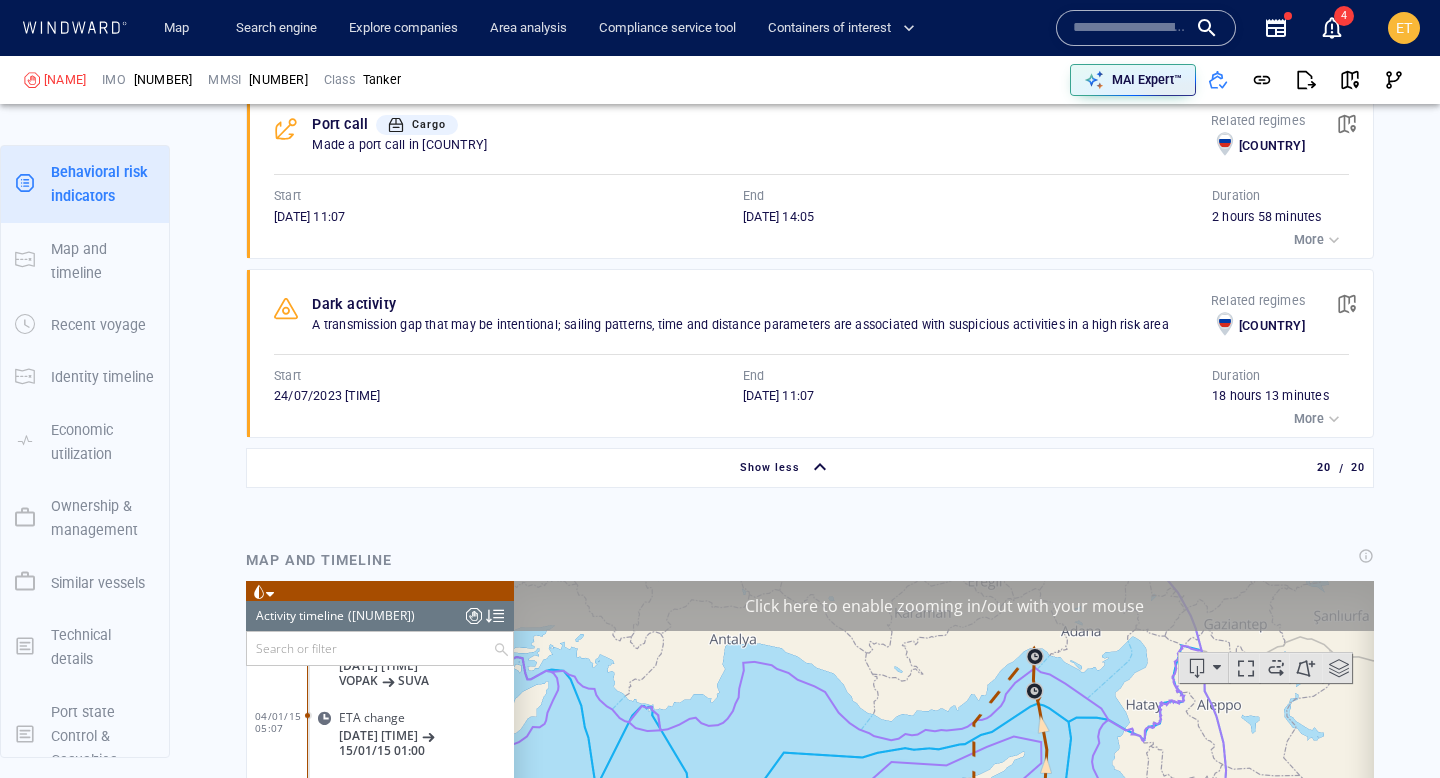 scroll, scrollTop: 5722, scrollLeft: 0, axis: vertical 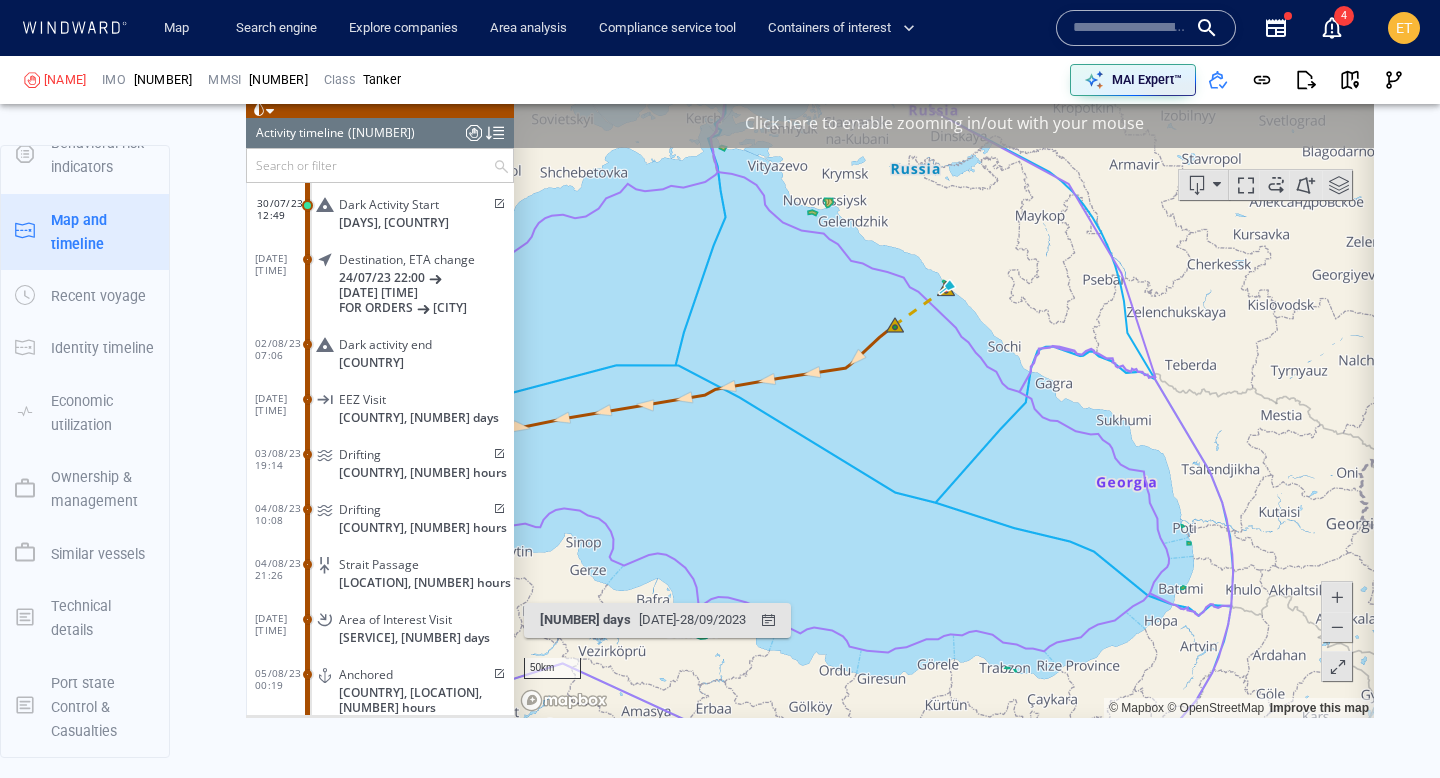 click at bounding box center (944, 407) 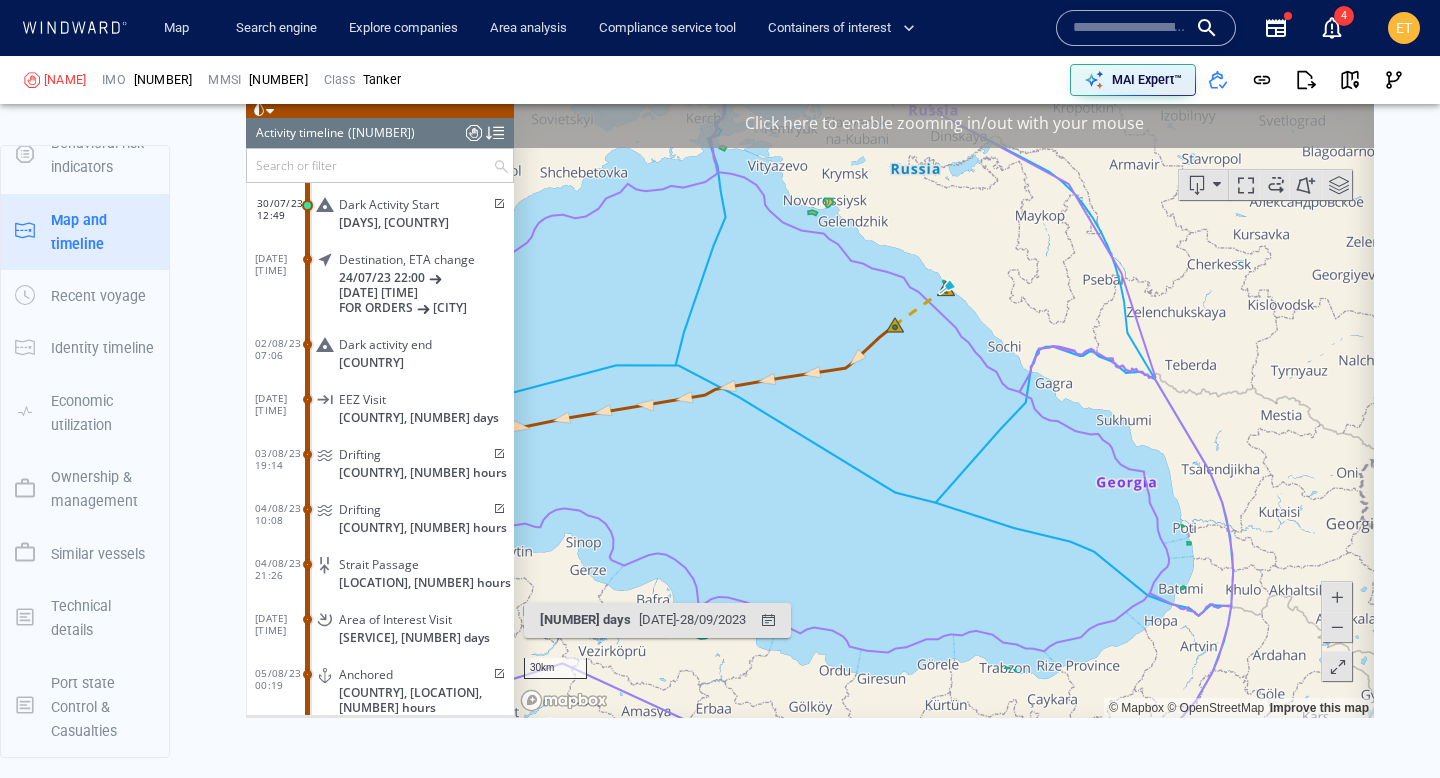 click at bounding box center [944, 407] 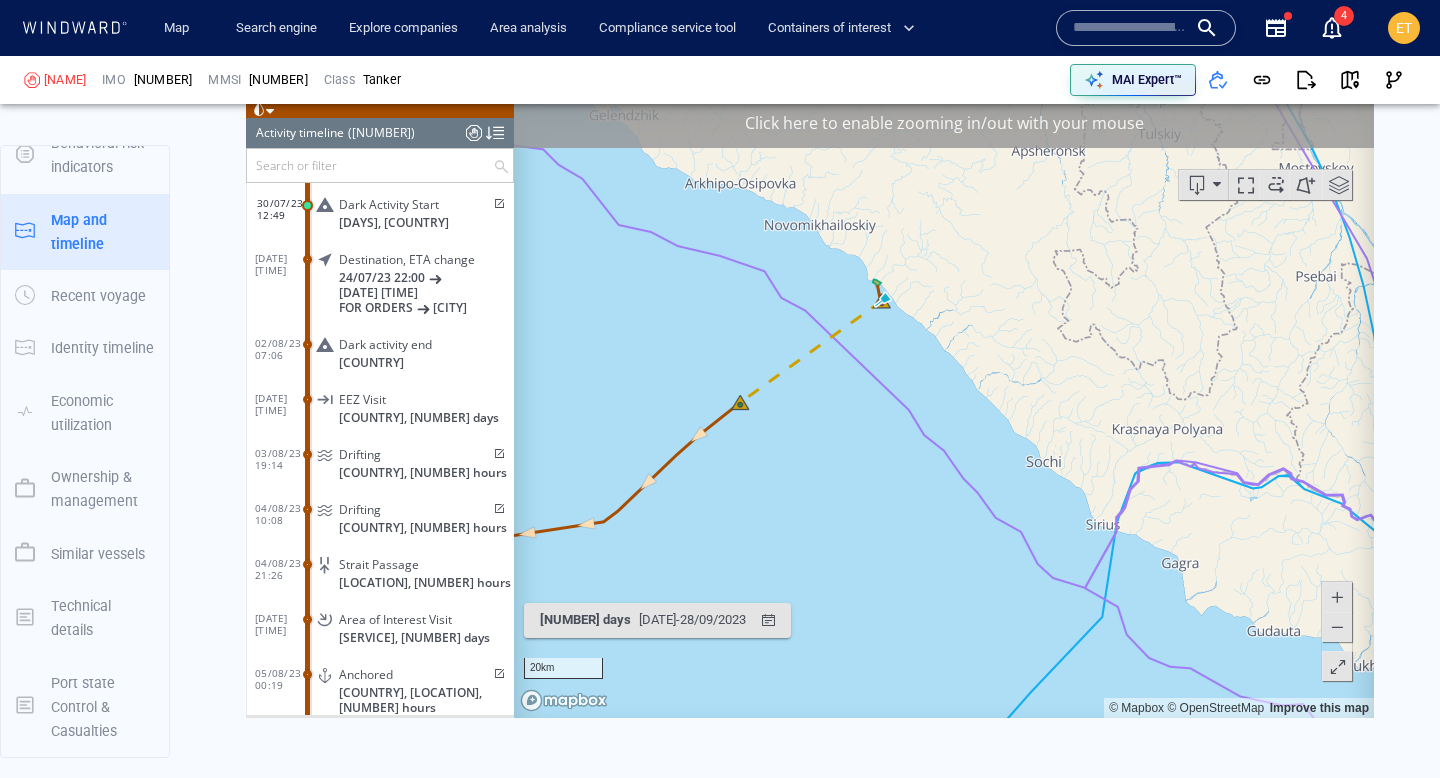 click at bounding box center [944, 407] 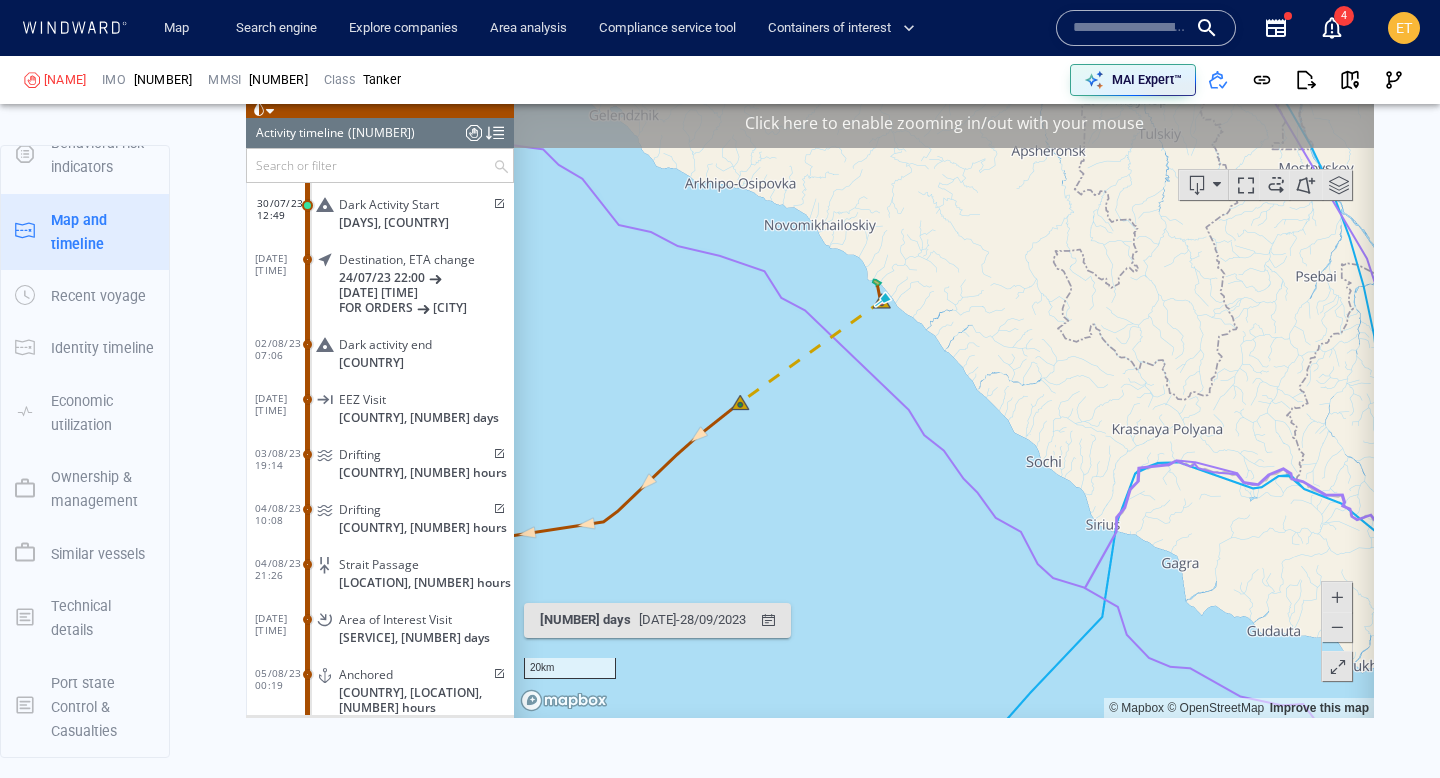 click at bounding box center (944, 407) 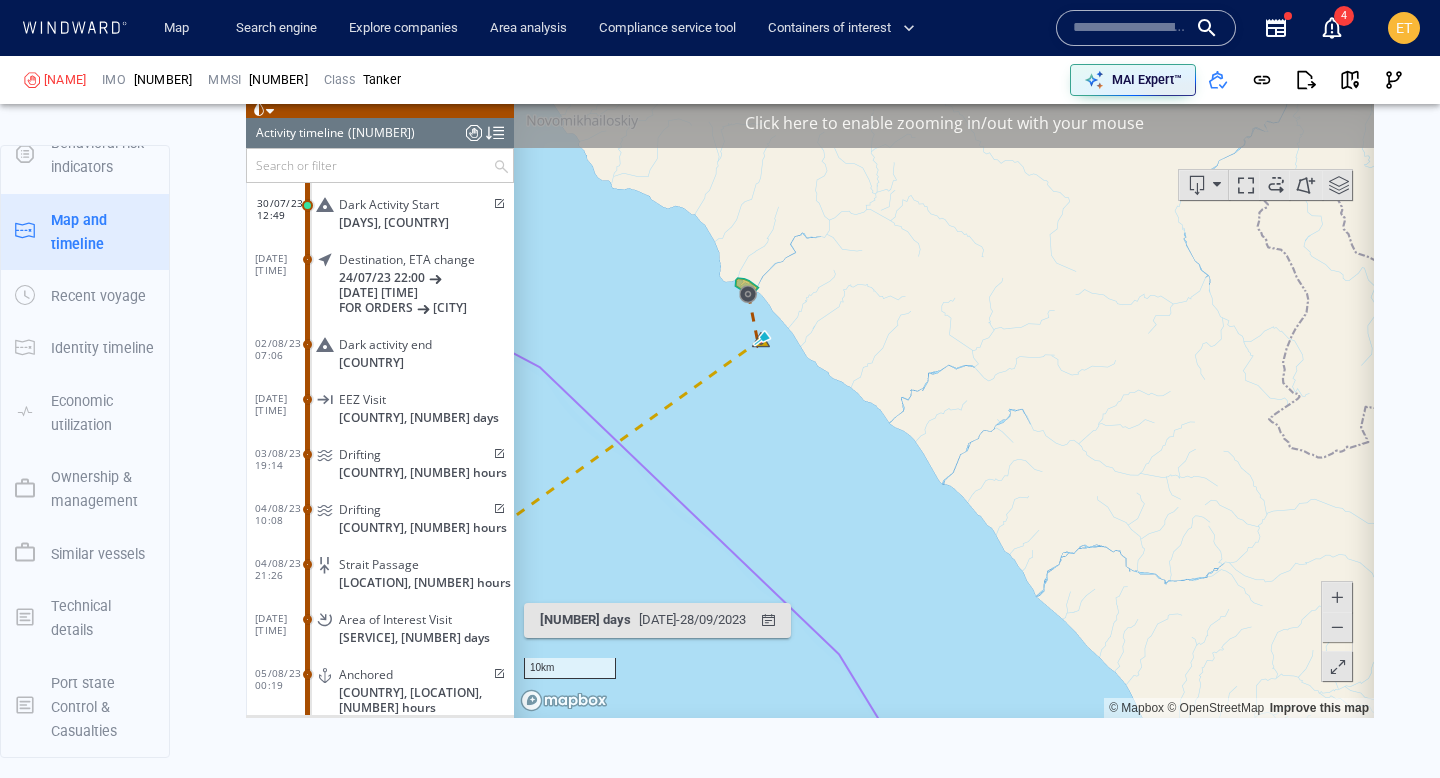 drag, startPoint x: 838, startPoint y: 285, endPoint x: 932, endPoint y: 286, distance: 94.00532 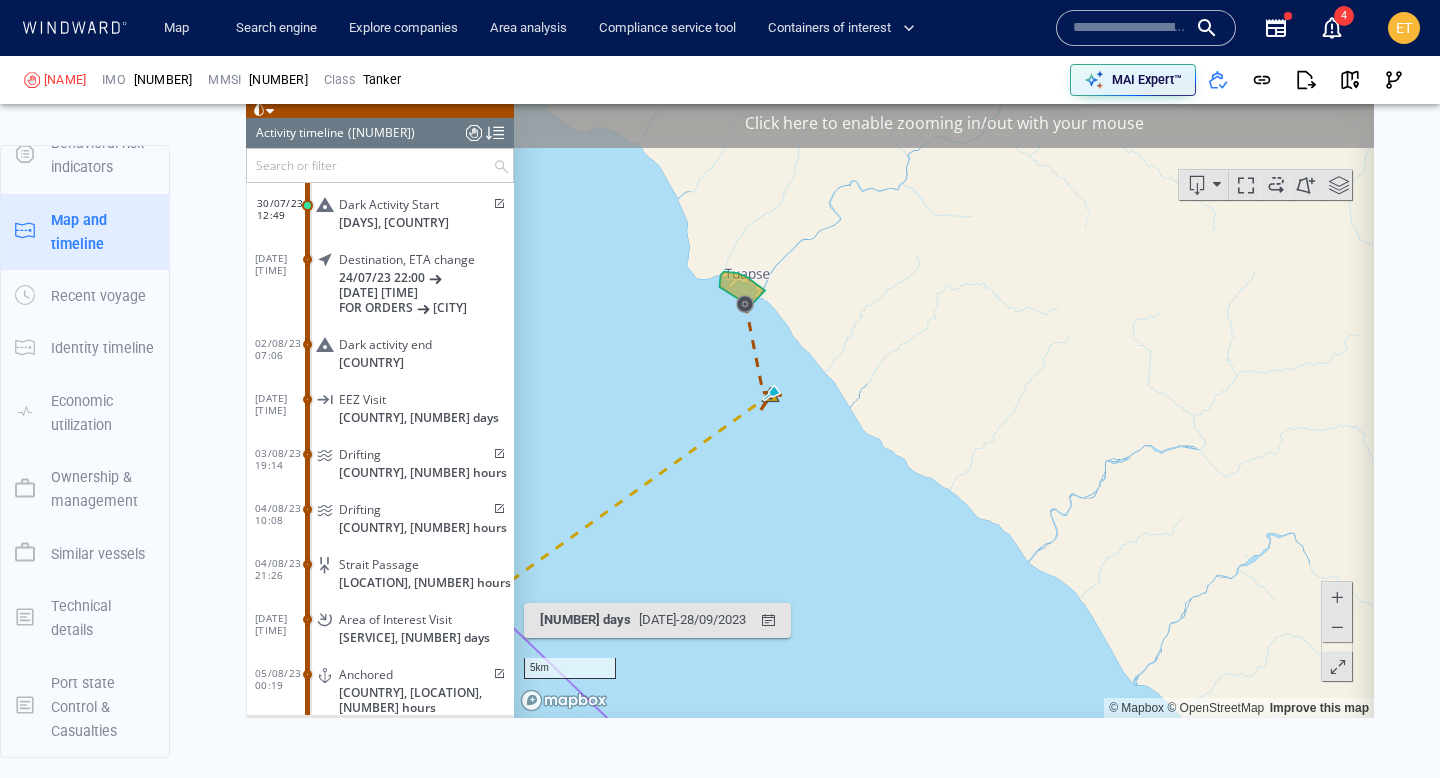 click at bounding box center [370, 164] 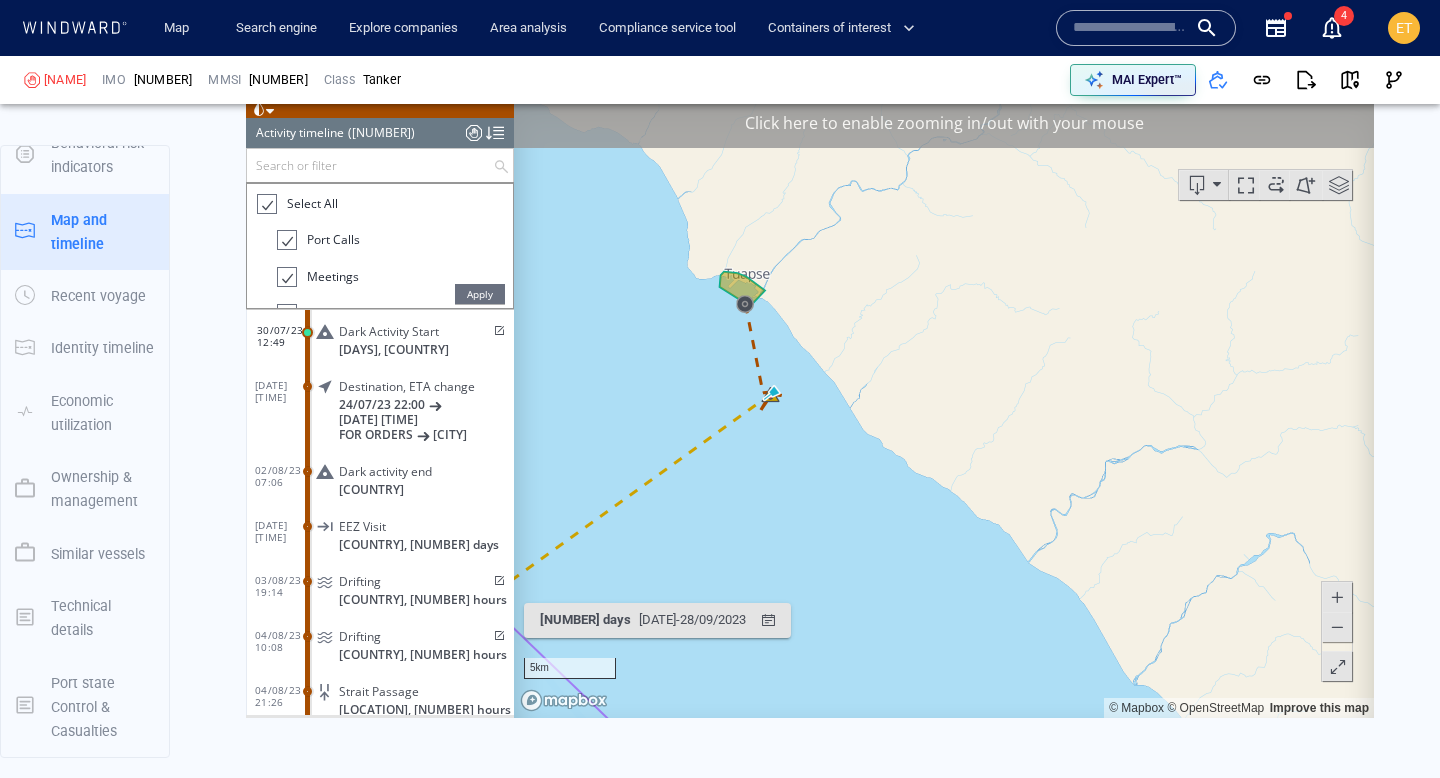 click at bounding box center [266, 203] 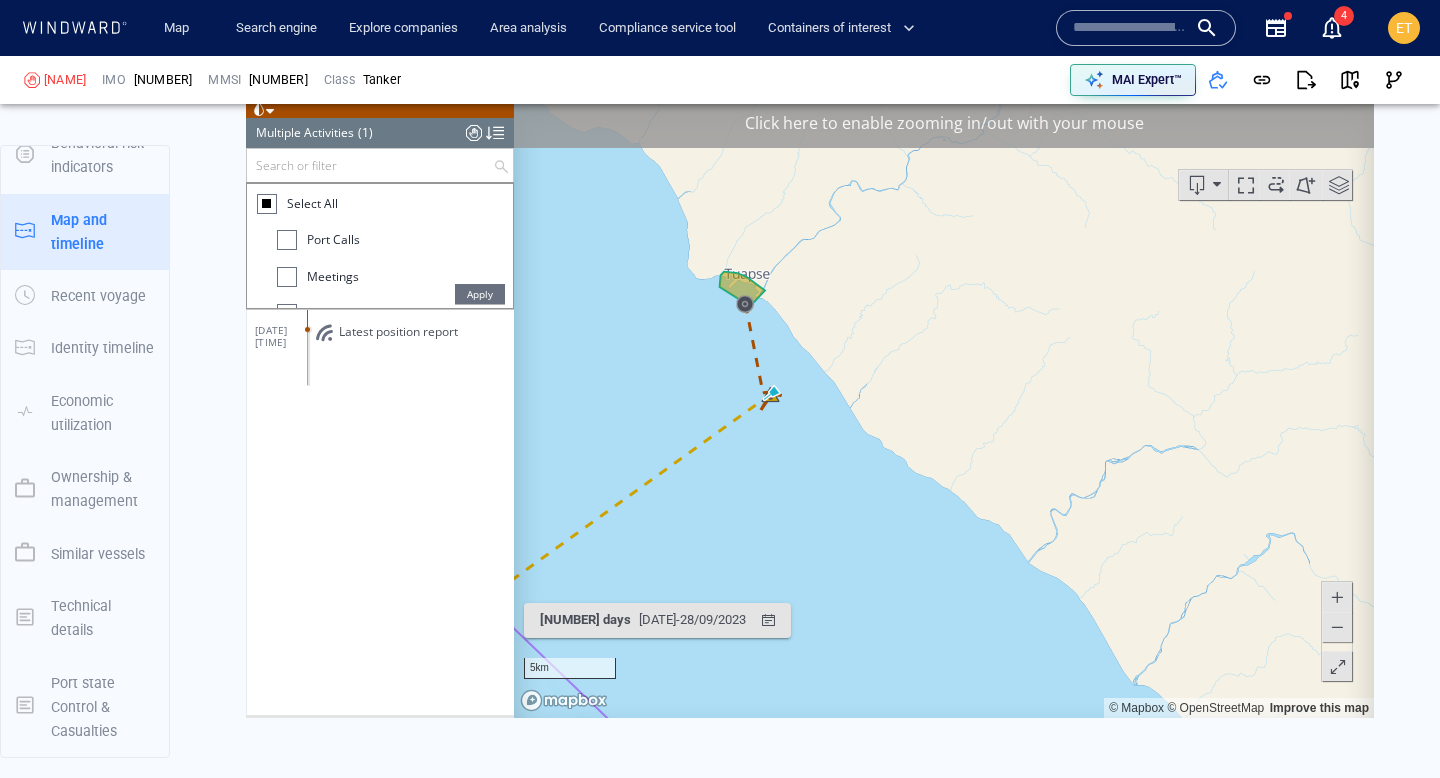 click at bounding box center [287, 239] 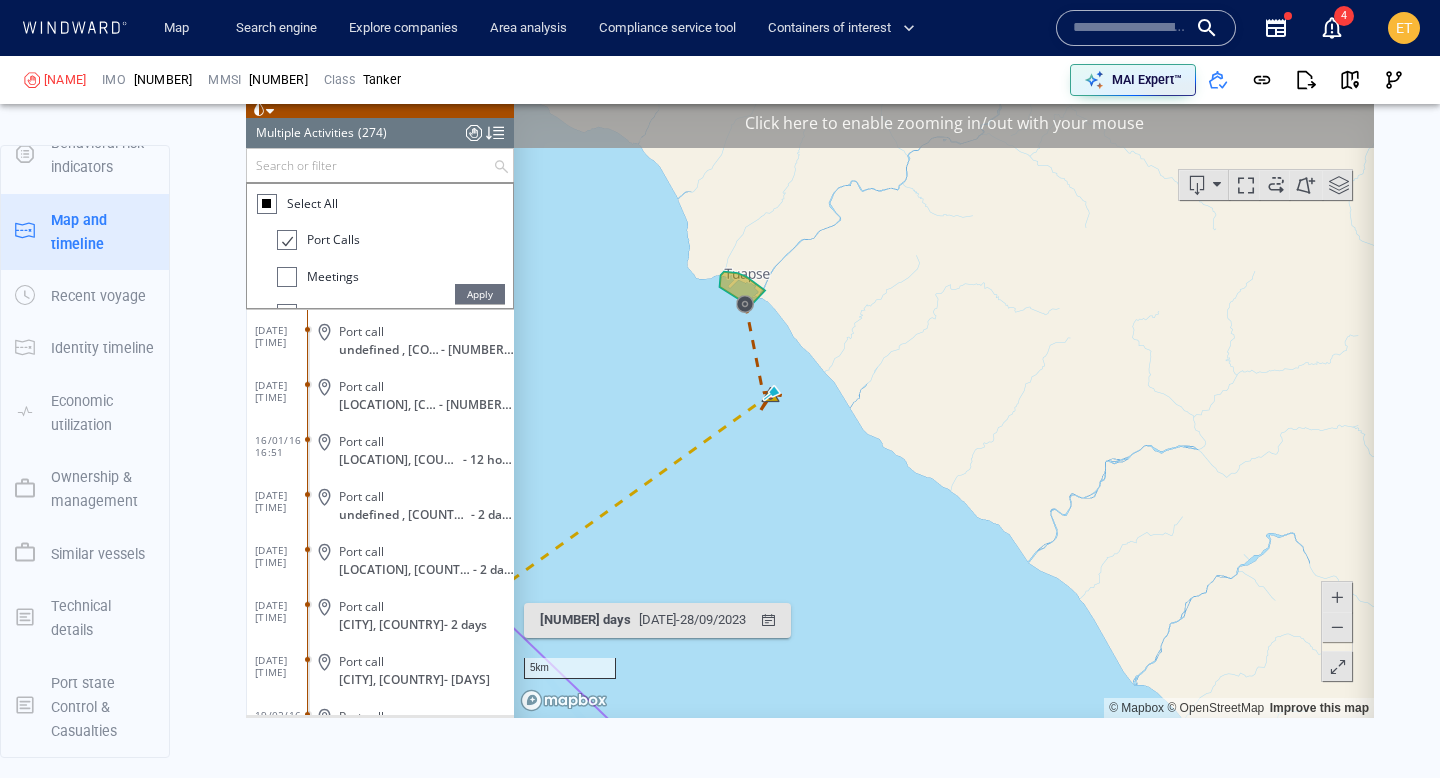 click on "Meetings" at bounding box center (395, 281) 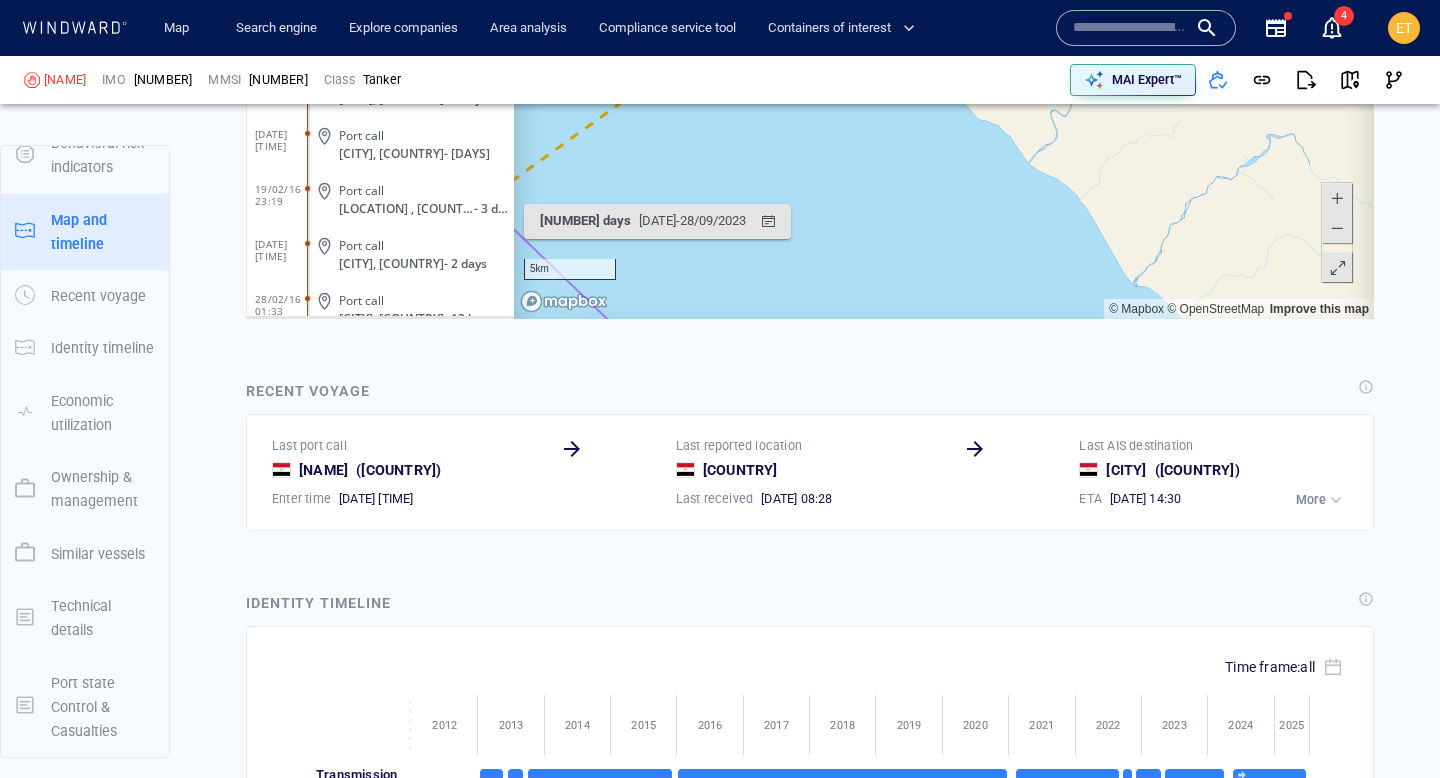 scroll, scrollTop: 4476, scrollLeft: 0, axis: vertical 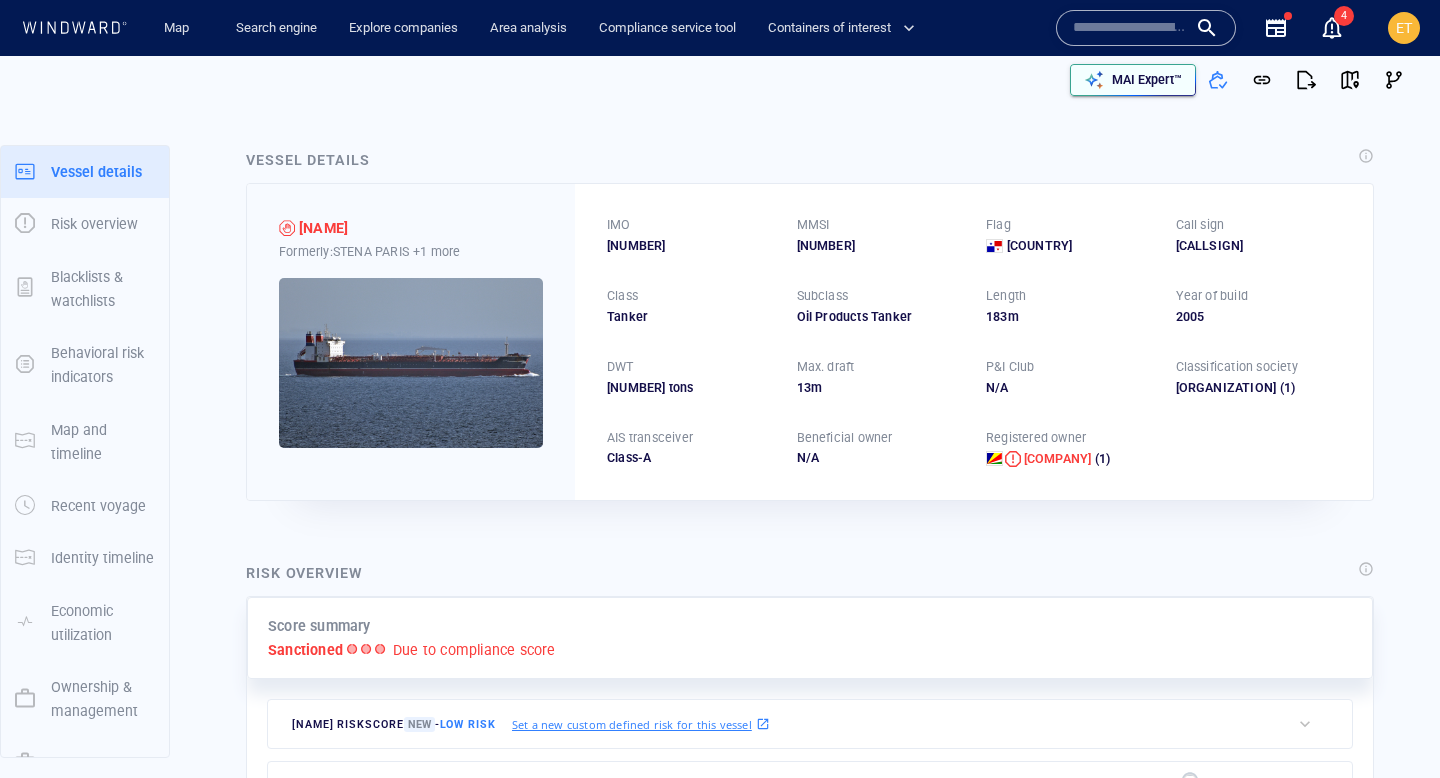 click on "MAI Expert™" at bounding box center [1147, 80] 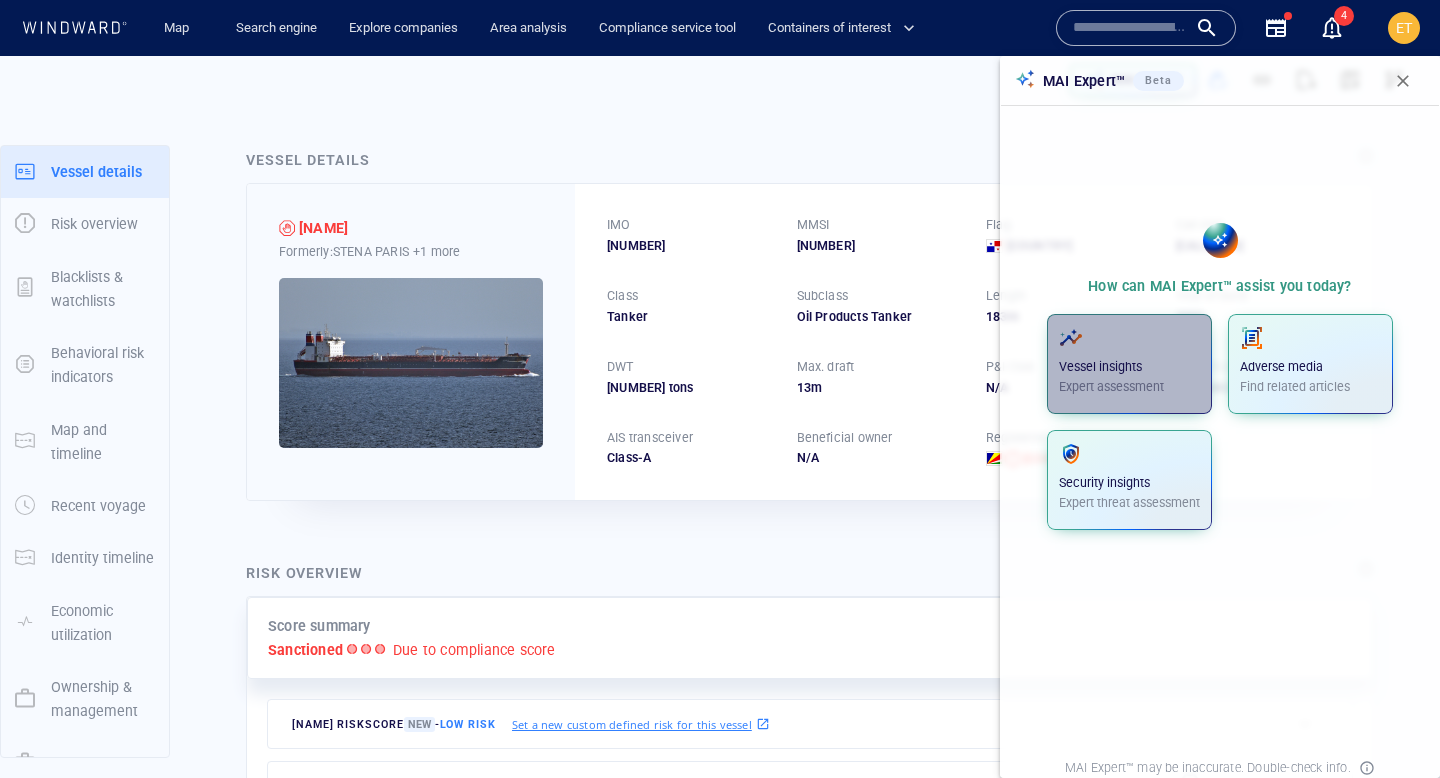 click at bounding box center [1129, 338] 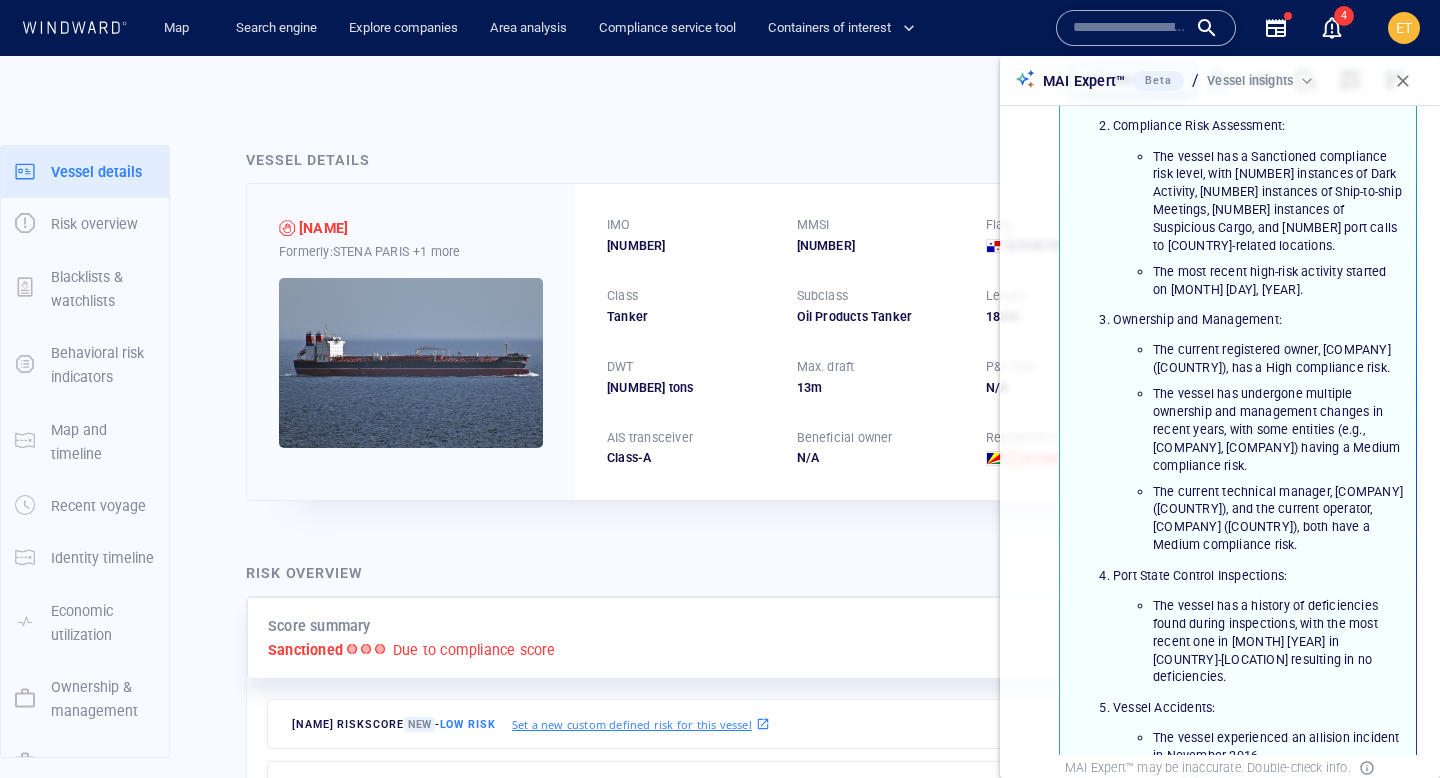 scroll, scrollTop: 0, scrollLeft: 0, axis: both 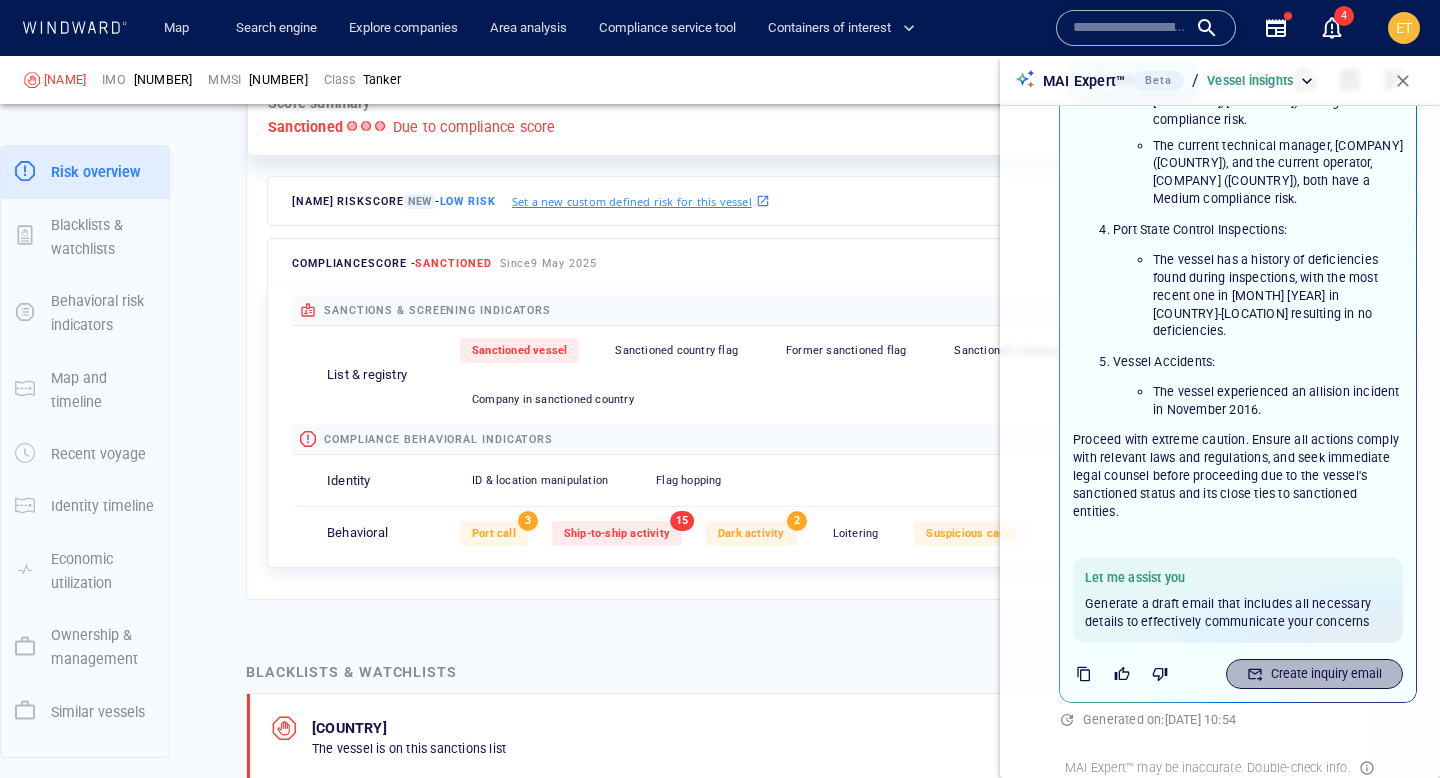 click on "Create inquiry email" at bounding box center [1326, 674] 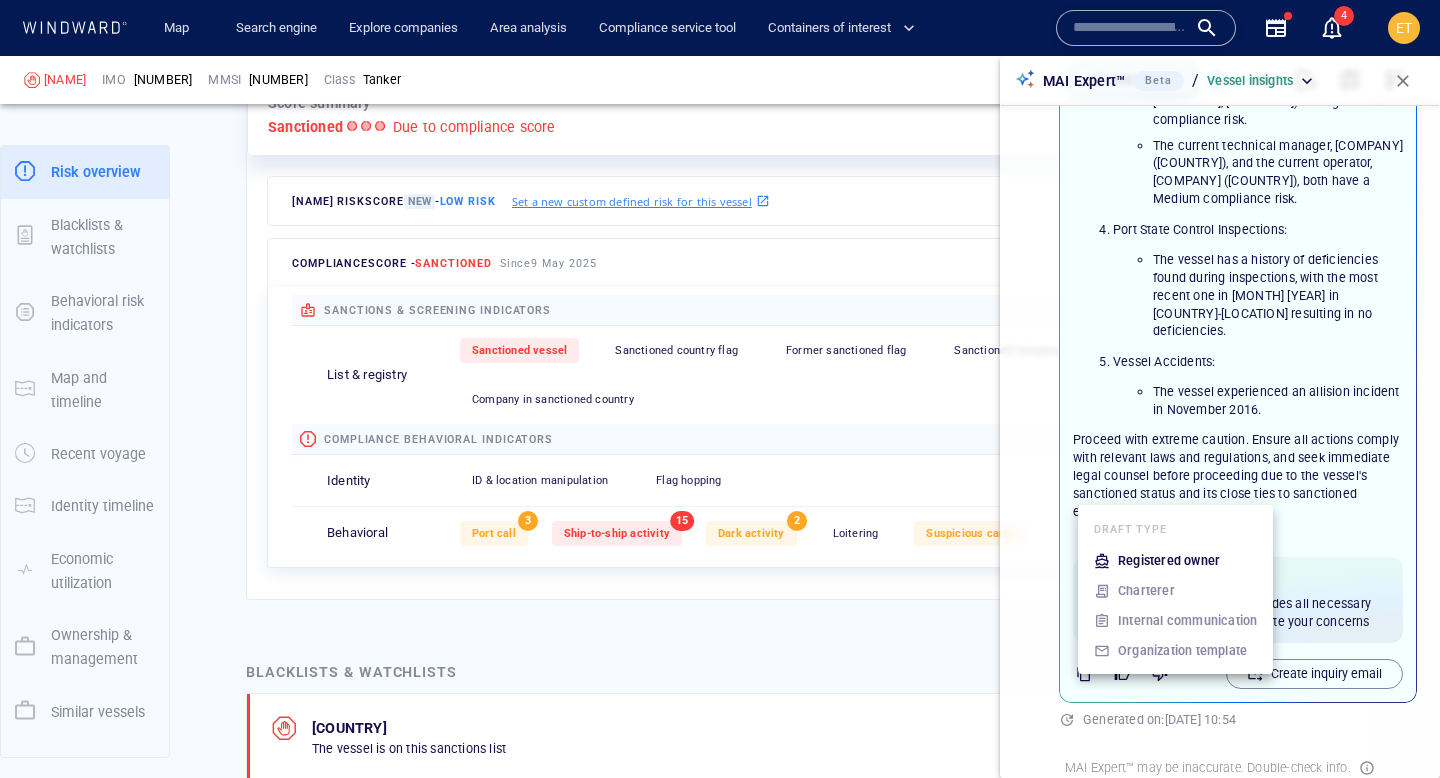 click on "Registered owner" at bounding box center [1169, 561] 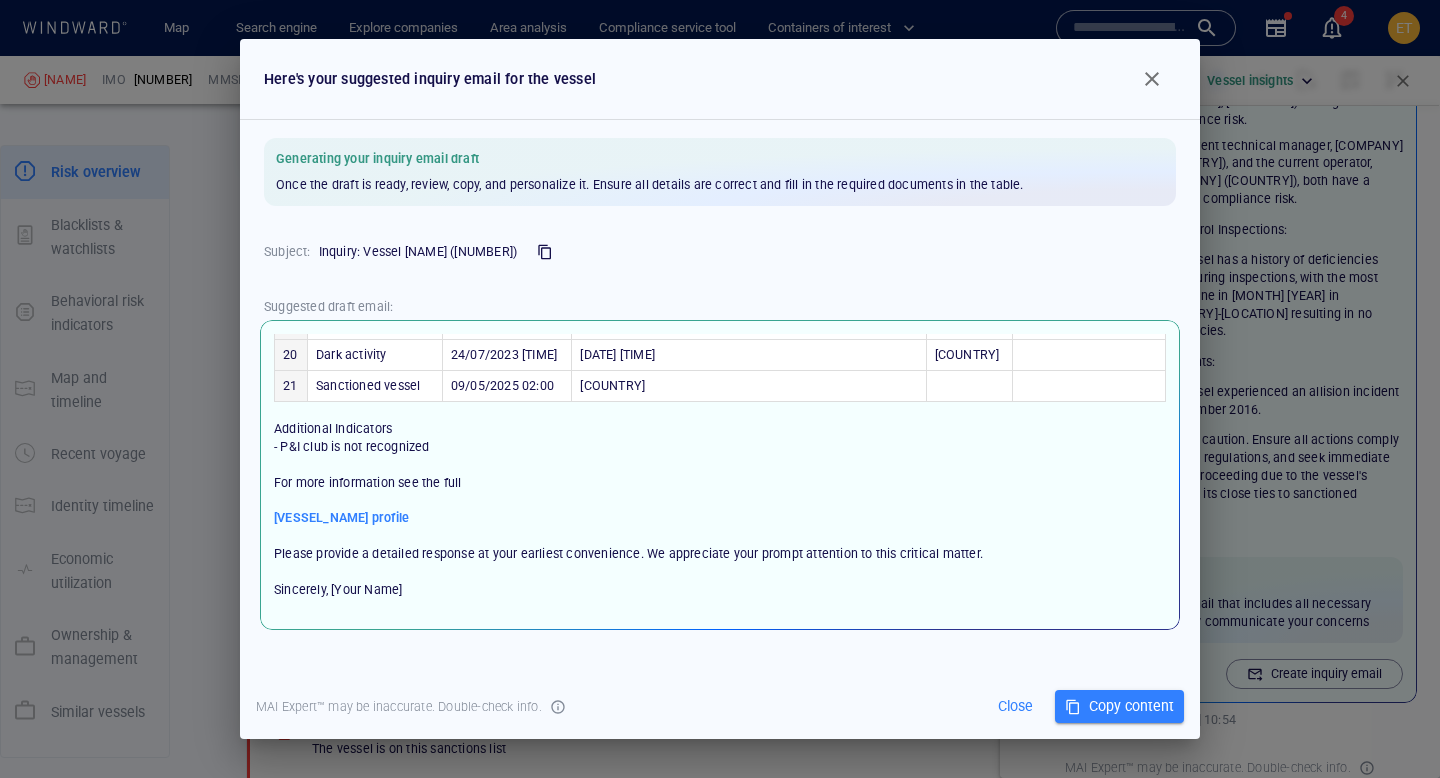 scroll, scrollTop: 827, scrollLeft: 0, axis: vertical 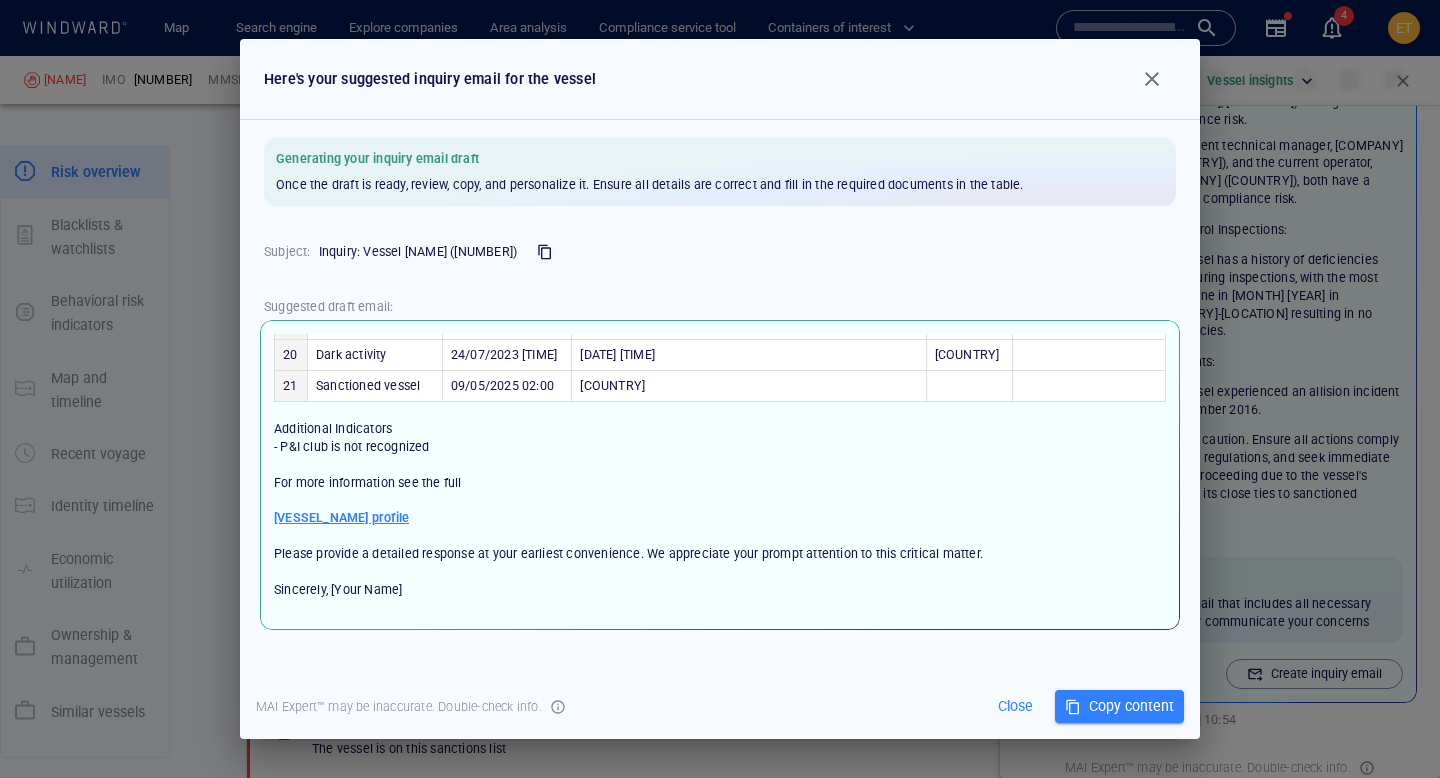 click on "SOFIA K vessel profile" at bounding box center [341, 518] 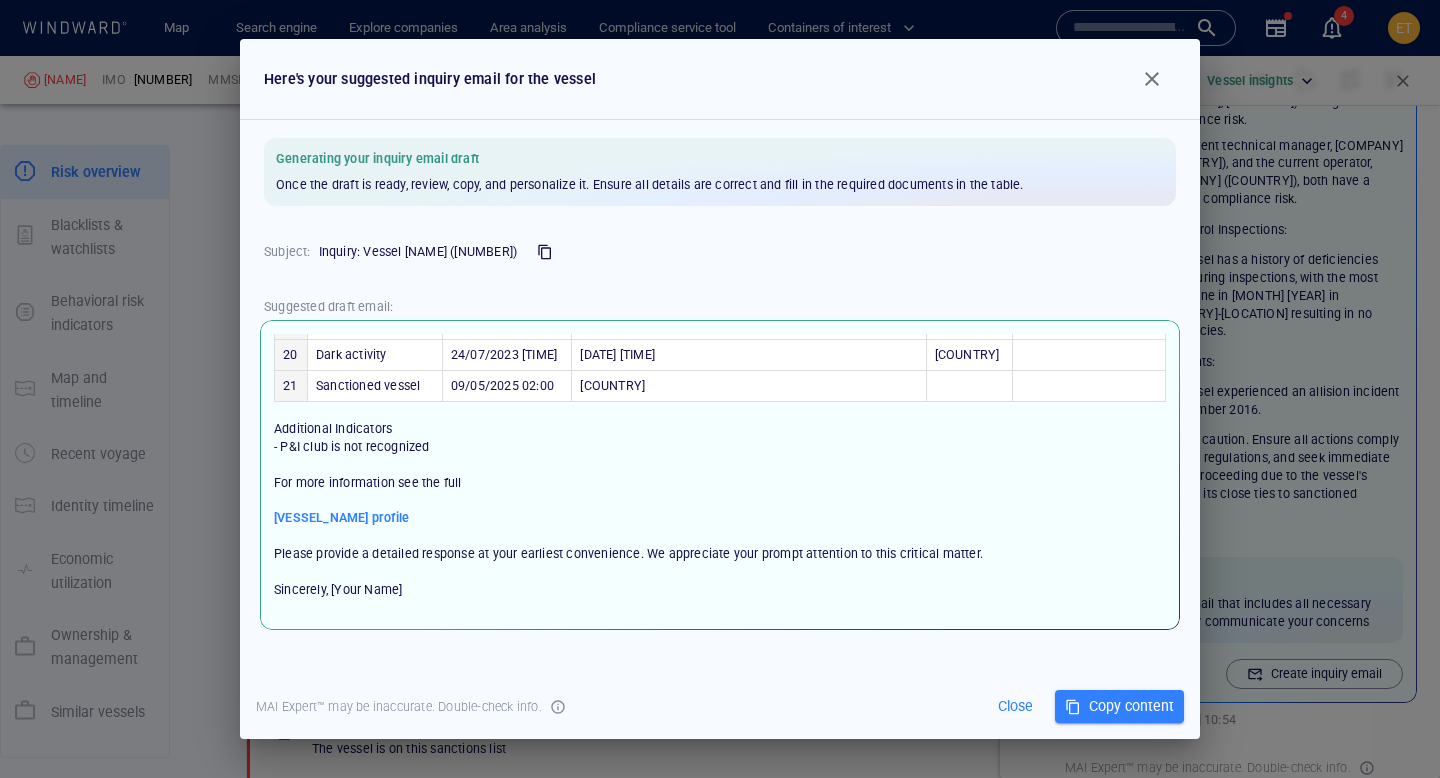 click at bounding box center (1152, 79) 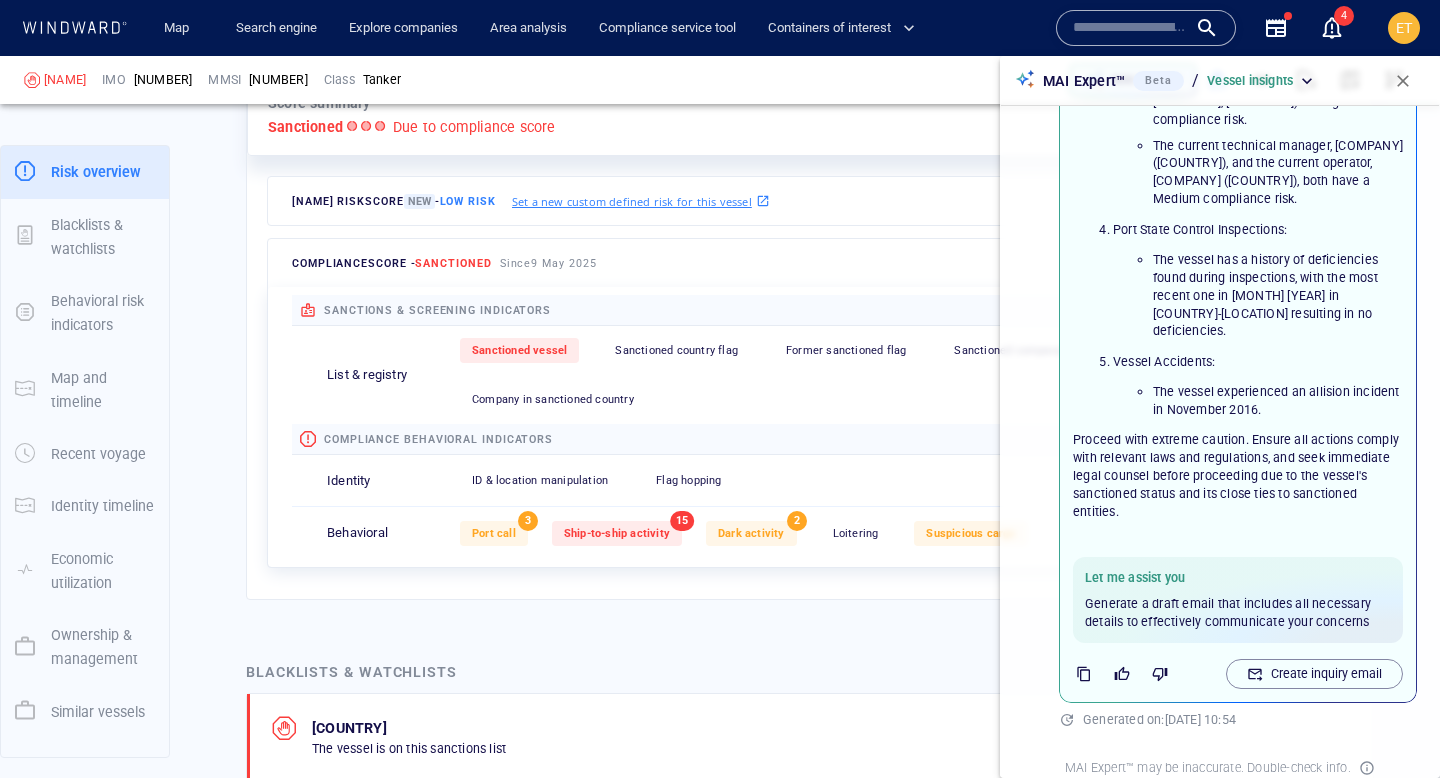 click at bounding box center [1403, 81] 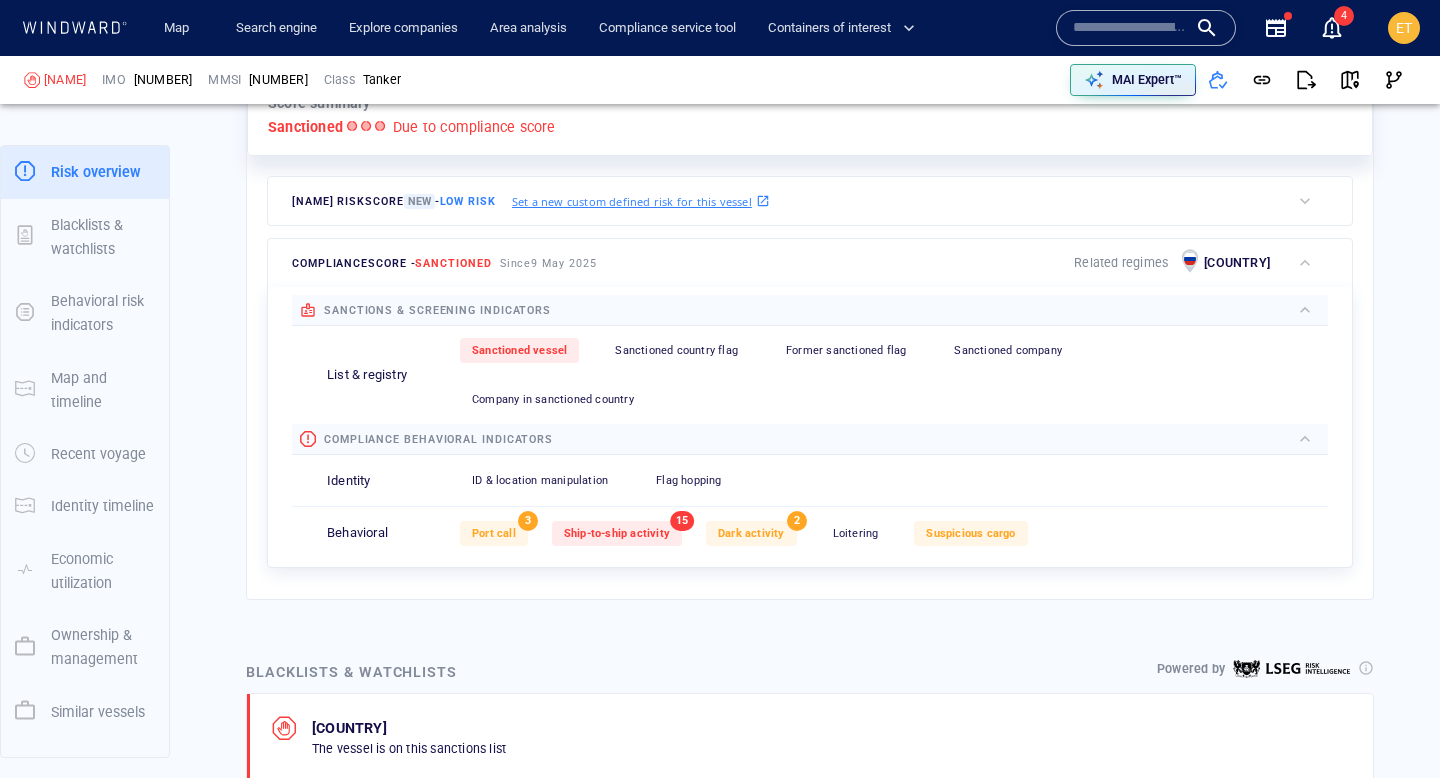 click on "Map Search engine Explore companies Area analysis Compliance service tool Containers of interest Name N/A IMO MMSI Call sign N/A Class N/A No positional data 4 ET" at bounding box center [722, 28] 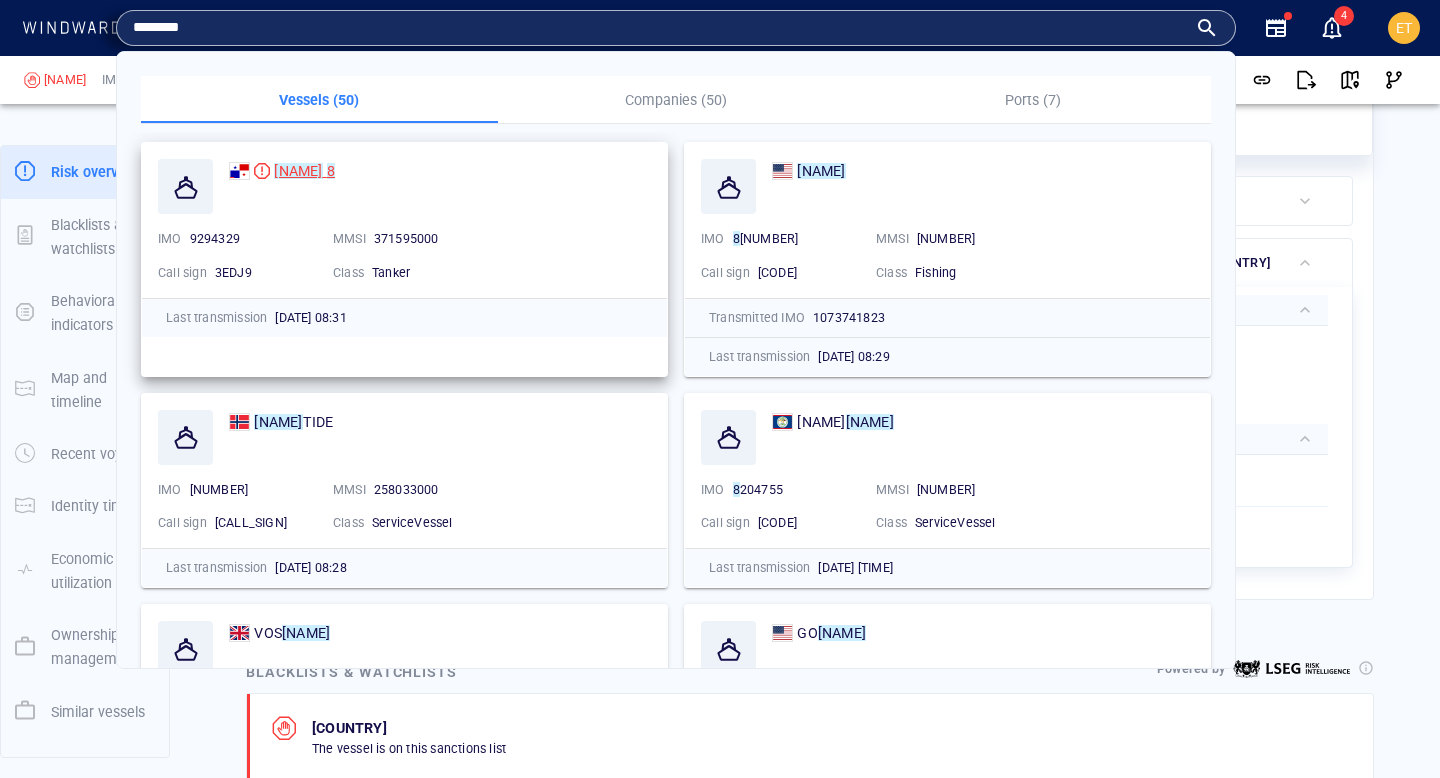 type on "********" 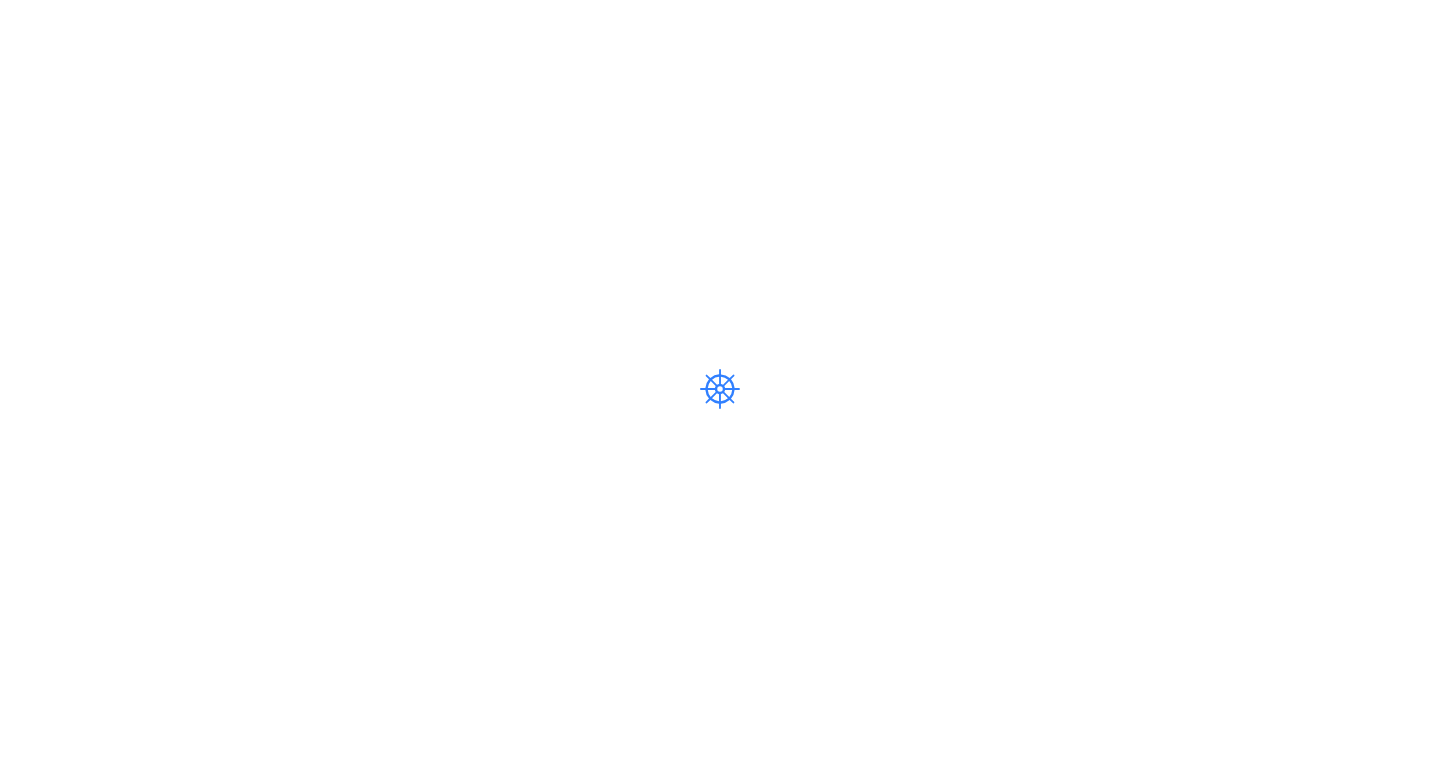 scroll, scrollTop: 0, scrollLeft: 0, axis: both 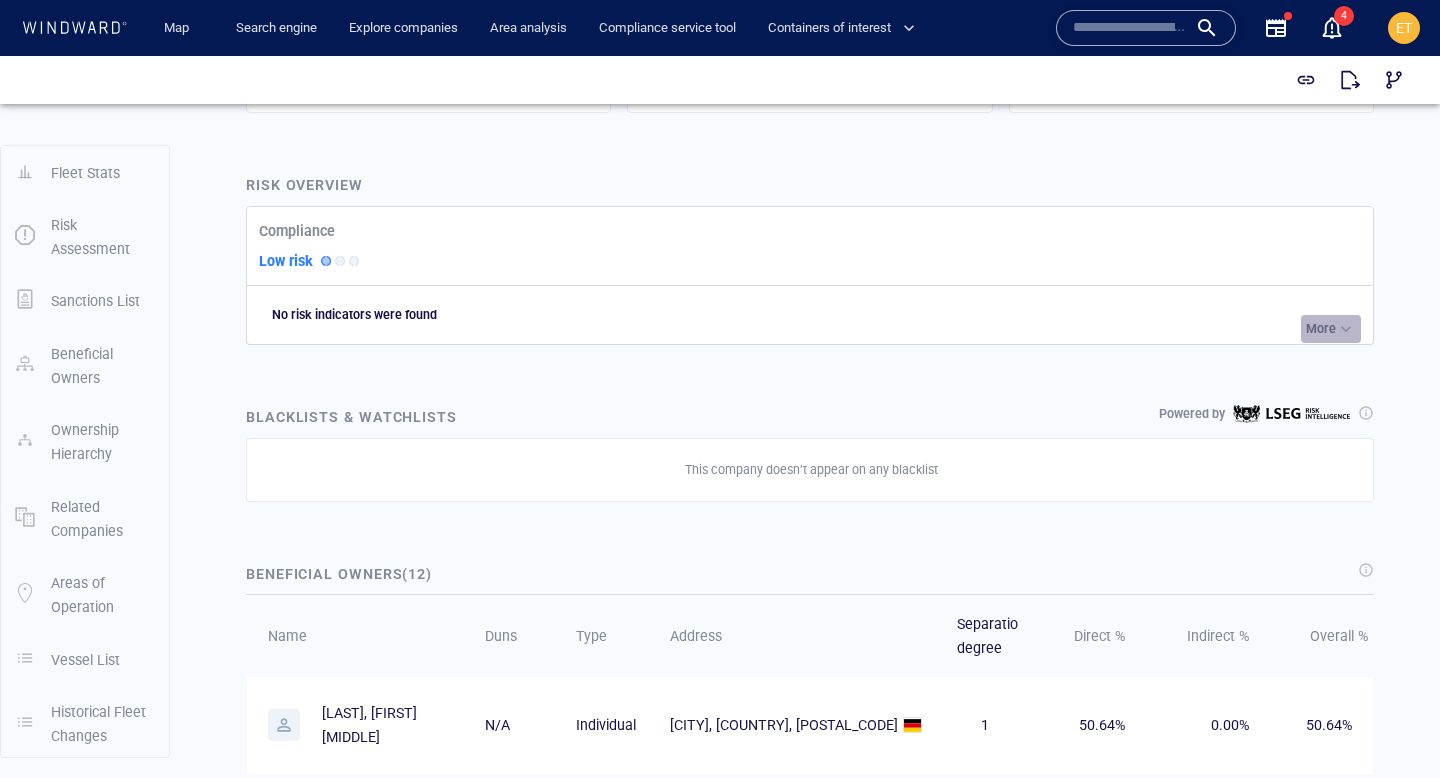 click on "More" at bounding box center [1321, 329] 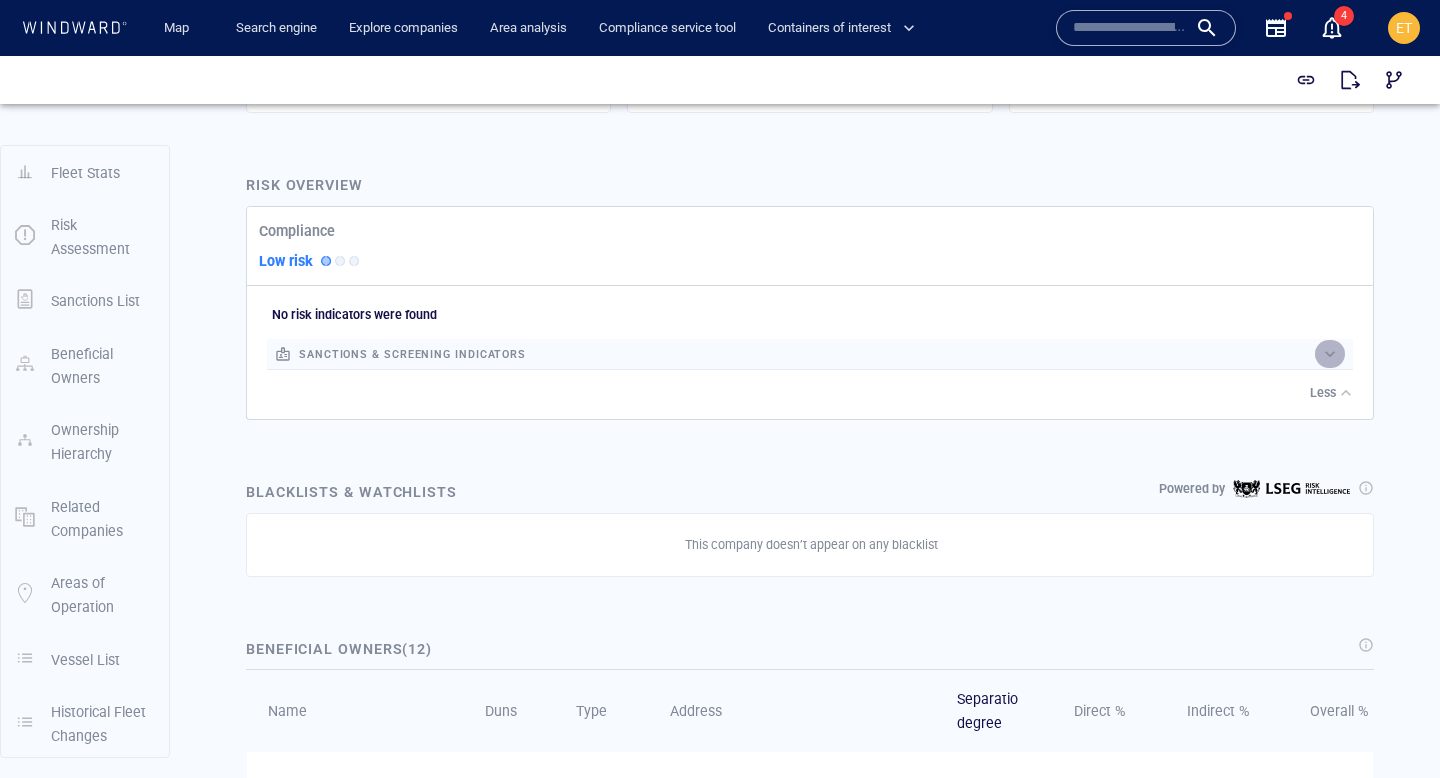 click at bounding box center (1330, 354) 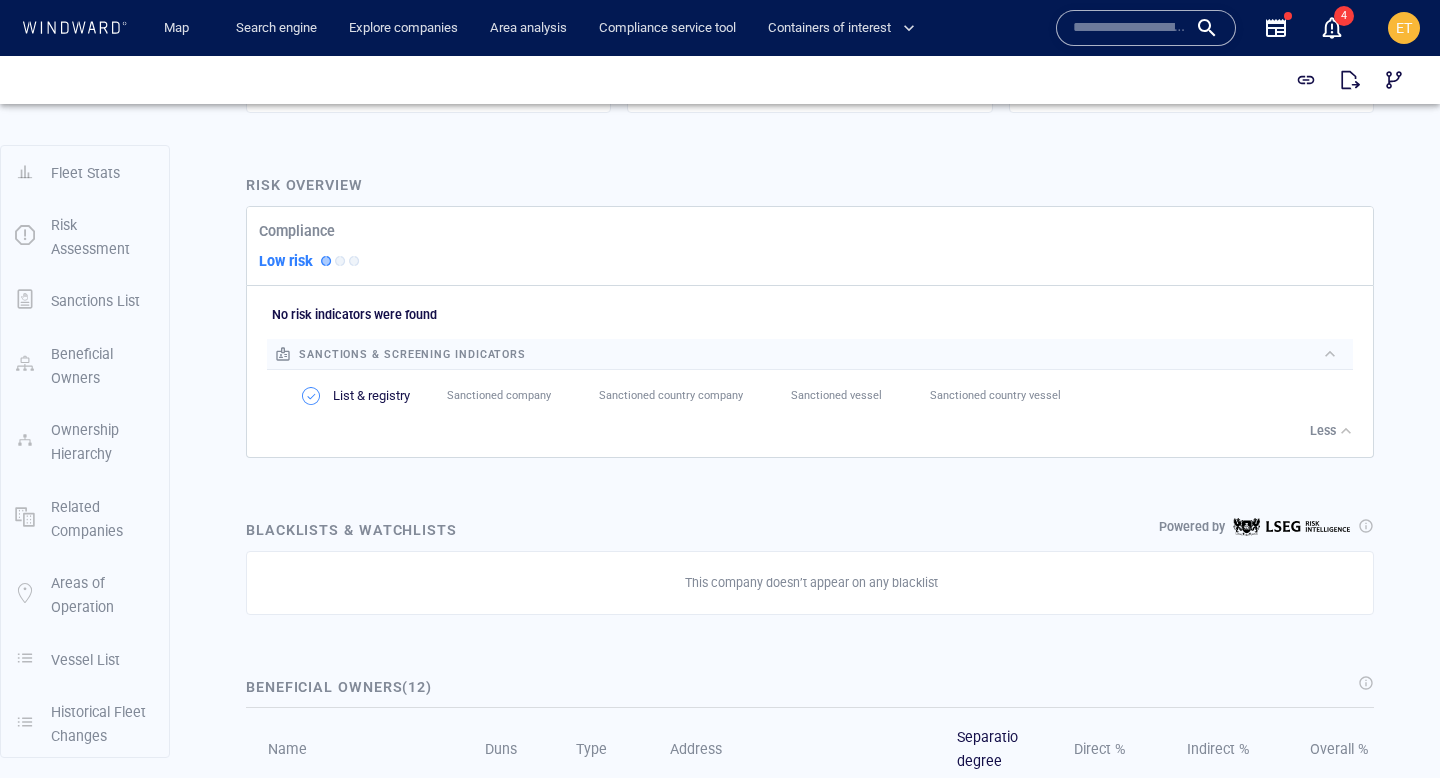 scroll, scrollTop: 716, scrollLeft: 0, axis: vertical 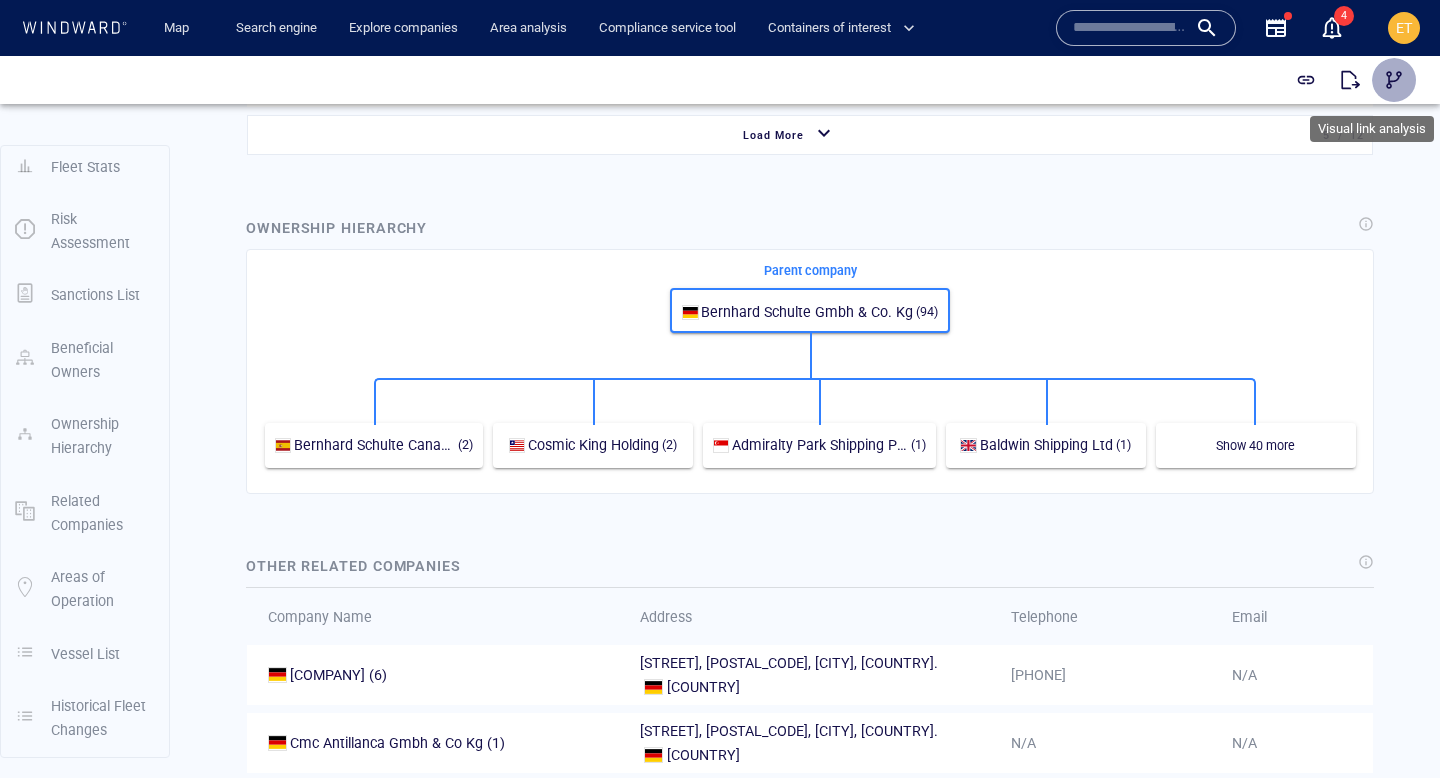 click at bounding box center (1394, 80) 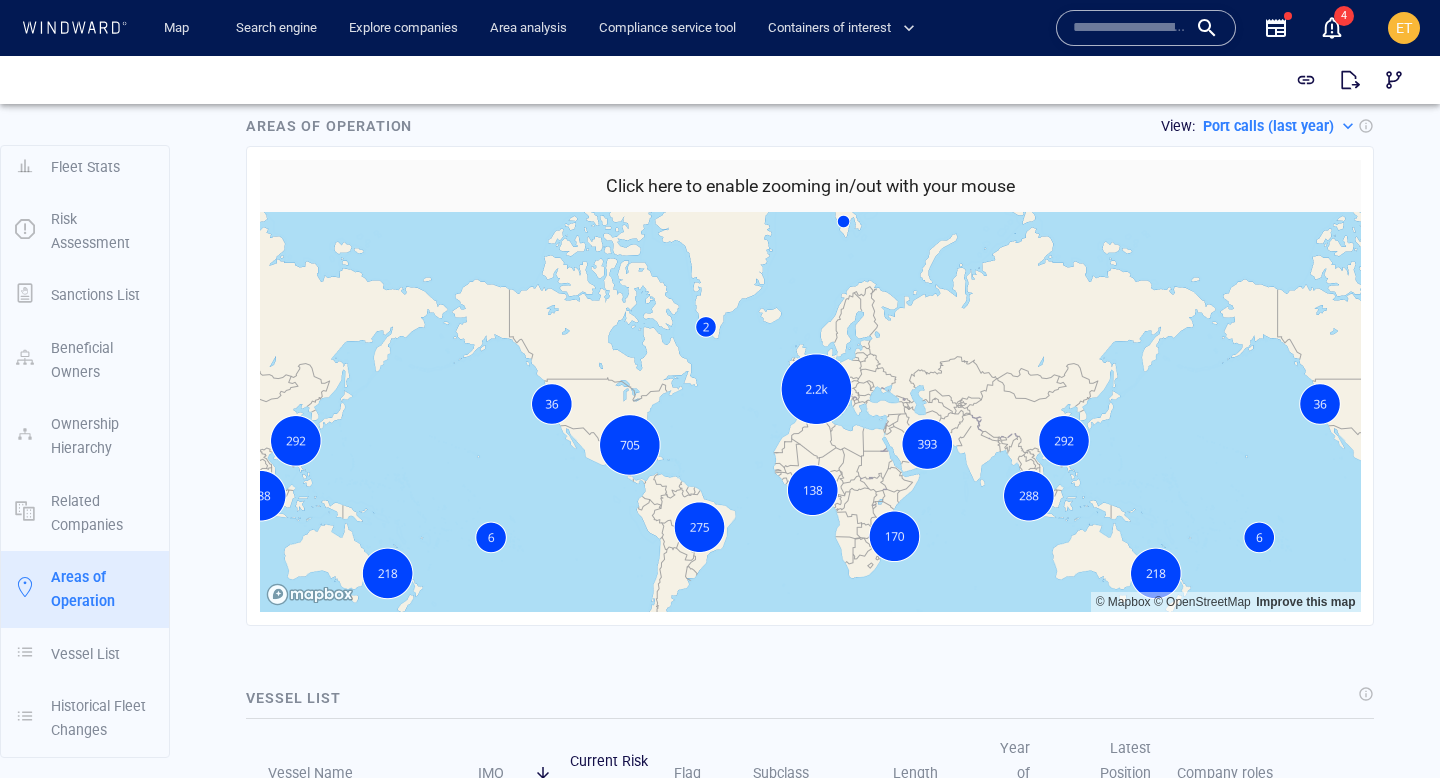 scroll, scrollTop: 2787, scrollLeft: 0, axis: vertical 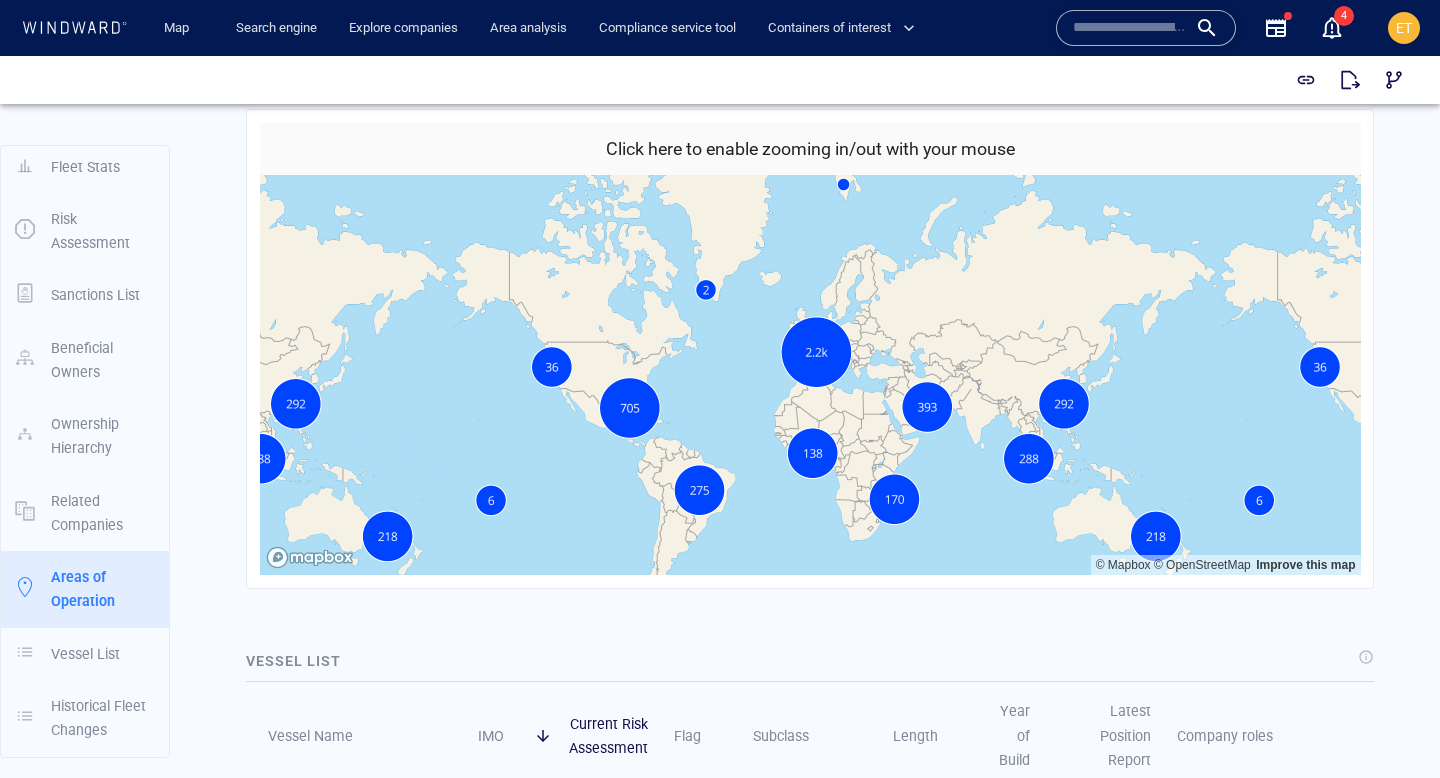 click on "Click here to enable zooming in/out with your mouse" at bounding box center (810, 149) 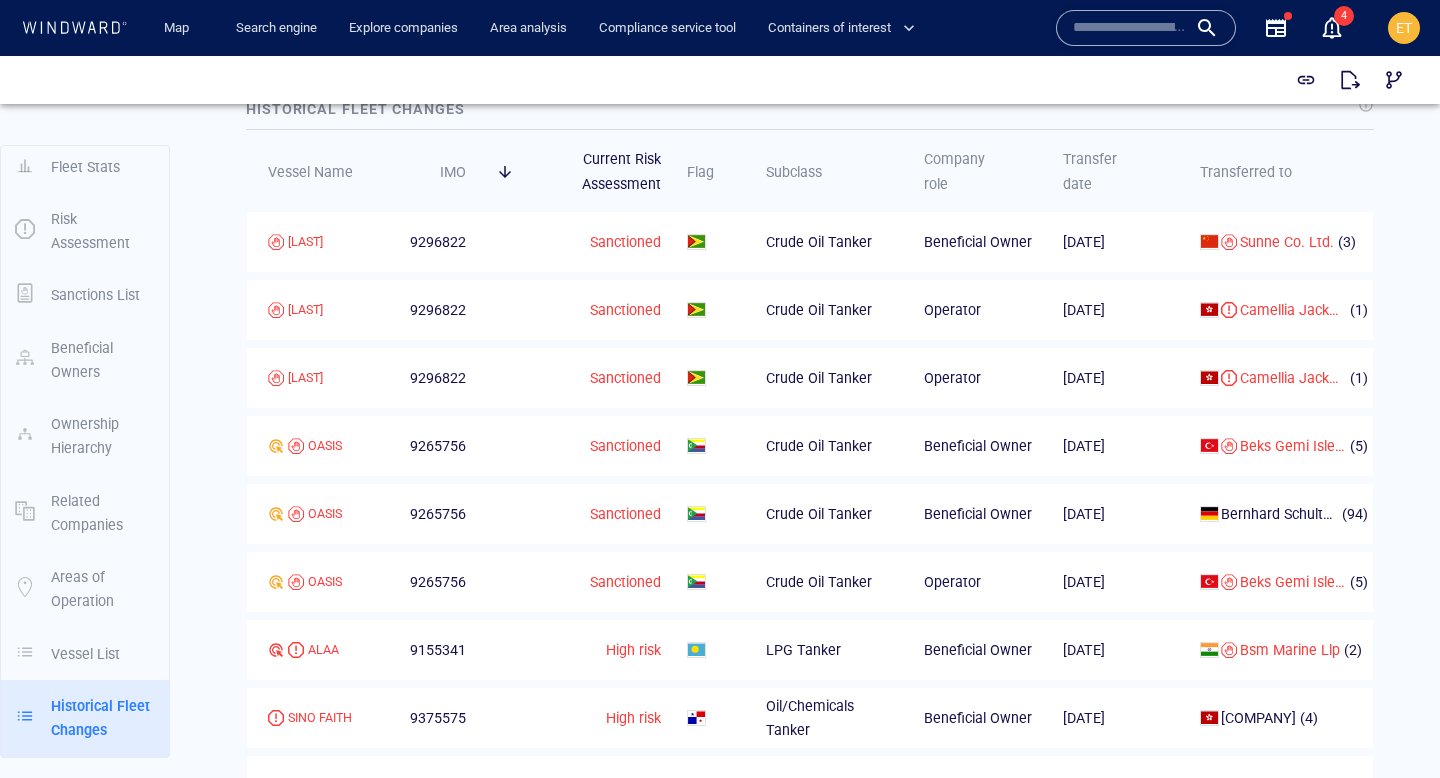 scroll, scrollTop: 4220, scrollLeft: 0, axis: vertical 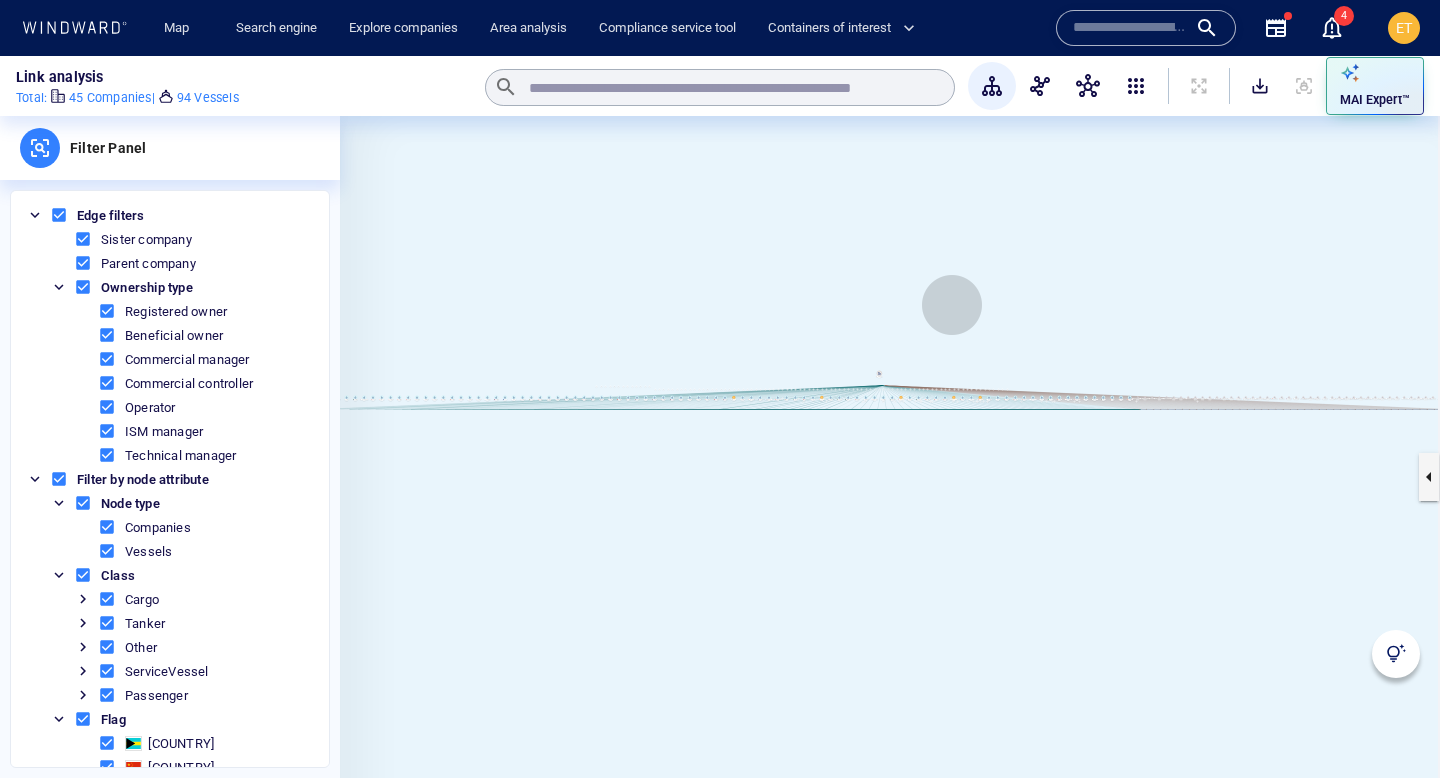 drag, startPoint x: 962, startPoint y: 378, endPoint x: 950, endPoint y: 286, distance: 92.779305 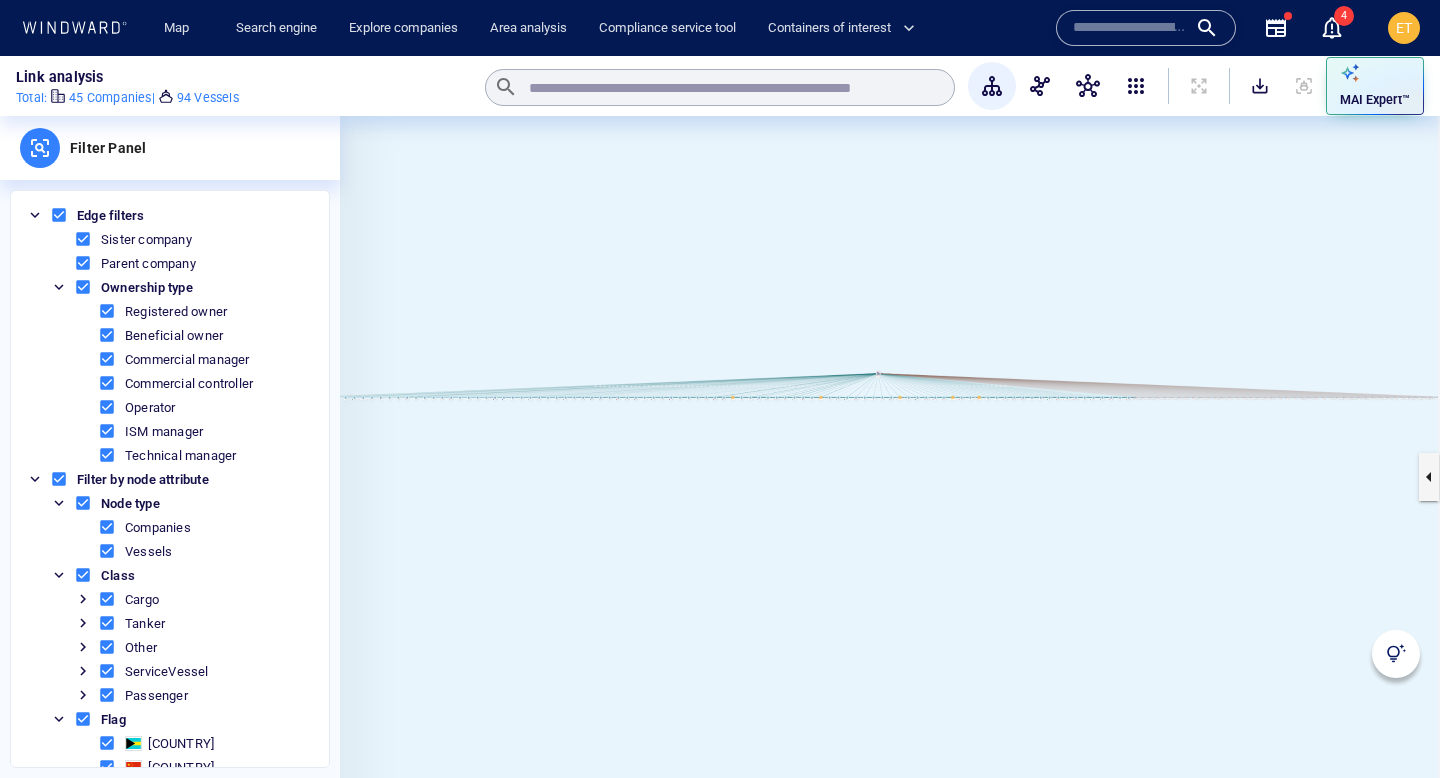 click at bounding box center (890, 477) 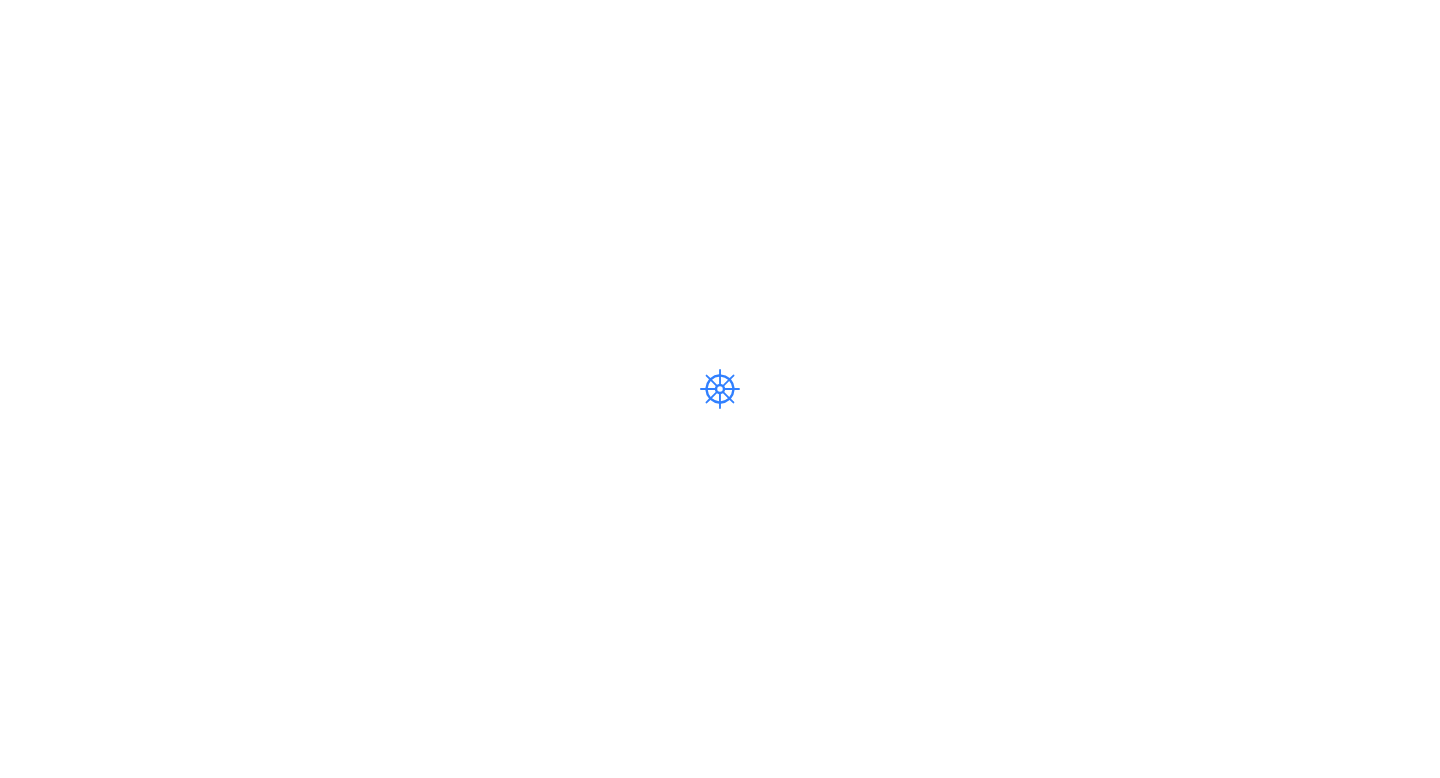 scroll, scrollTop: 0, scrollLeft: 0, axis: both 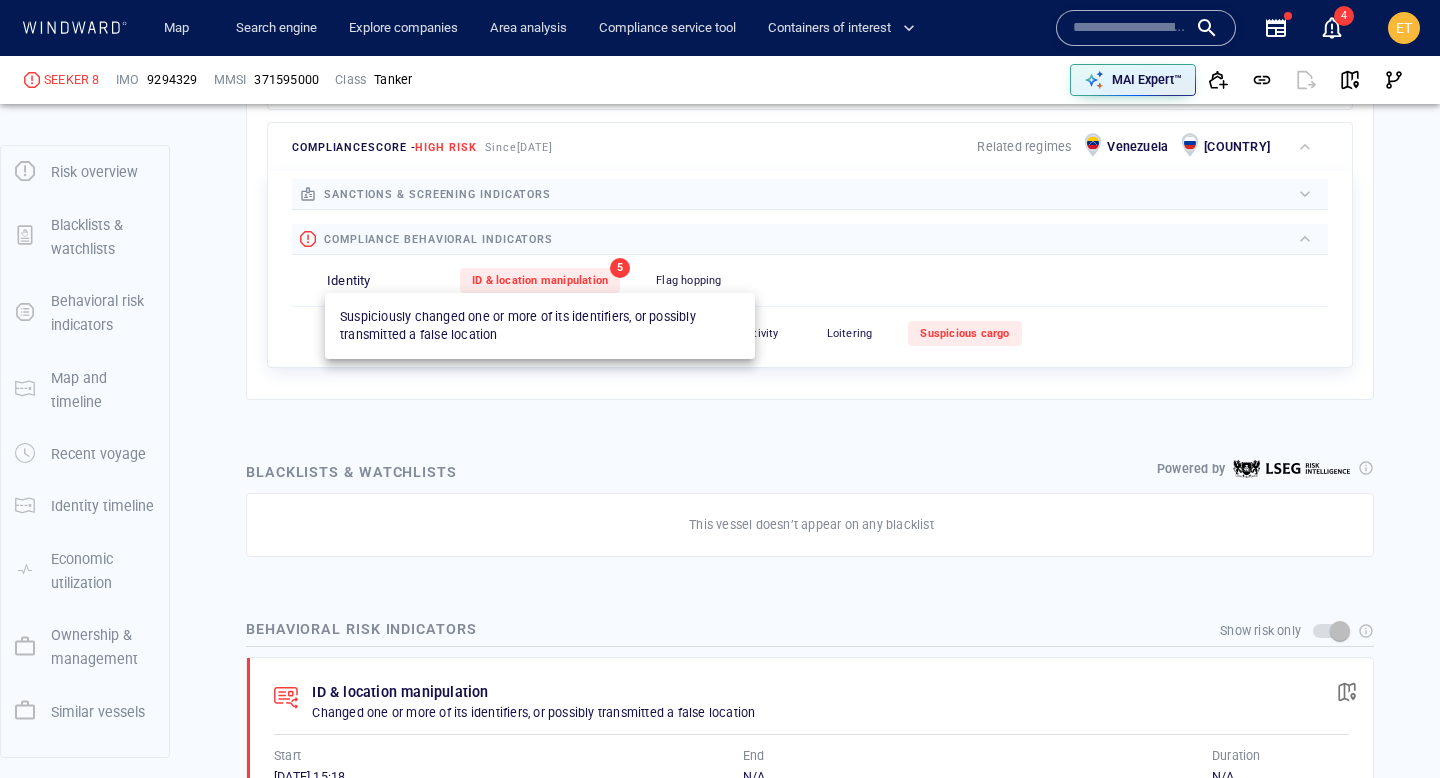 click on "ID & location manipulation" at bounding box center [540, 280] 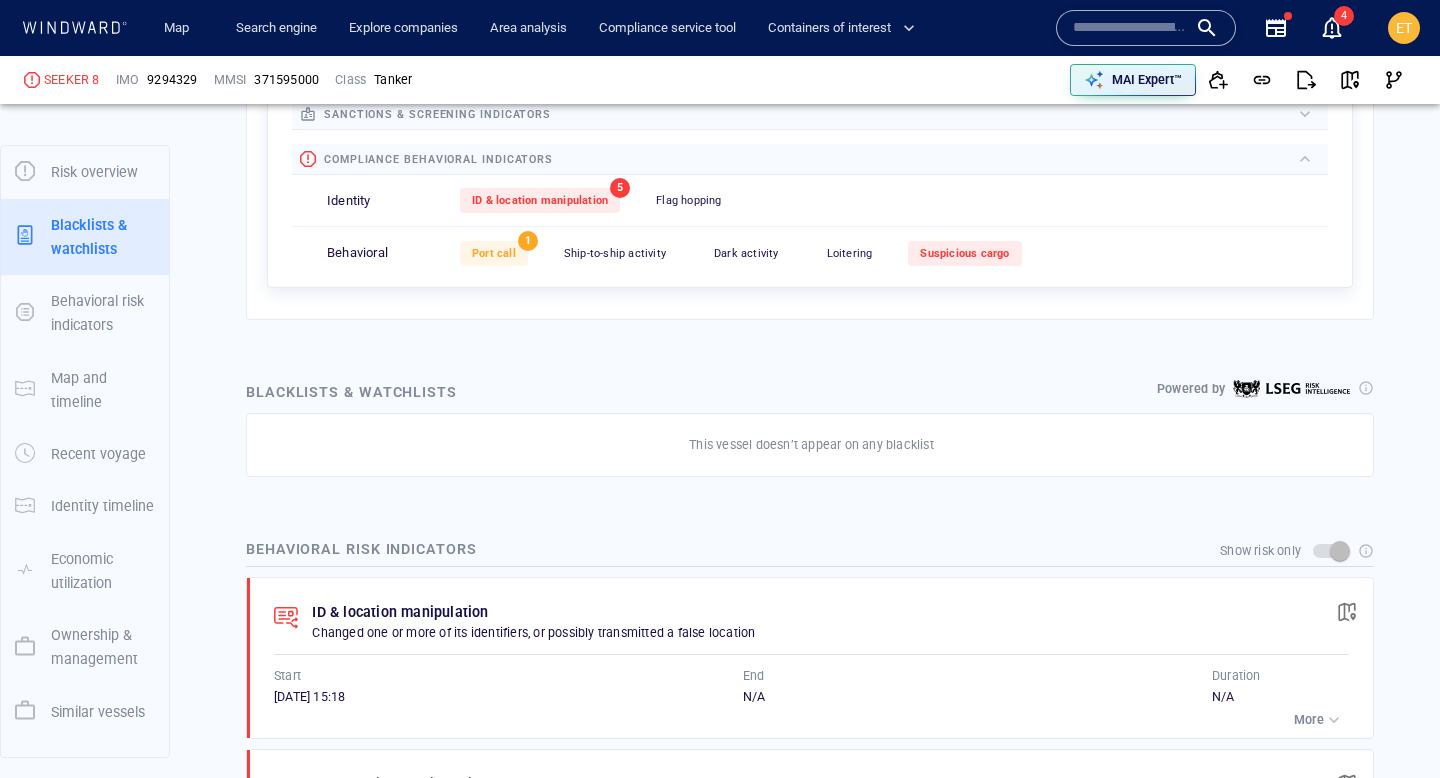 scroll, scrollTop: 104, scrollLeft: 0, axis: vertical 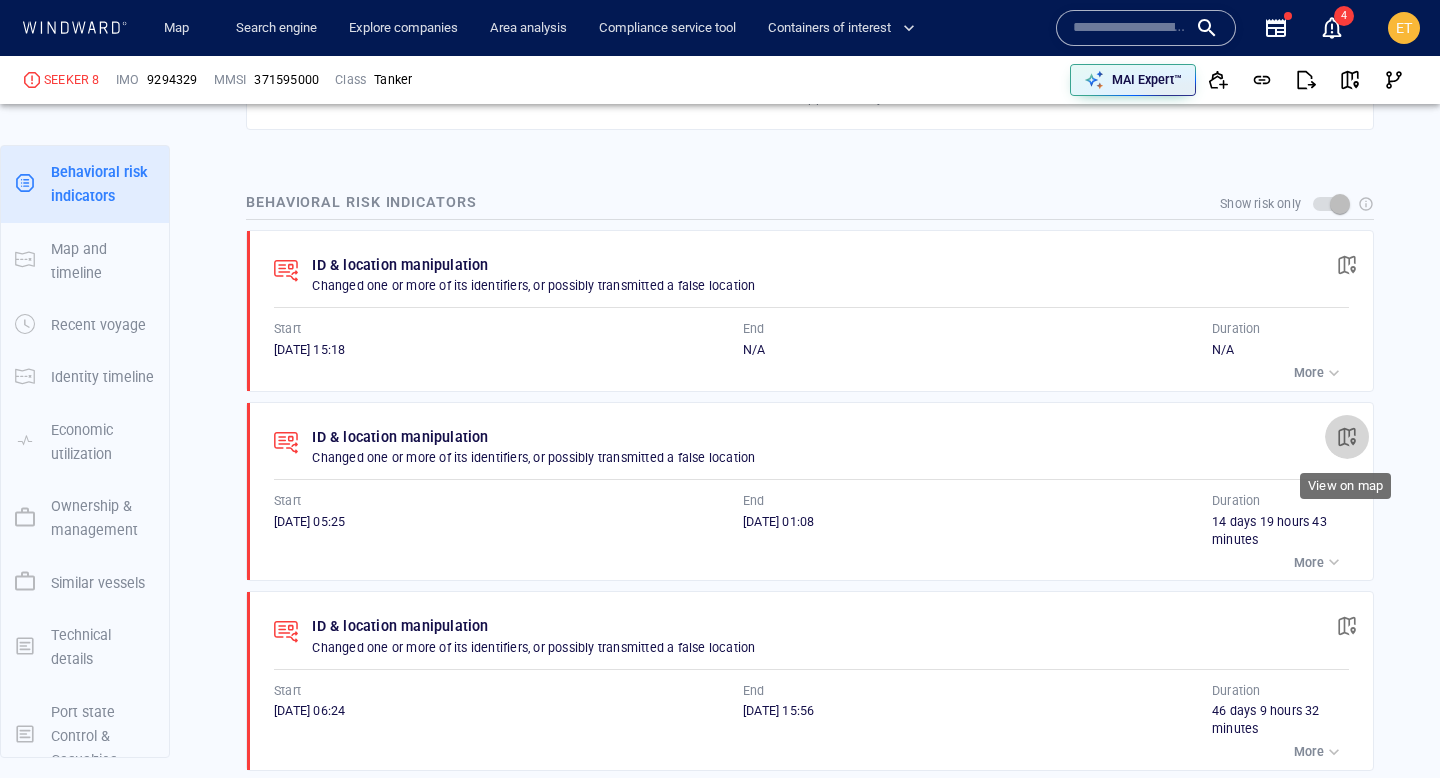 click at bounding box center (1347, 437) 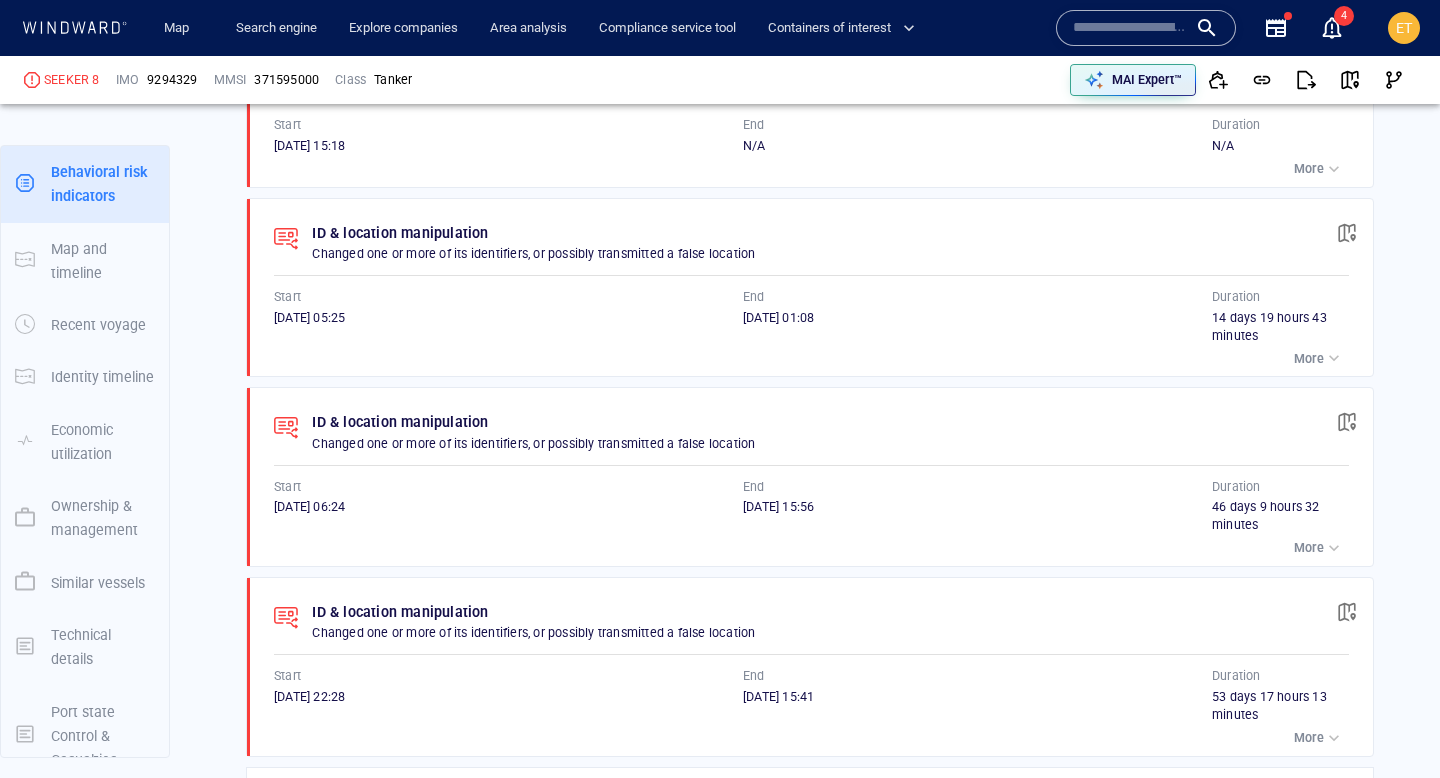 scroll, scrollTop: 0, scrollLeft: 0, axis: both 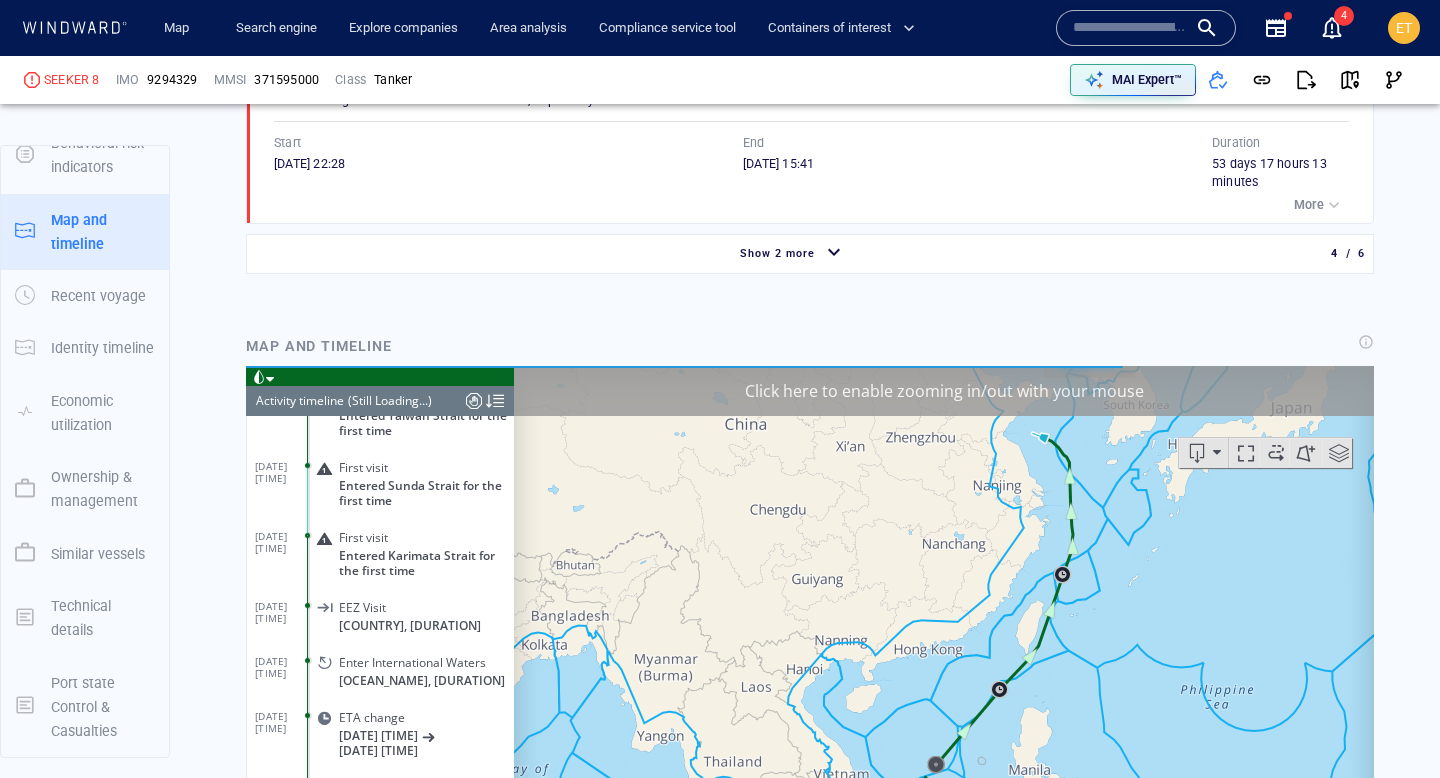 click on "Click here to enable zooming in/out with your mouse" at bounding box center (944, 391) 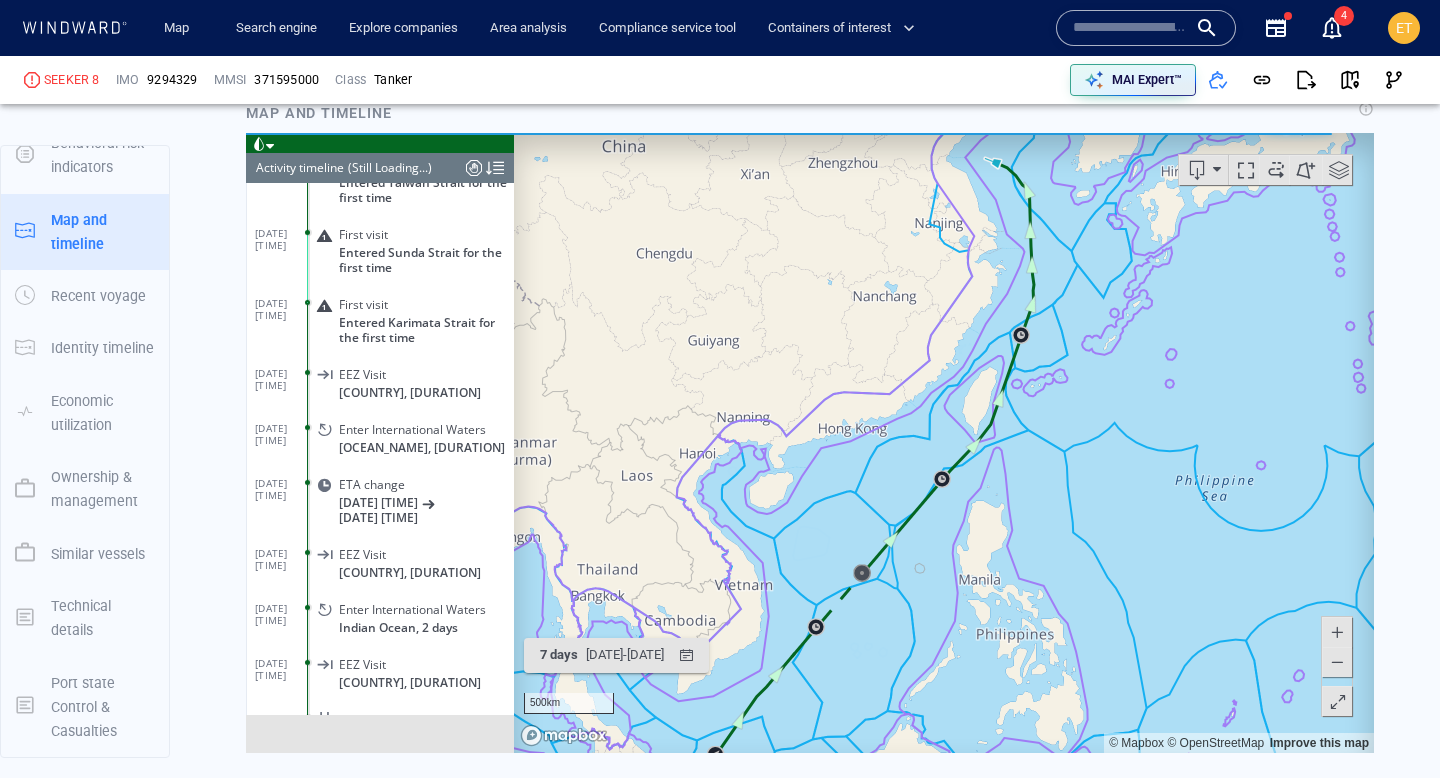 scroll, scrollTop: 2000, scrollLeft: 0, axis: vertical 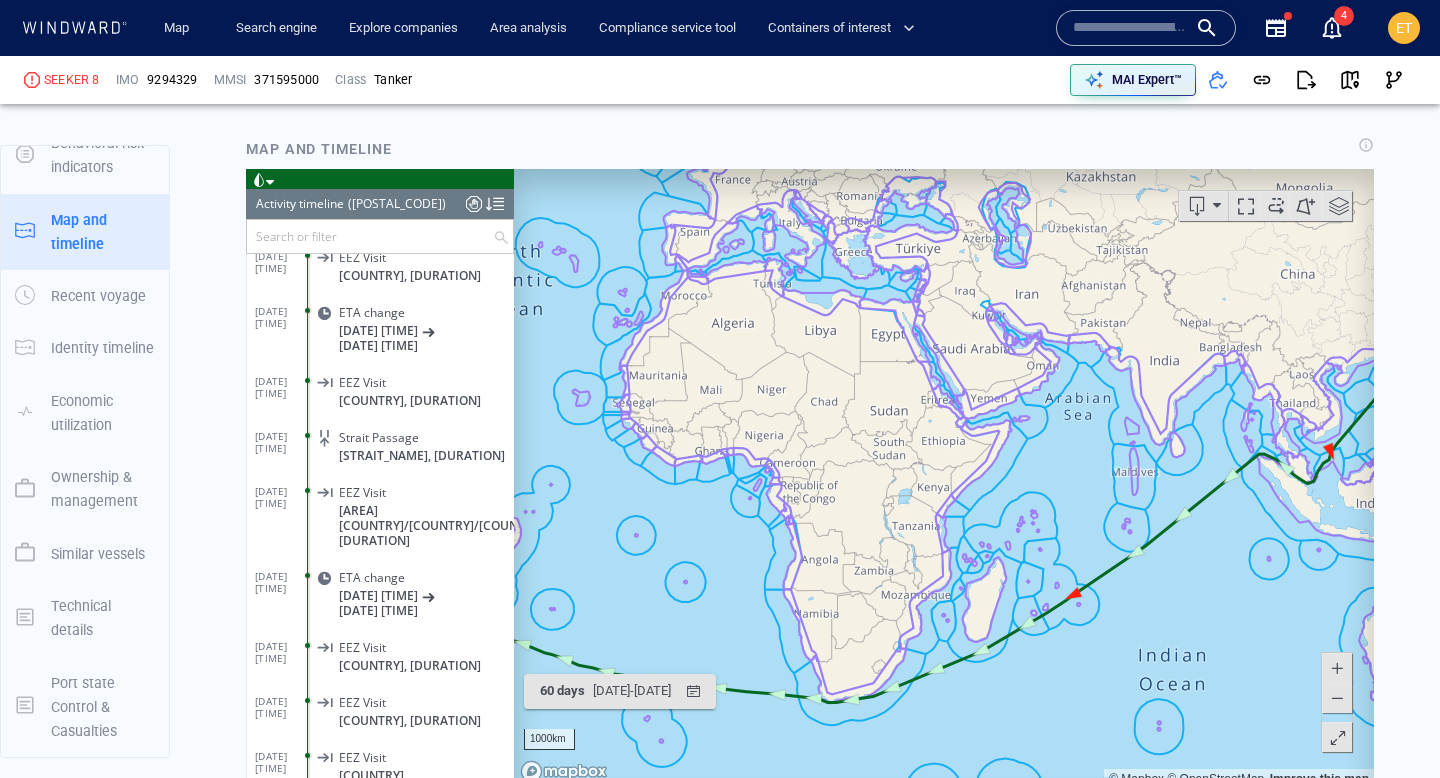 drag, startPoint x: 1227, startPoint y: 378, endPoint x: 1195, endPoint y: 339, distance: 50.447994 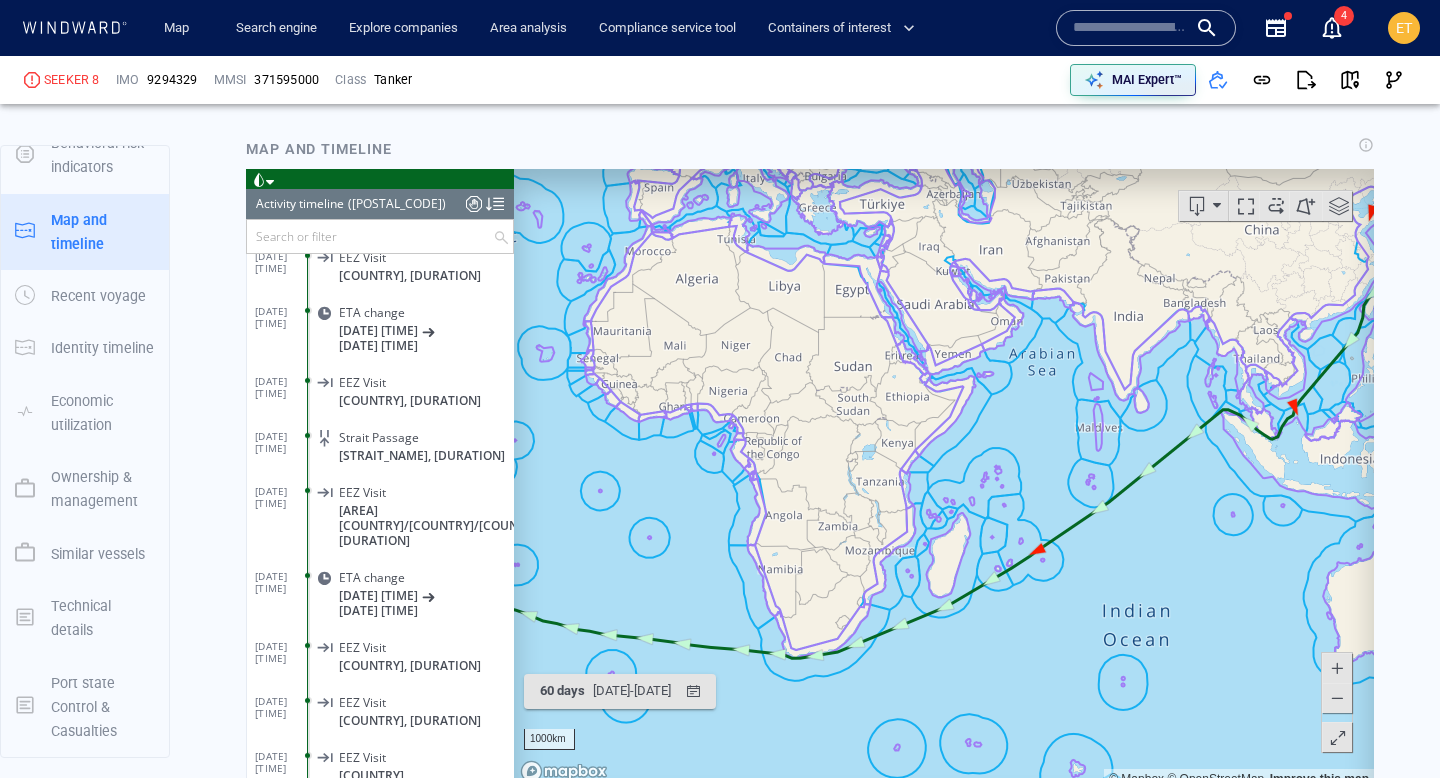 click at bounding box center (1217, 206) 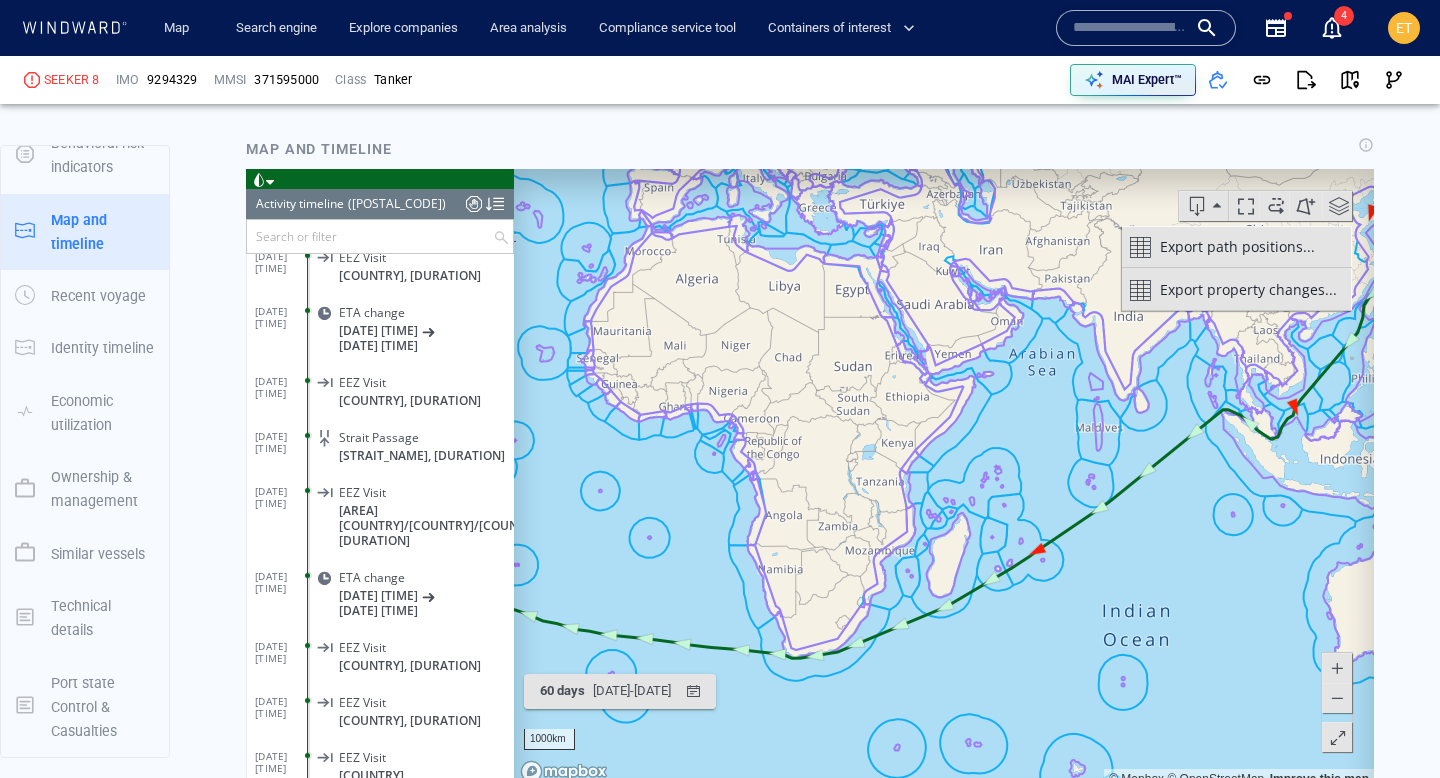 click at bounding box center [1246, 206] 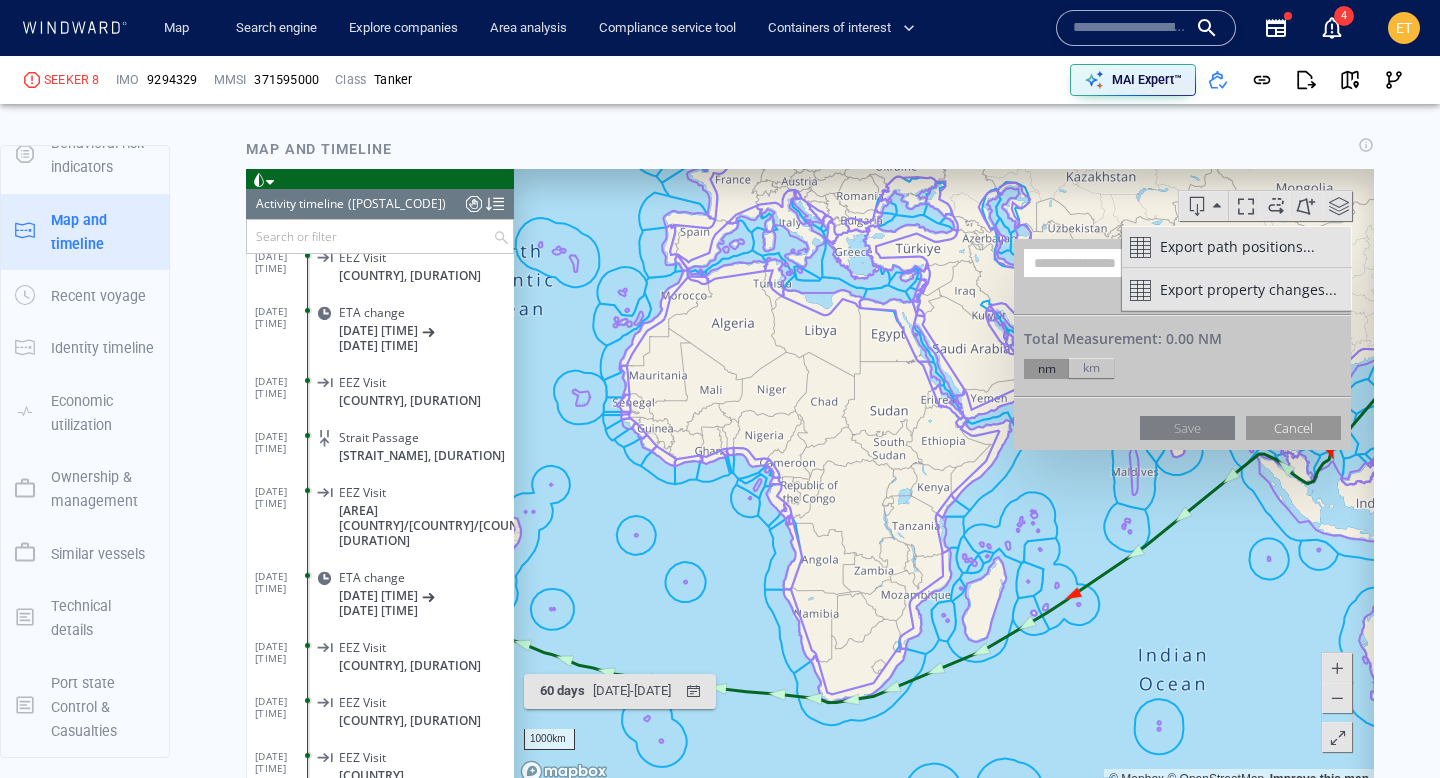 click at bounding box center [1339, 206] 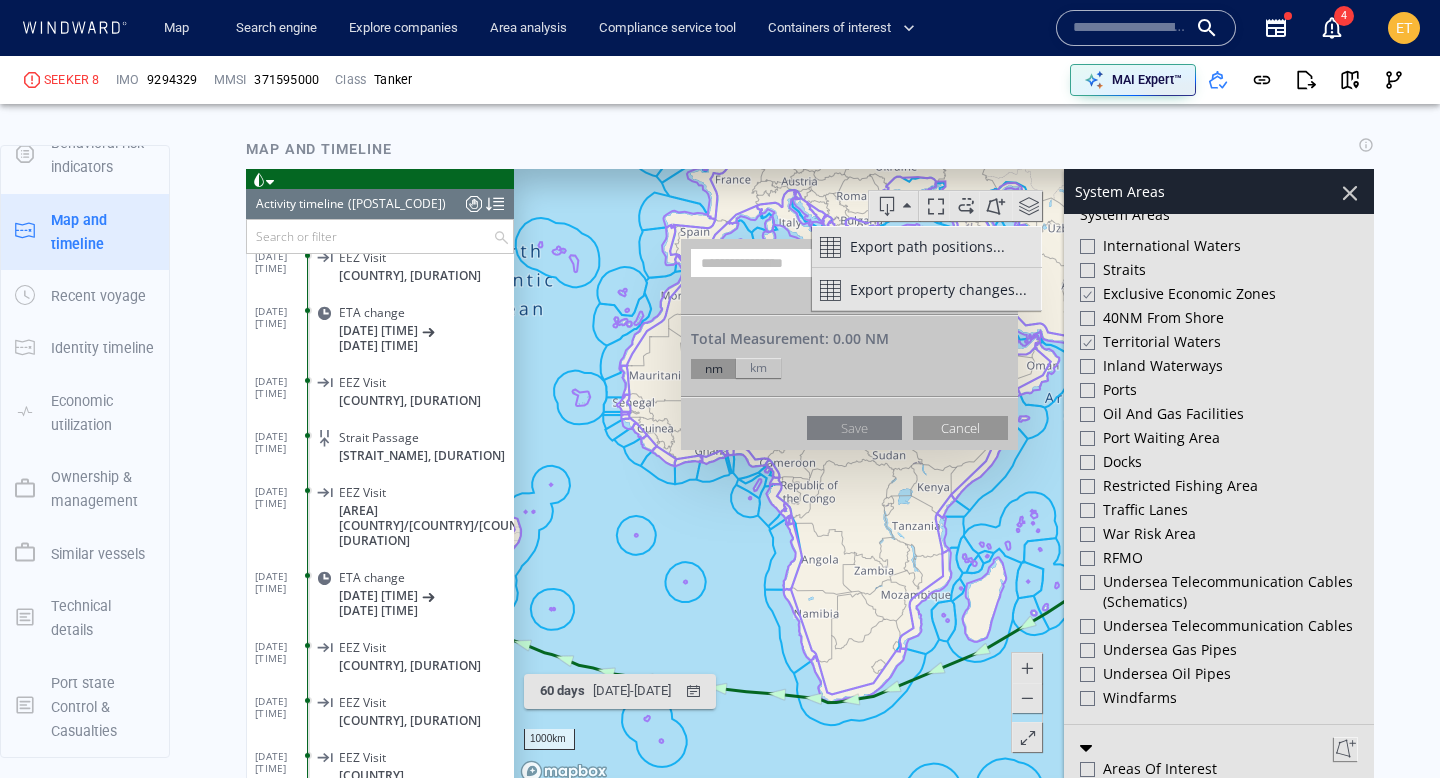 scroll, scrollTop: 592, scrollLeft: 0, axis: vertical 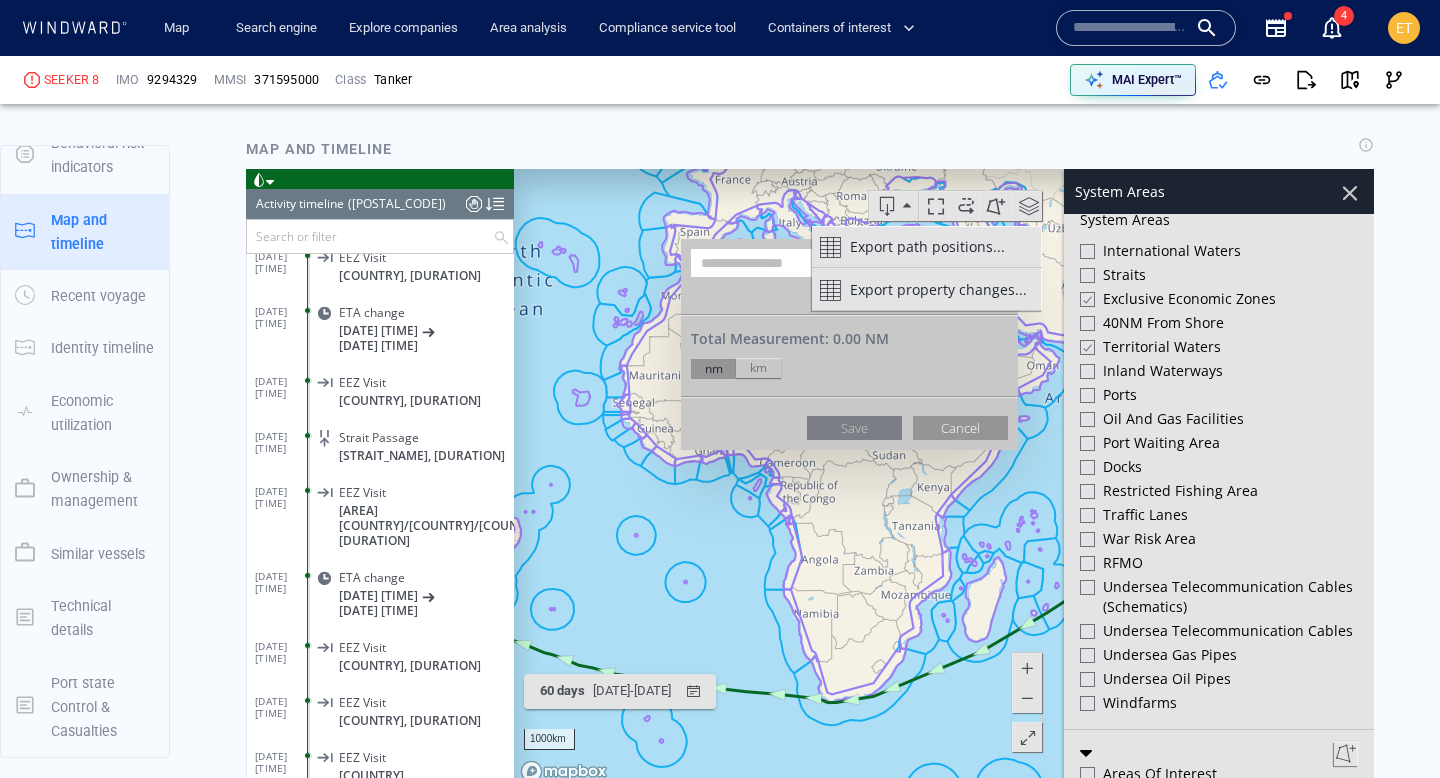 click 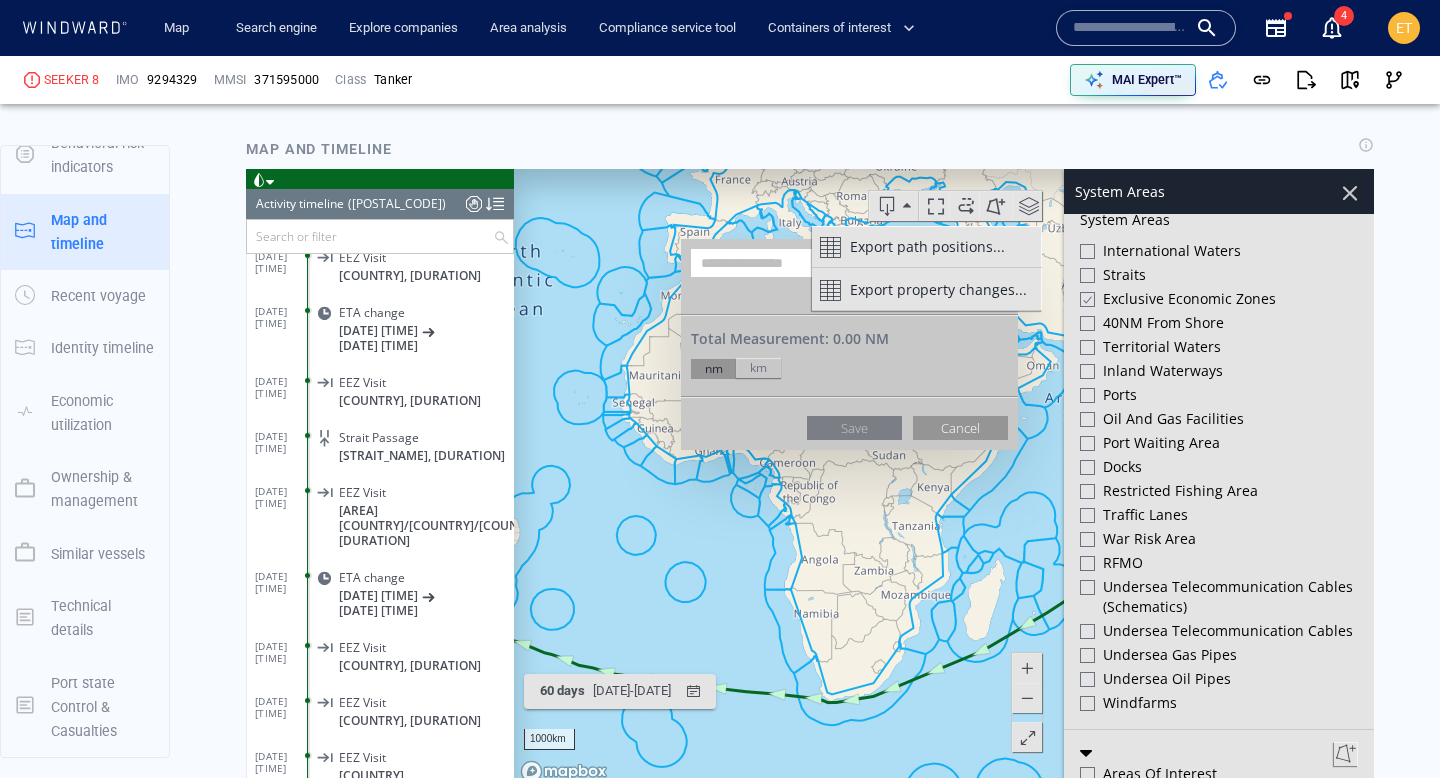 click 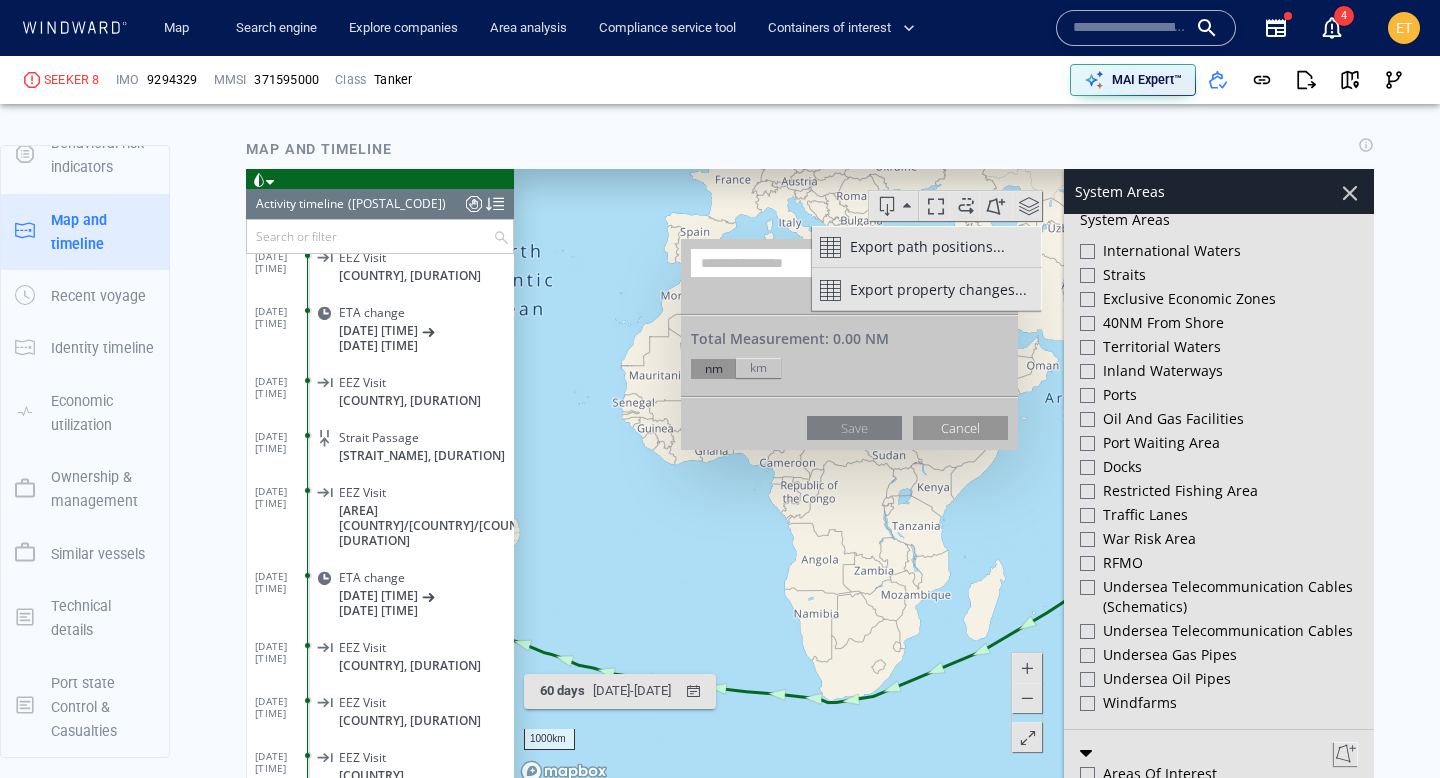 click at bounding box center (1350, 193) 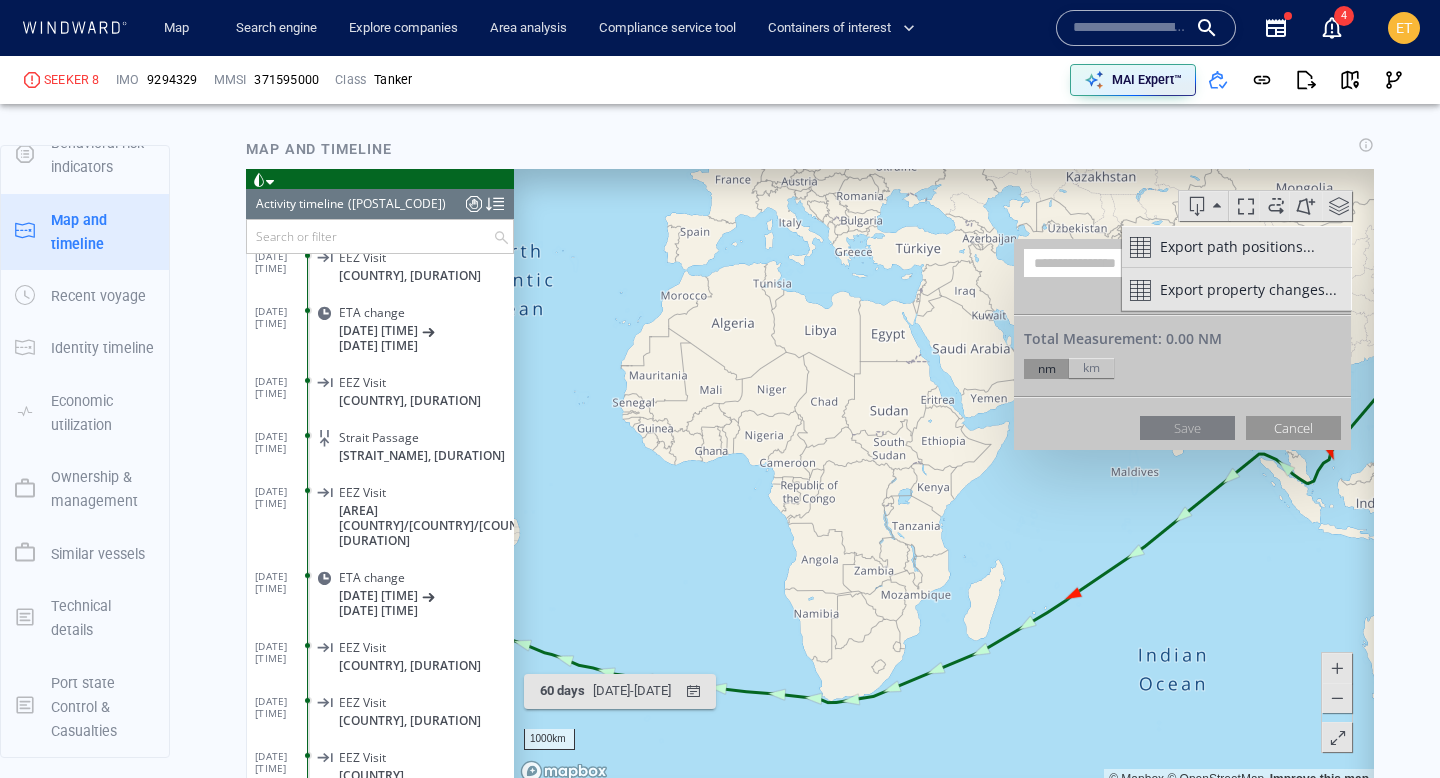 click at bounding box center [1246, 206] 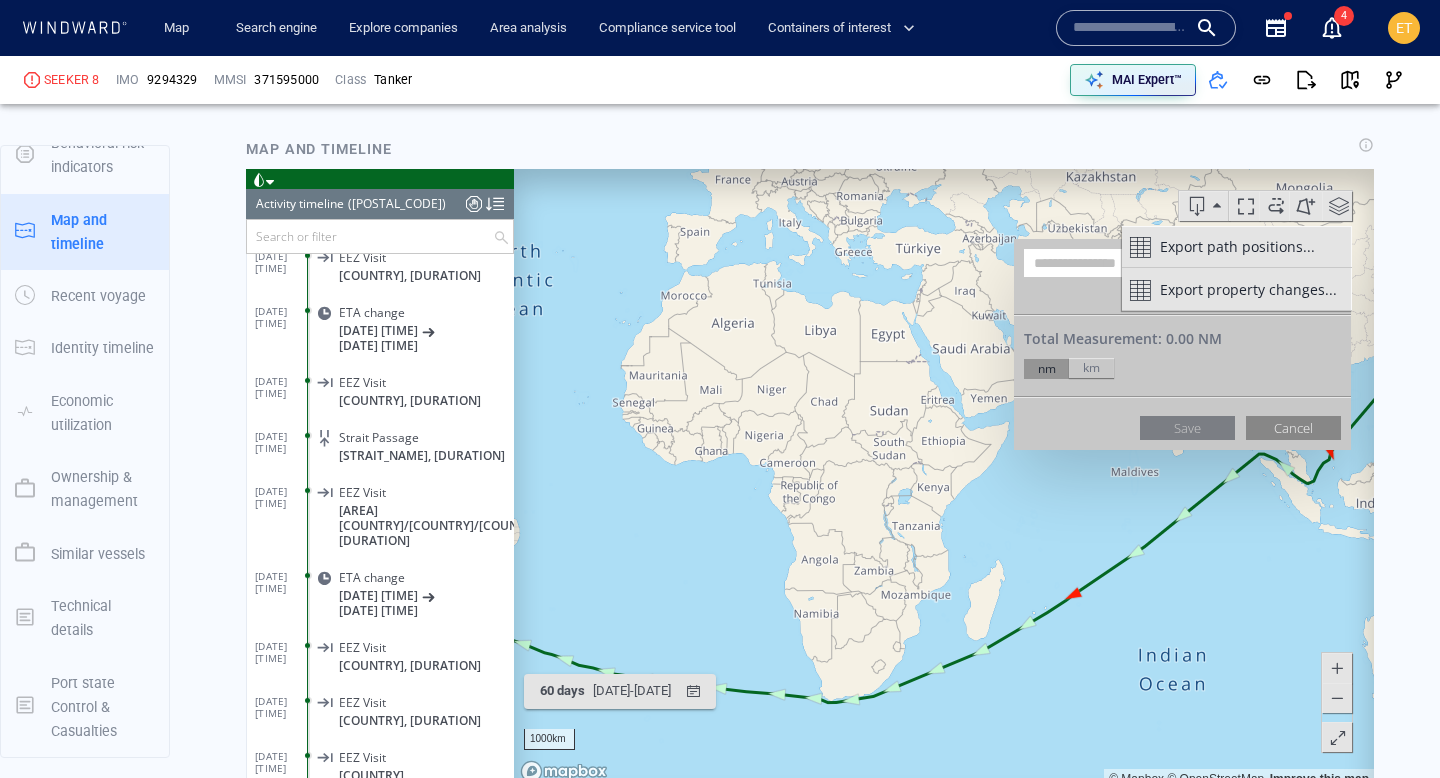 click on "Cancel" 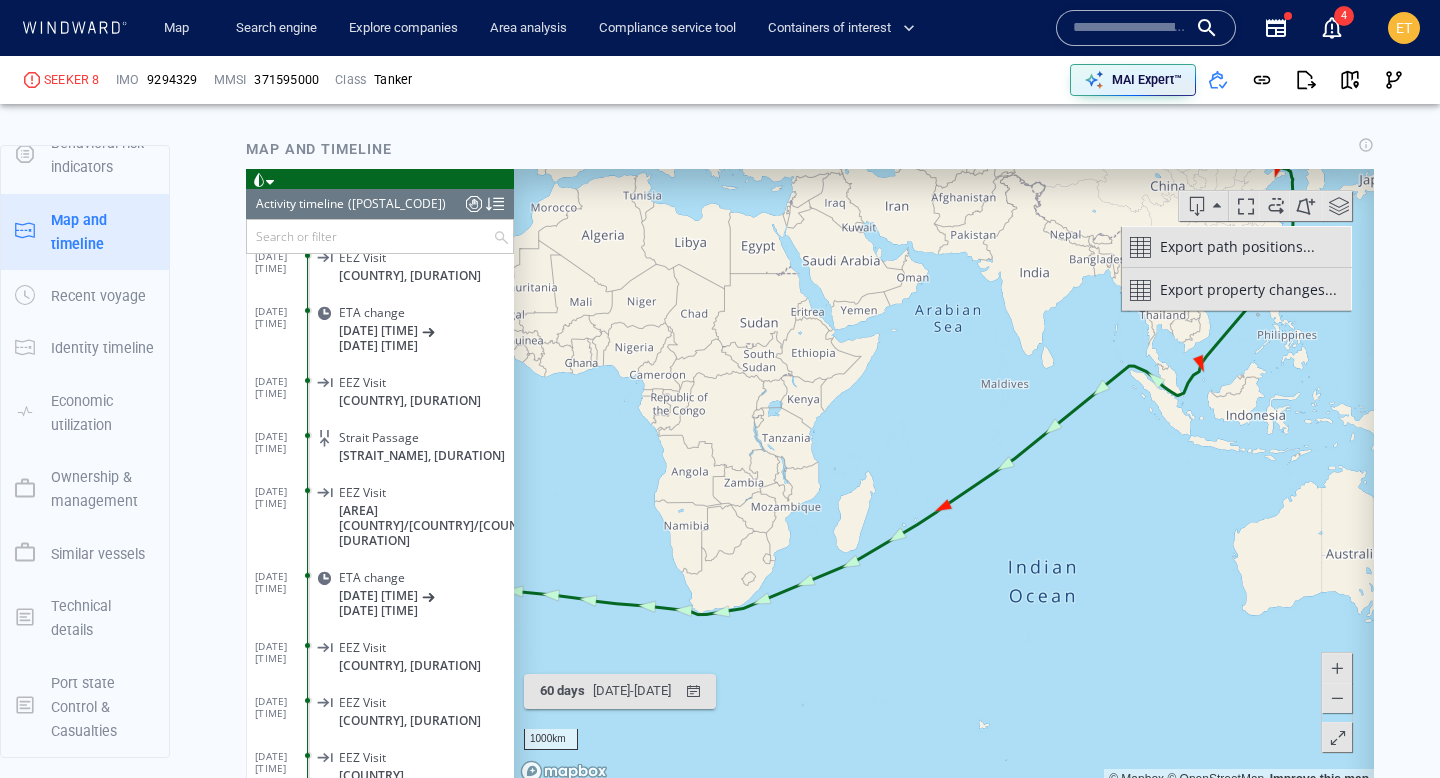 drag, startPoint x: 770, startPoint y: 413, endPoint x: 794, endPoint y: 286, distance: 129.24782 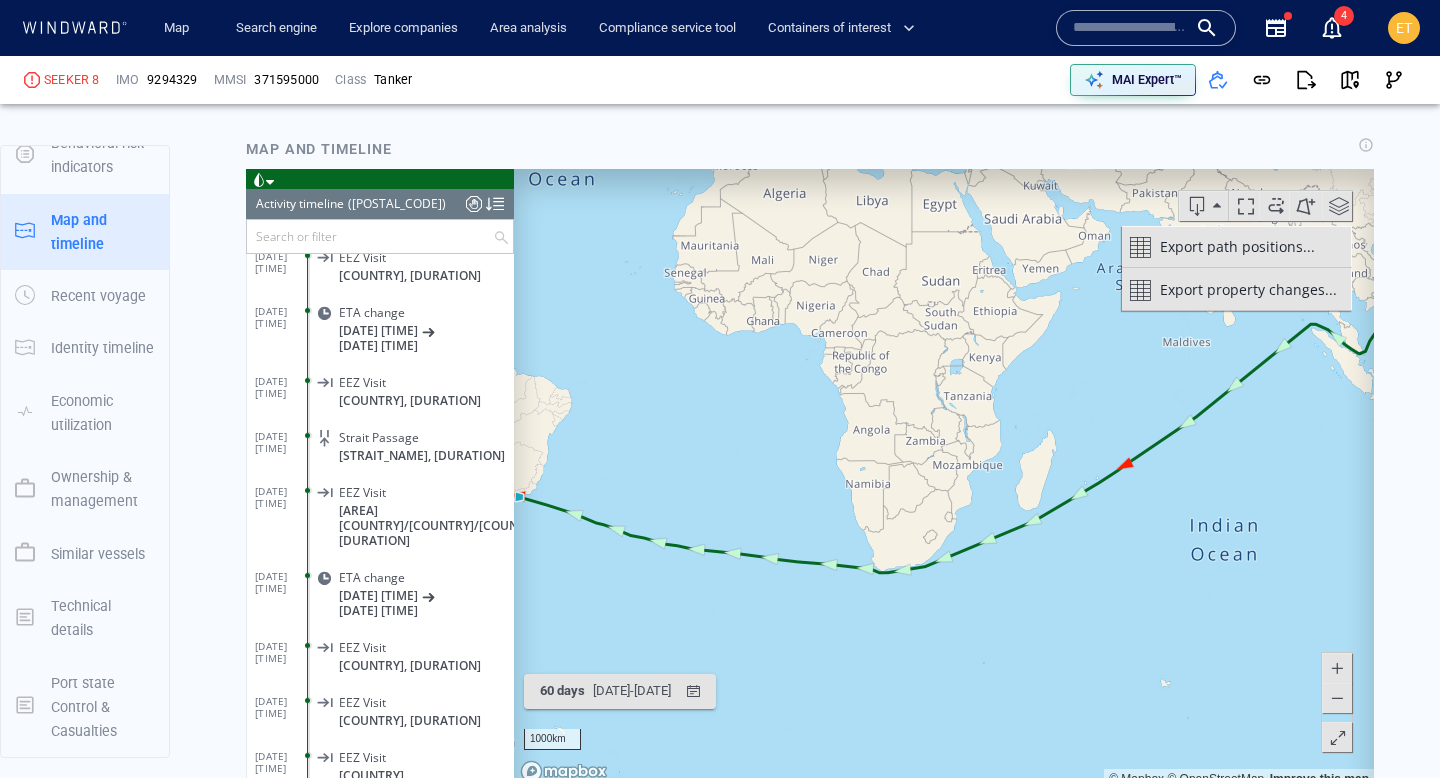 drag, startPoint x: 694, startPoint y: 416, endPoint x: 802, endPoint y: 340, distance: 132.0606 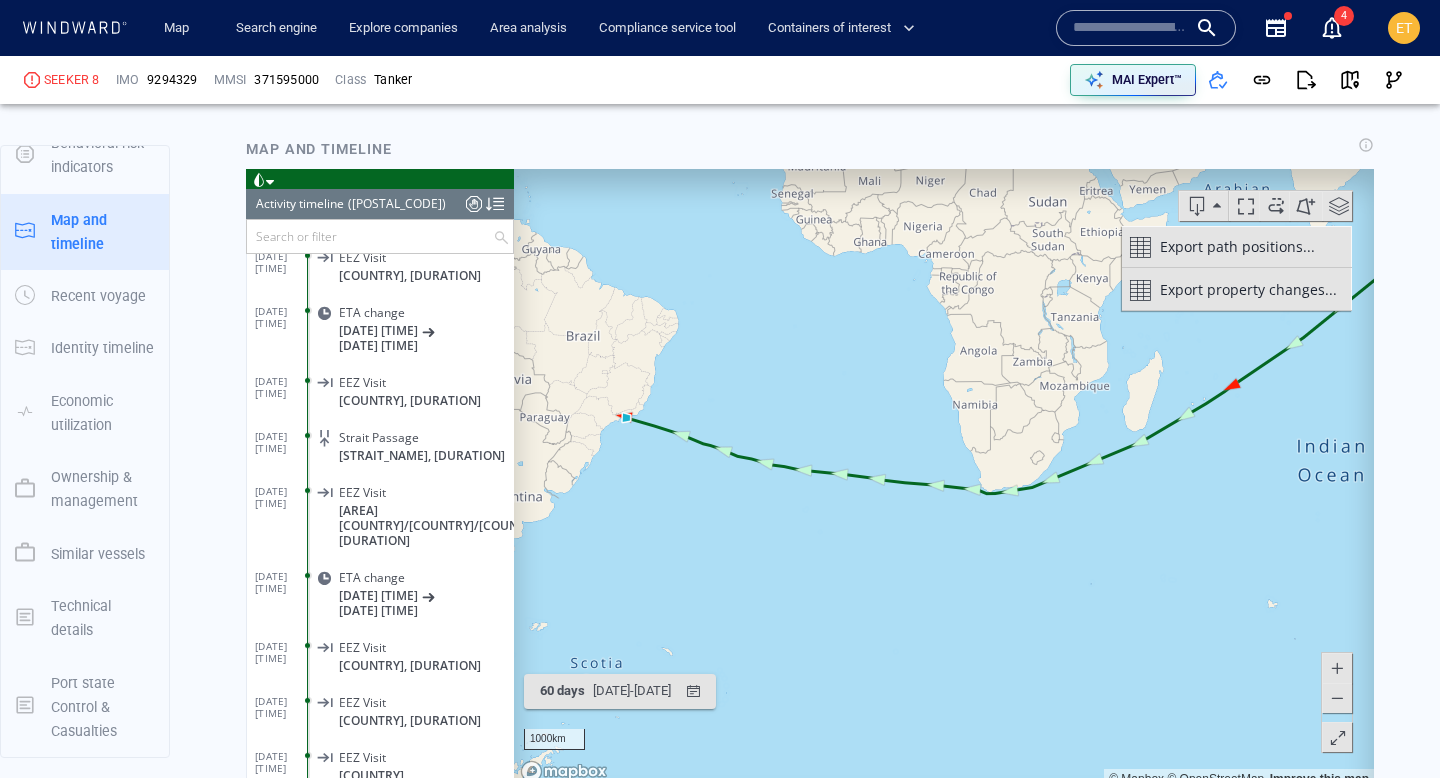 click at bounding box center [944, 479] 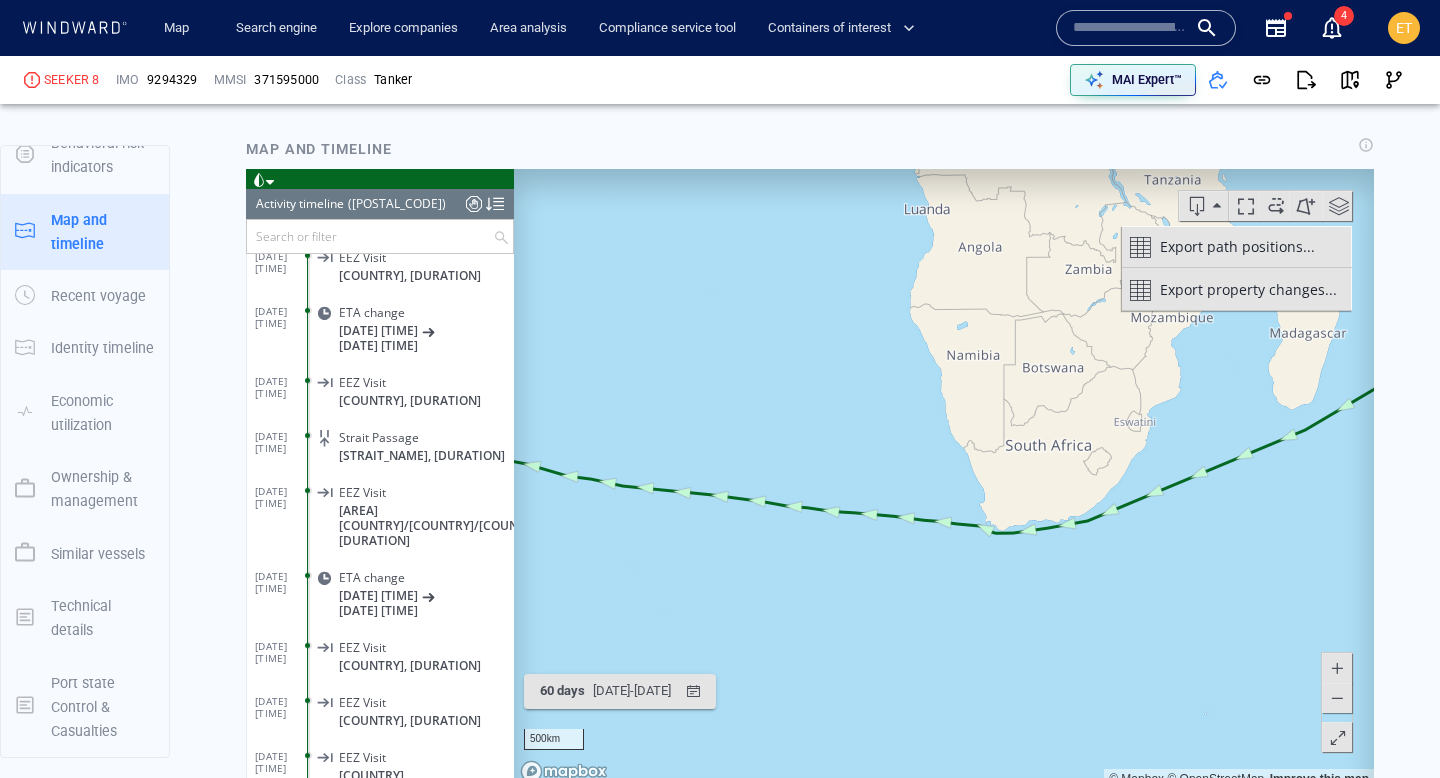 drag, startPoint x: 937, startPoint y: 446, endPoint x: 984, endPoint y: 426, distance: 51.078373 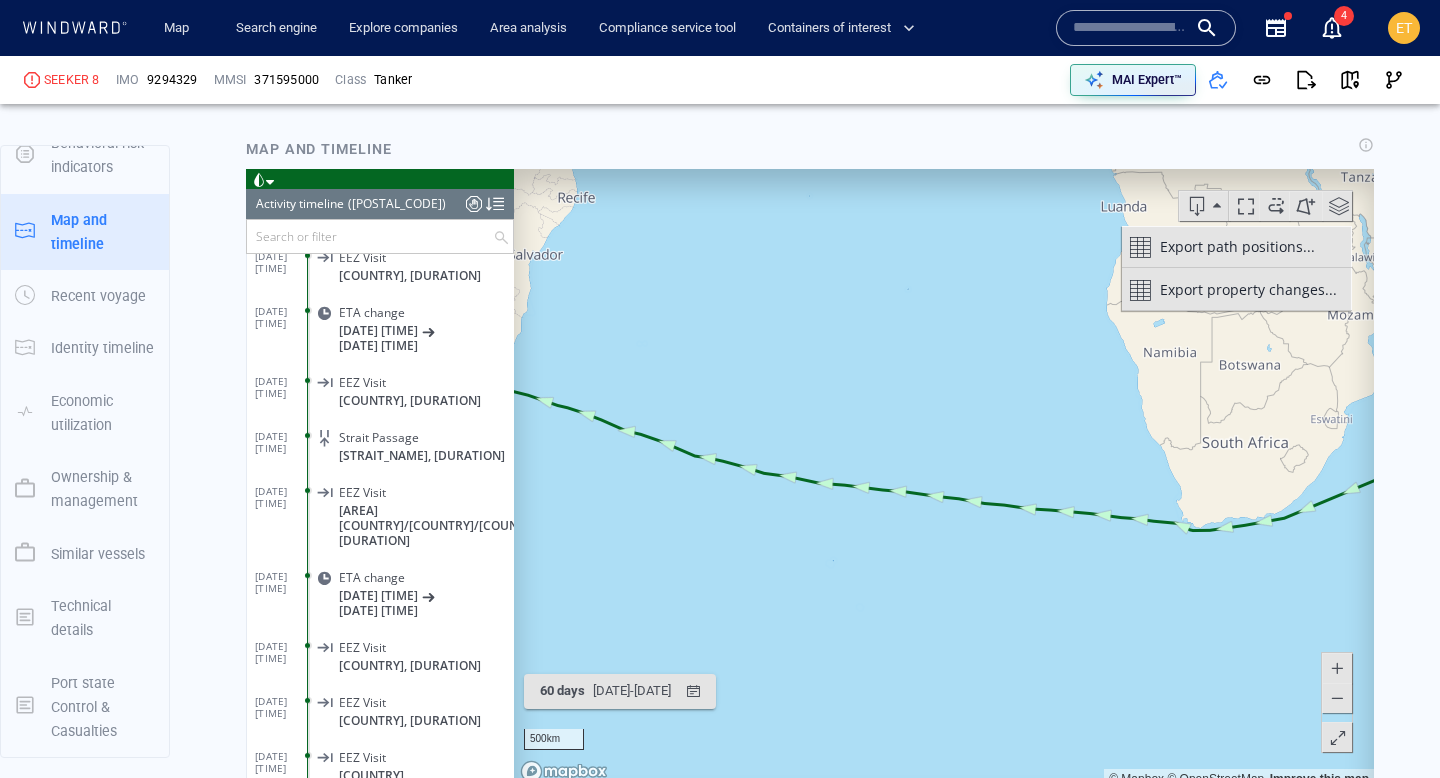 drag, startPoint x: 832, startPoint y: 436, endPoint x: 1050, endPoint y: 429, distance: 218.11235 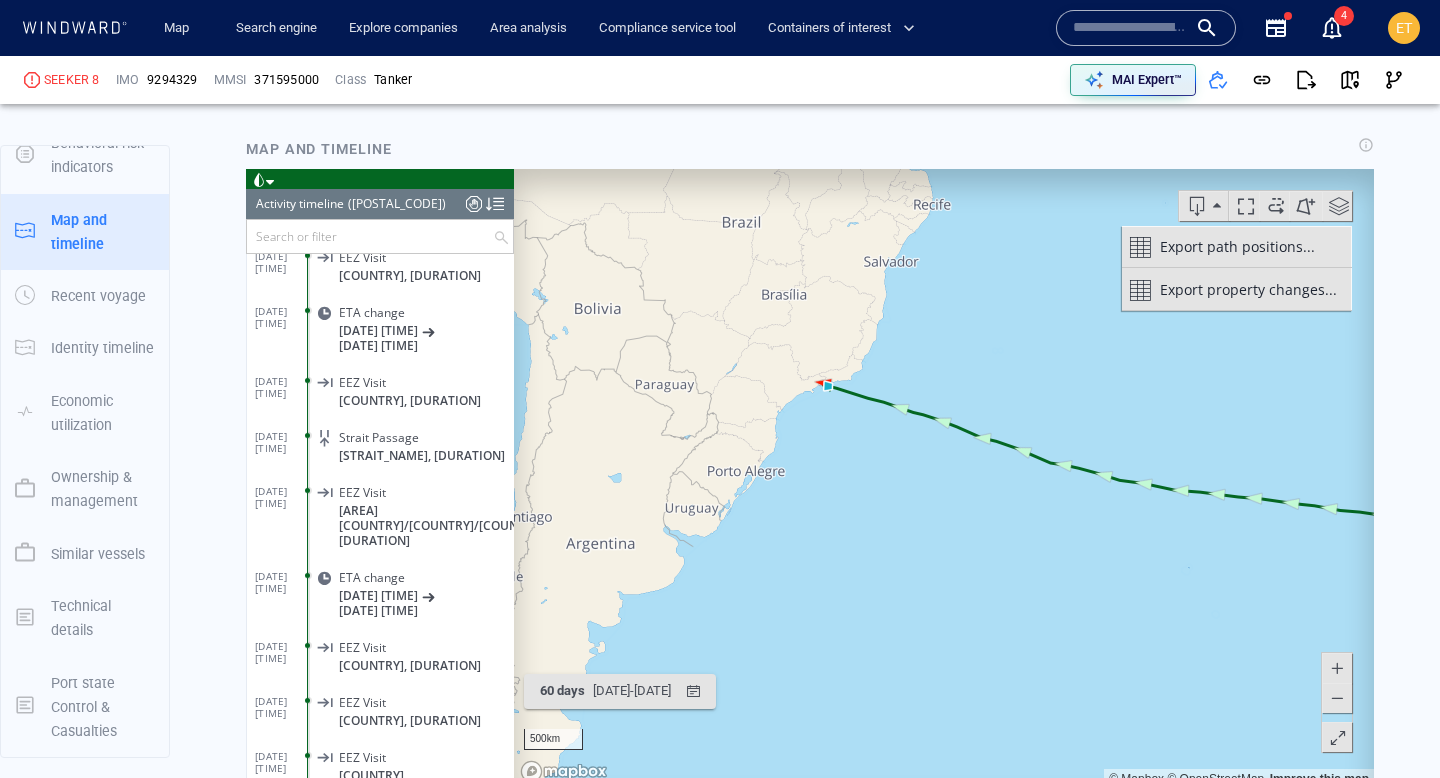 click at bounding box center (944, 479) 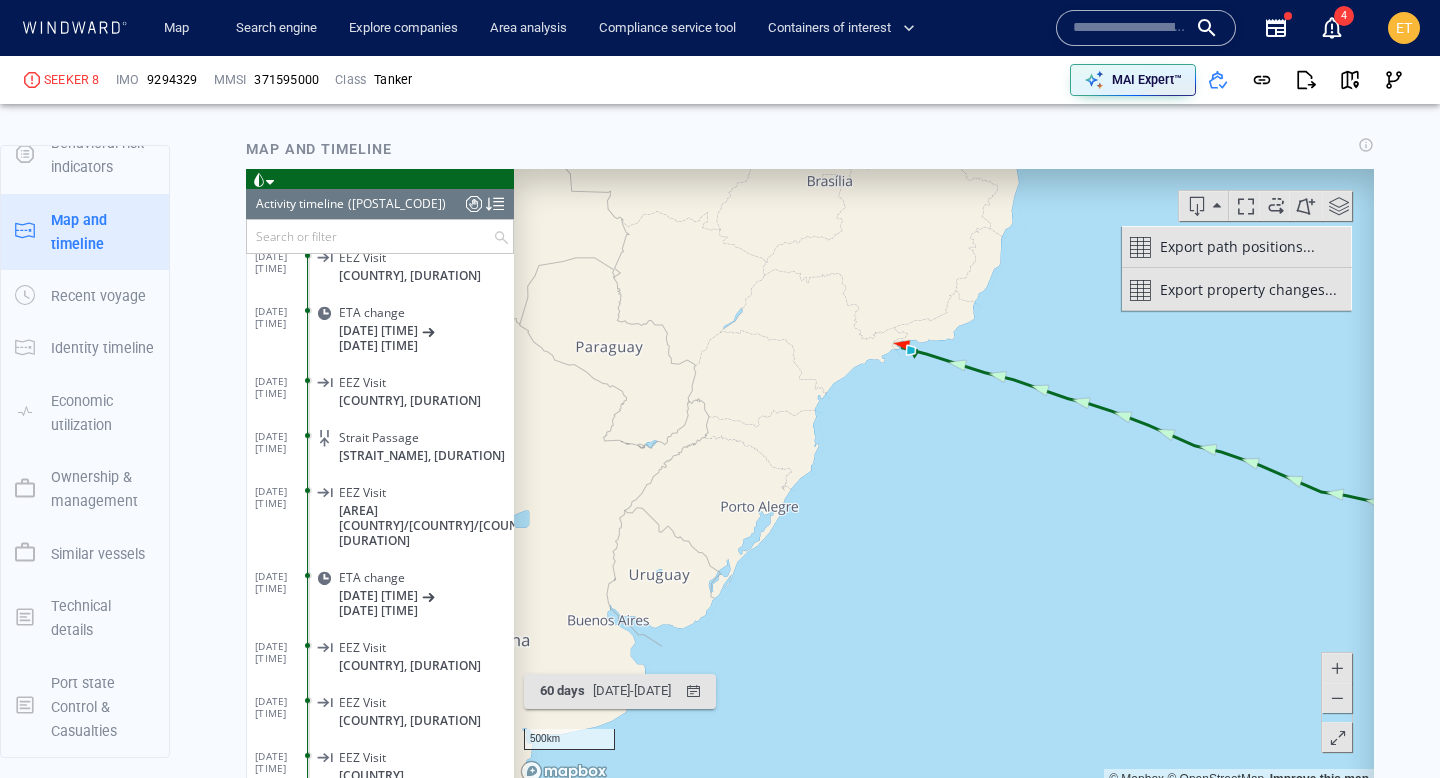 click at bounding box center [944, 479] 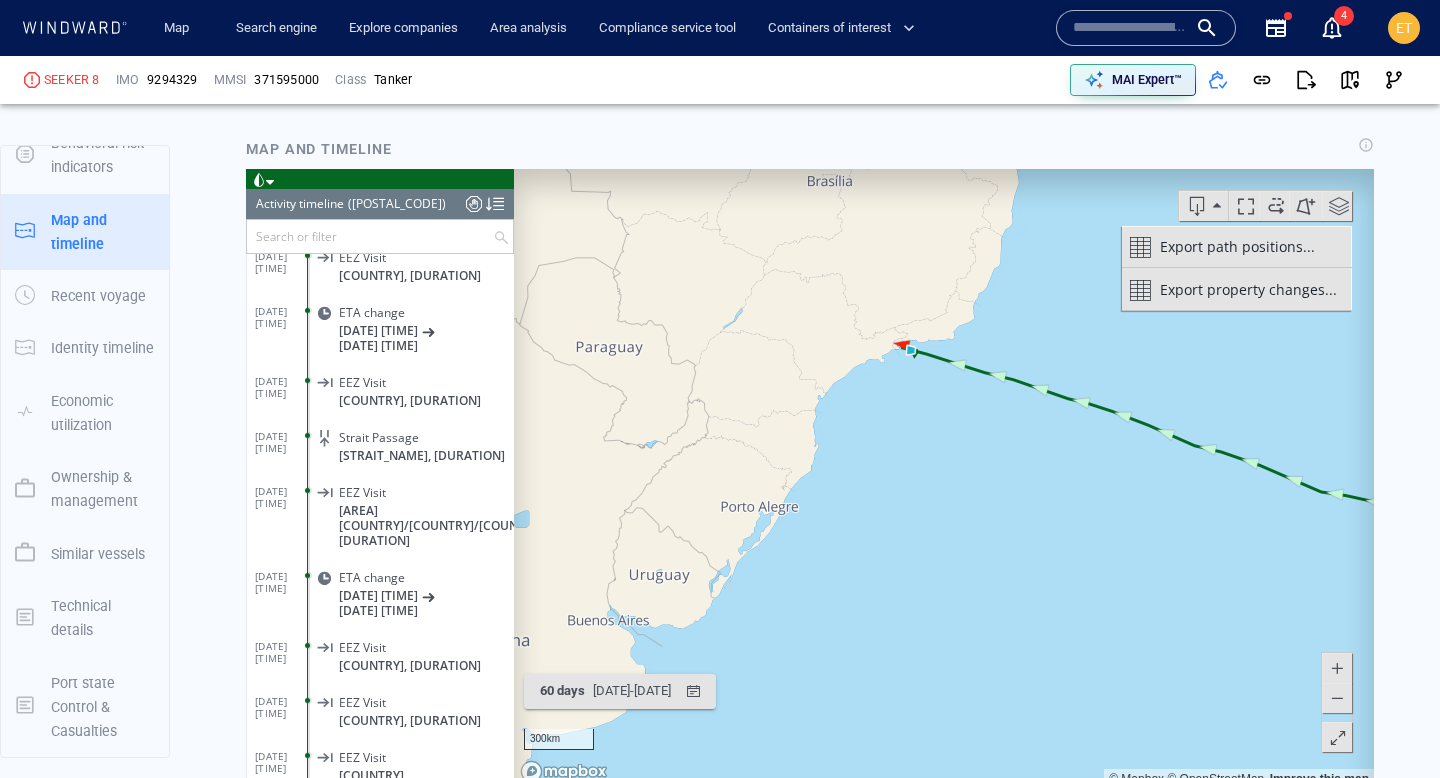 click at bounding box center [944, 479] 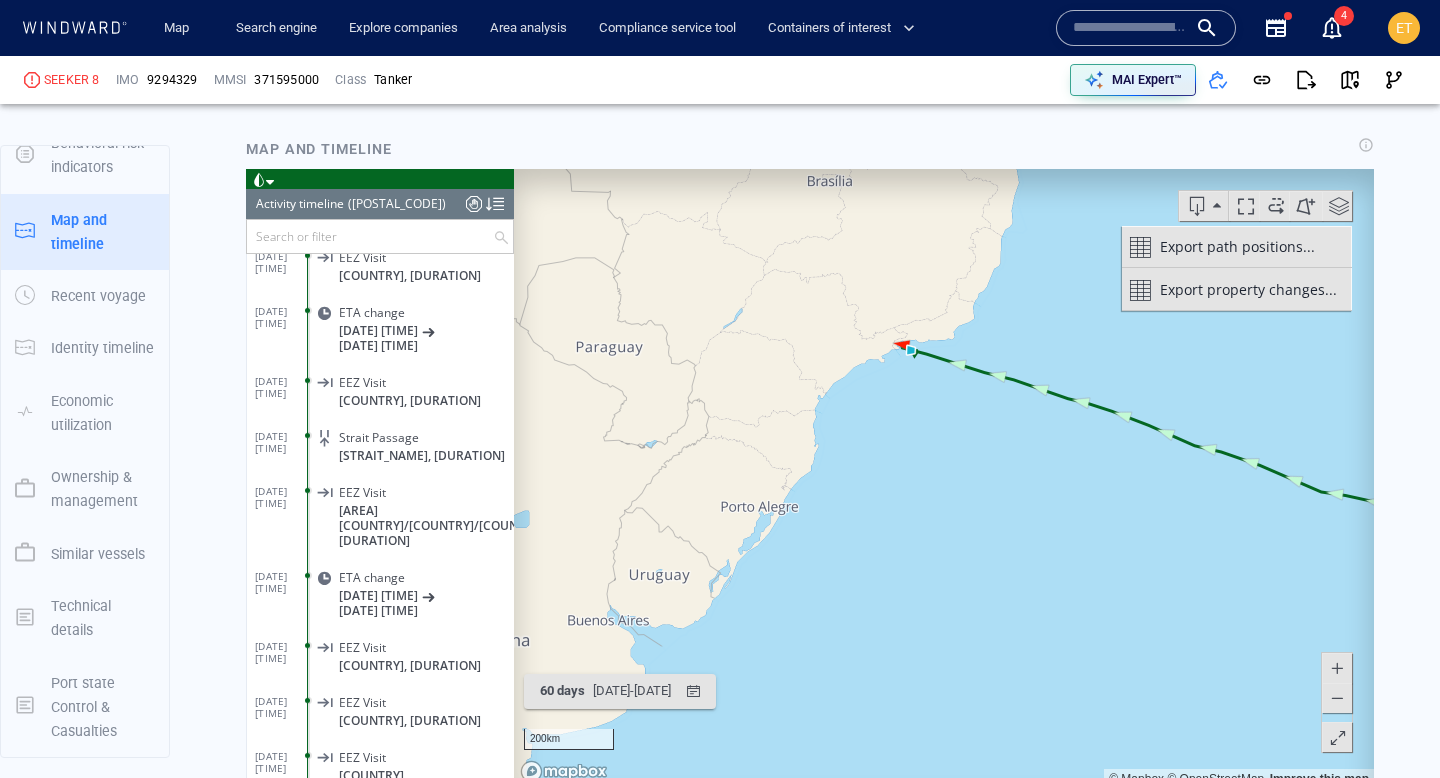click at bounding box center [944, 479] 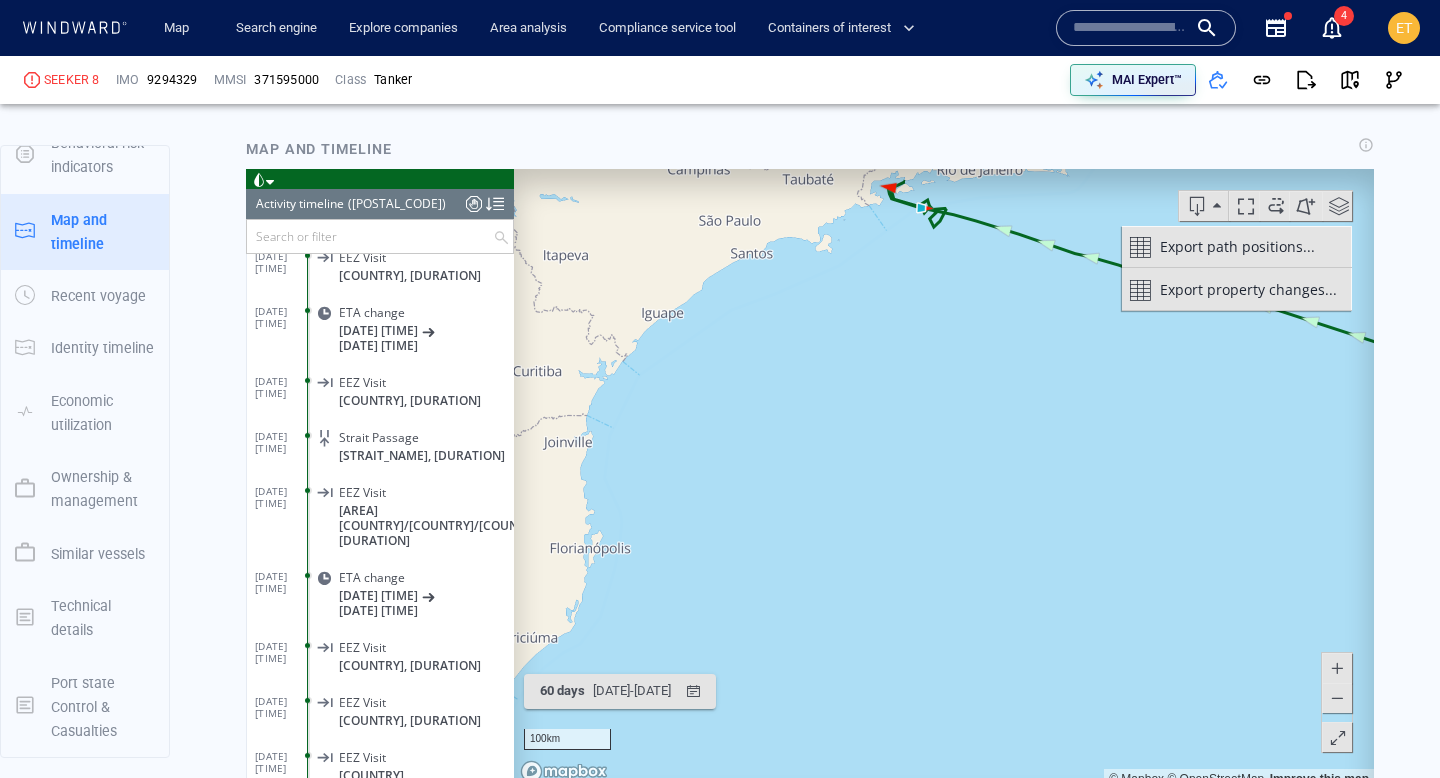 click at bounding box center [944, 479] 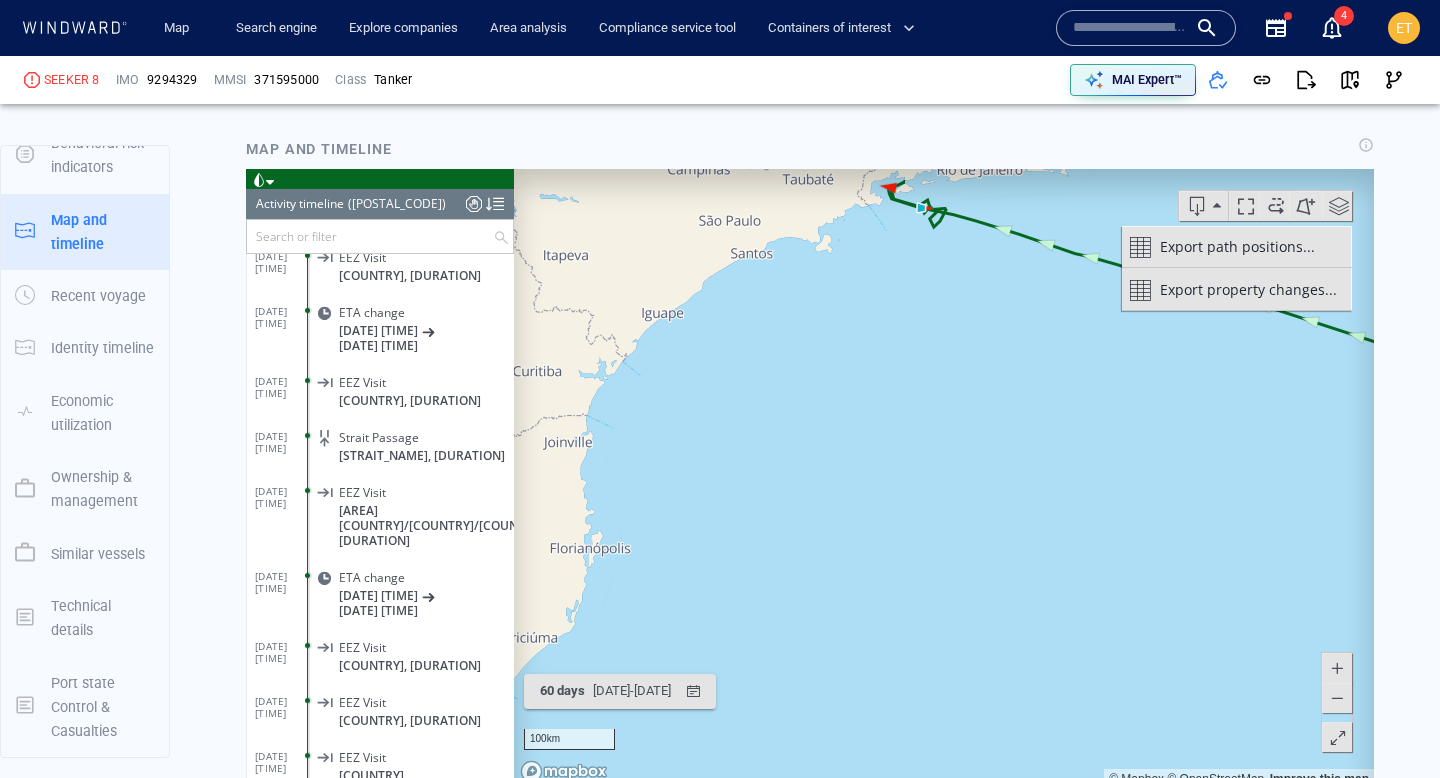 click at bounding box center (944, 479) 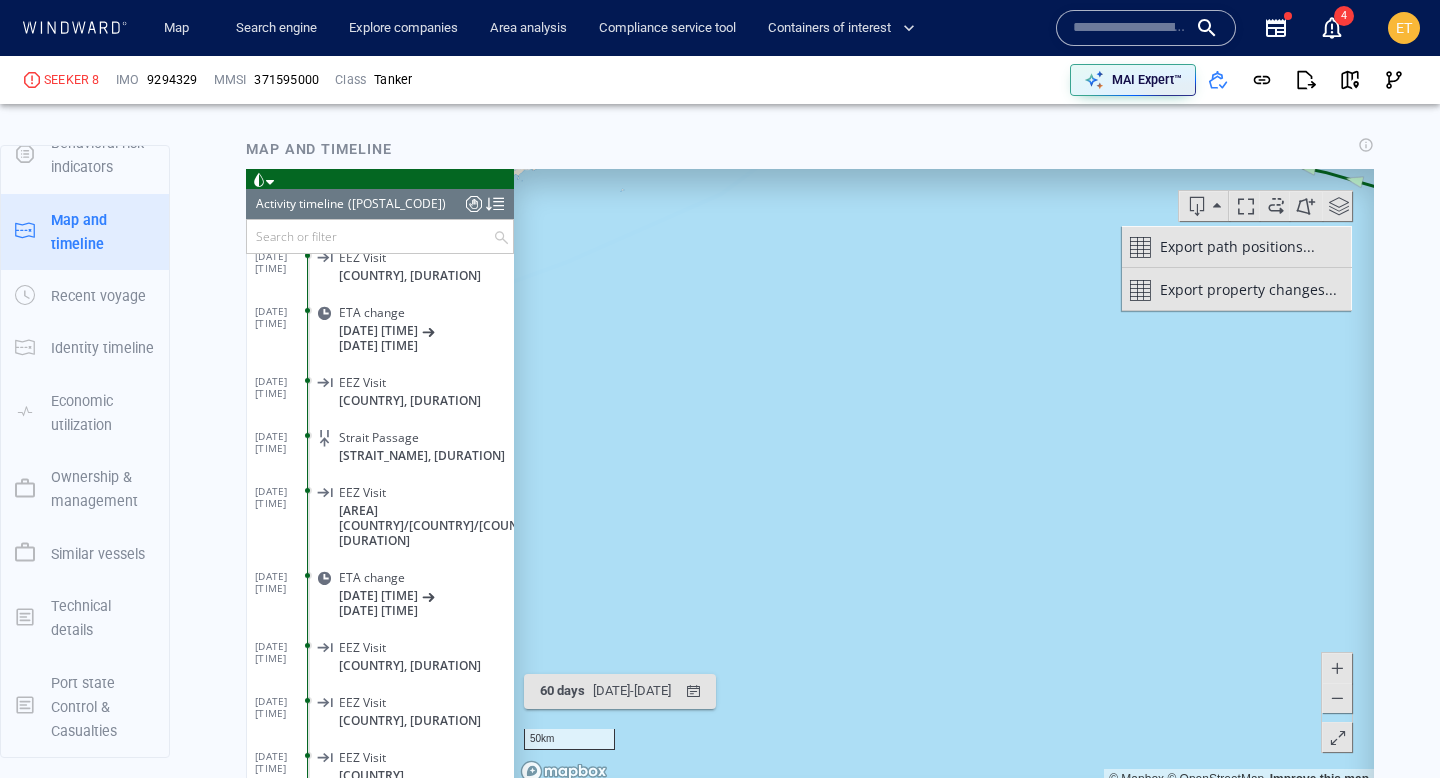 drag, startPoint x: 906, startPoint y: 263, endPoint x: 905, endPoint y: 549, distance: 286.00174 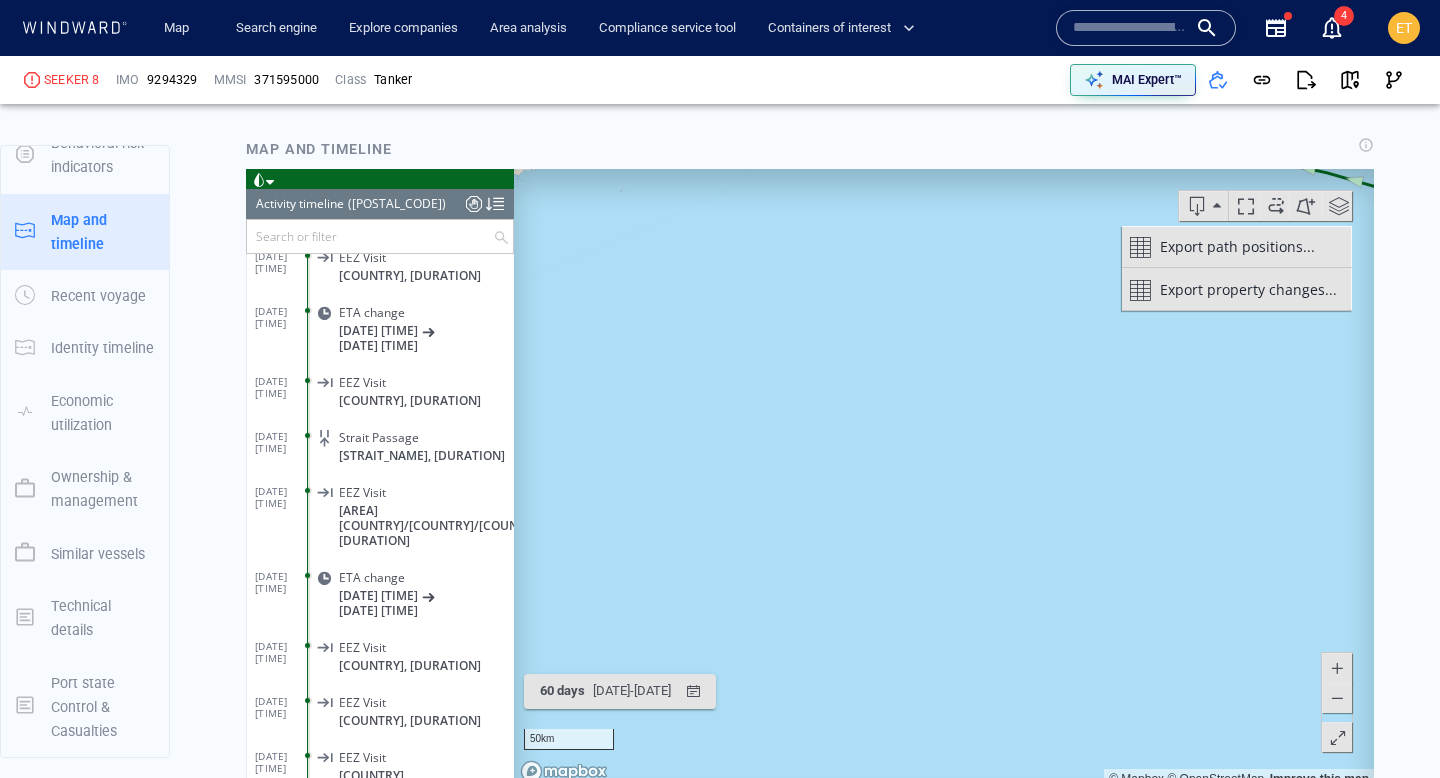 click at bounding box center [944, 479] 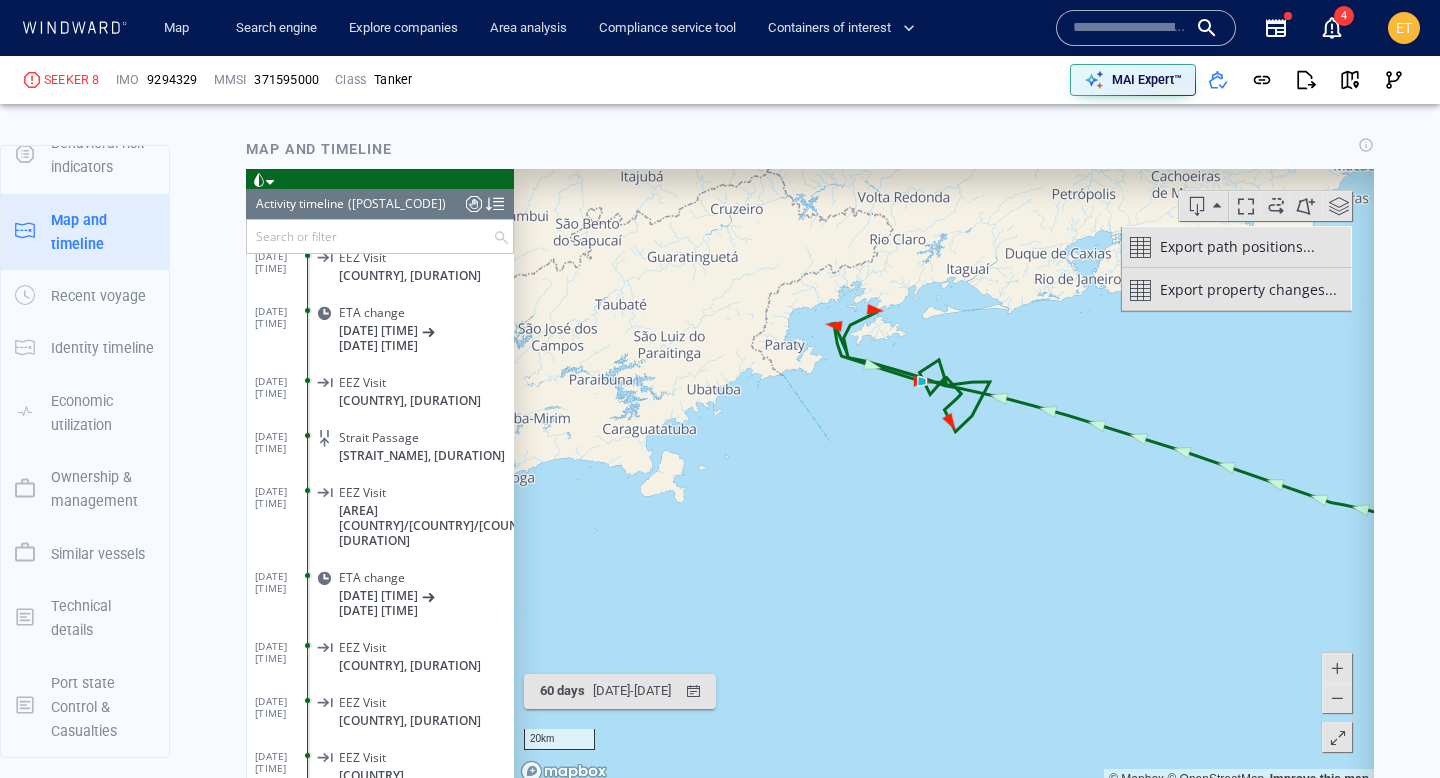 click at bounding box center (944, 479) 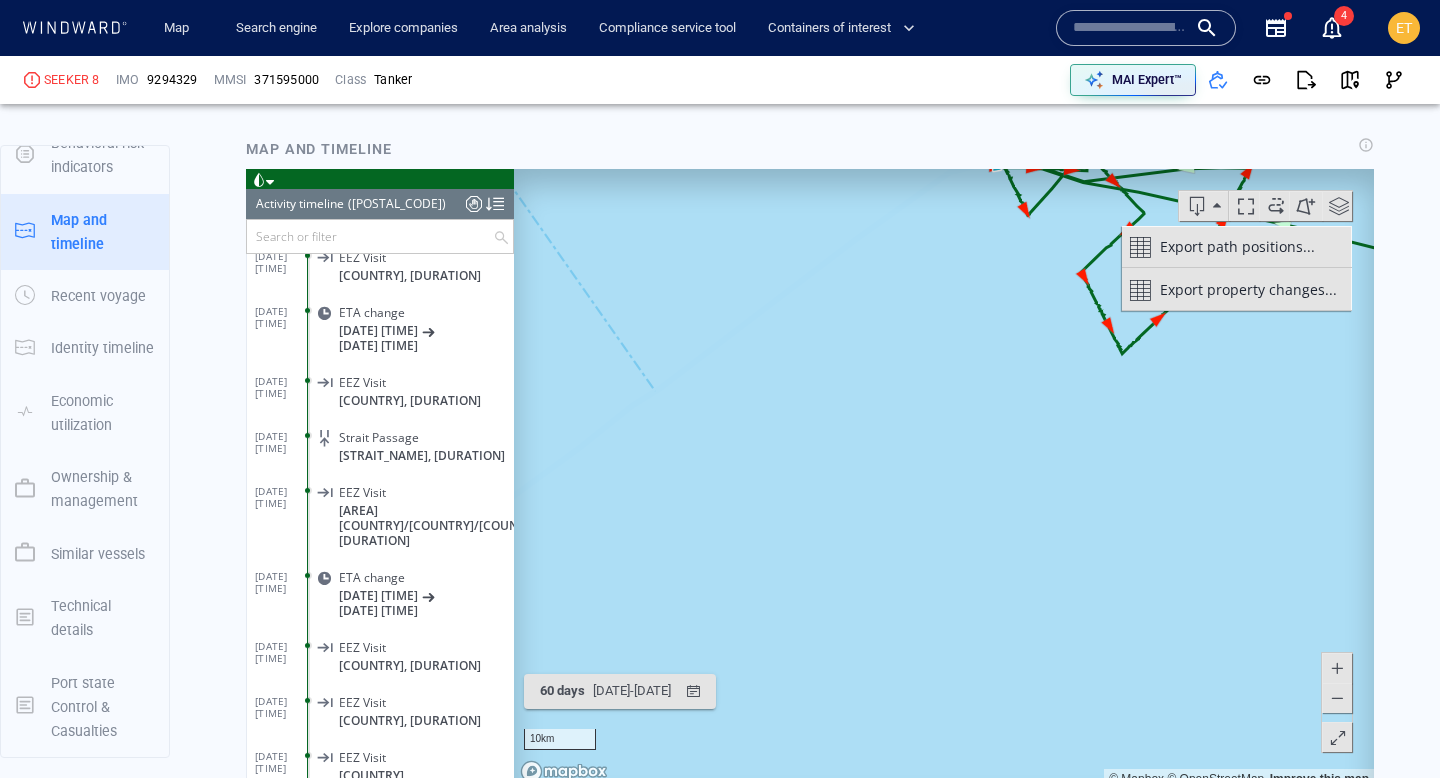 drag, startPoint x: 986, startPoint y: 338, endPoint x: 873, endPoint y: 506, distance: 202.46729 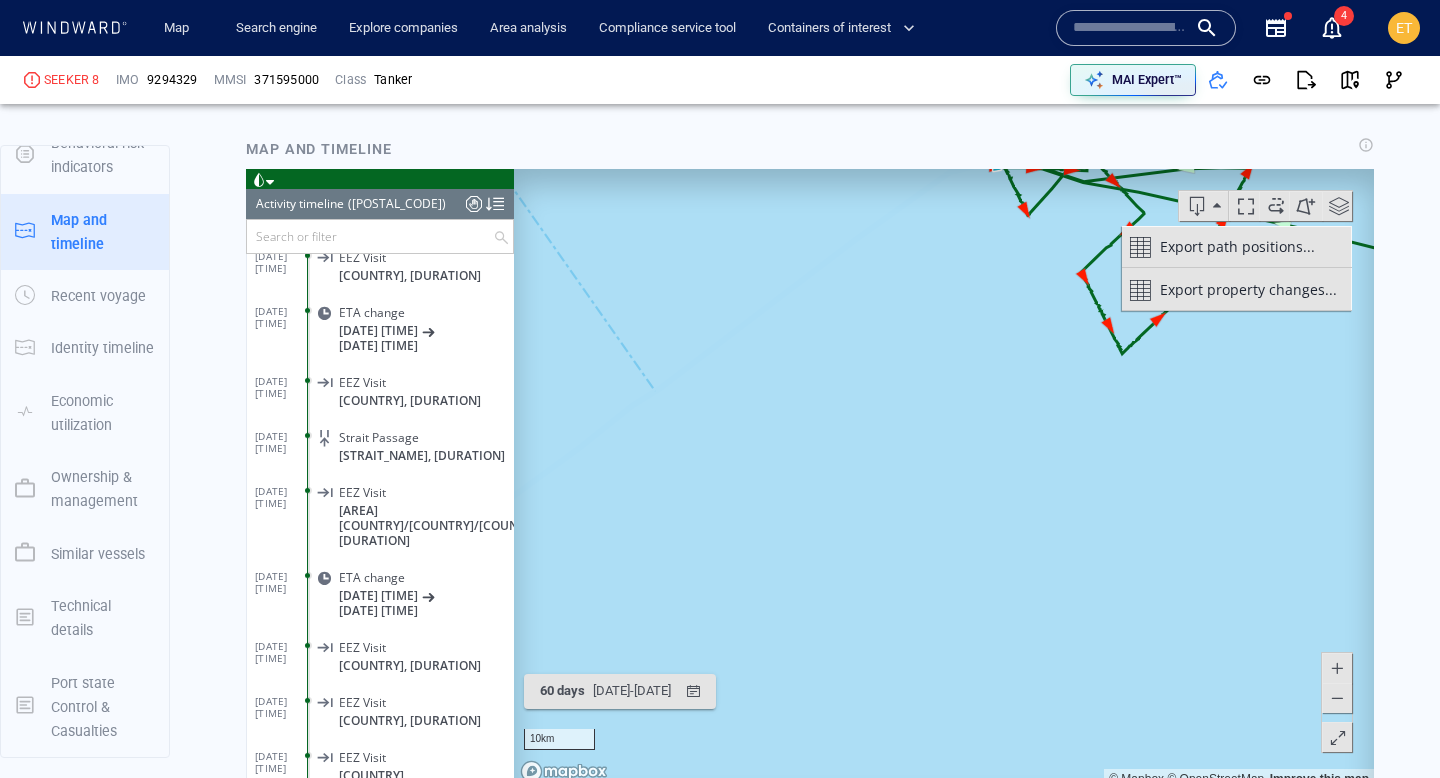 click at bounding box center (944, 479) 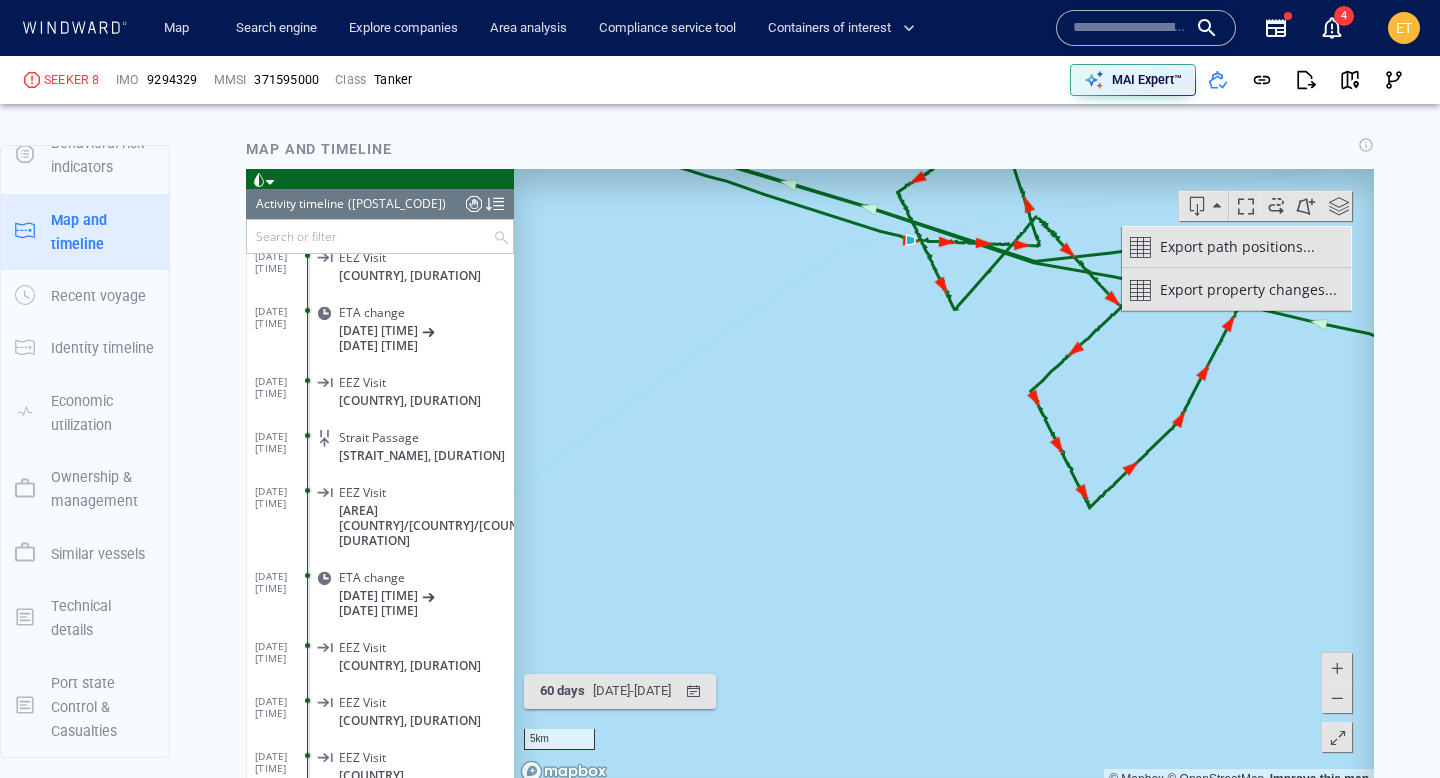 drag, startPoint x: 919, startPoint y: 299, endPoint x: 869, endPoint y: 471, distance: 179.12007 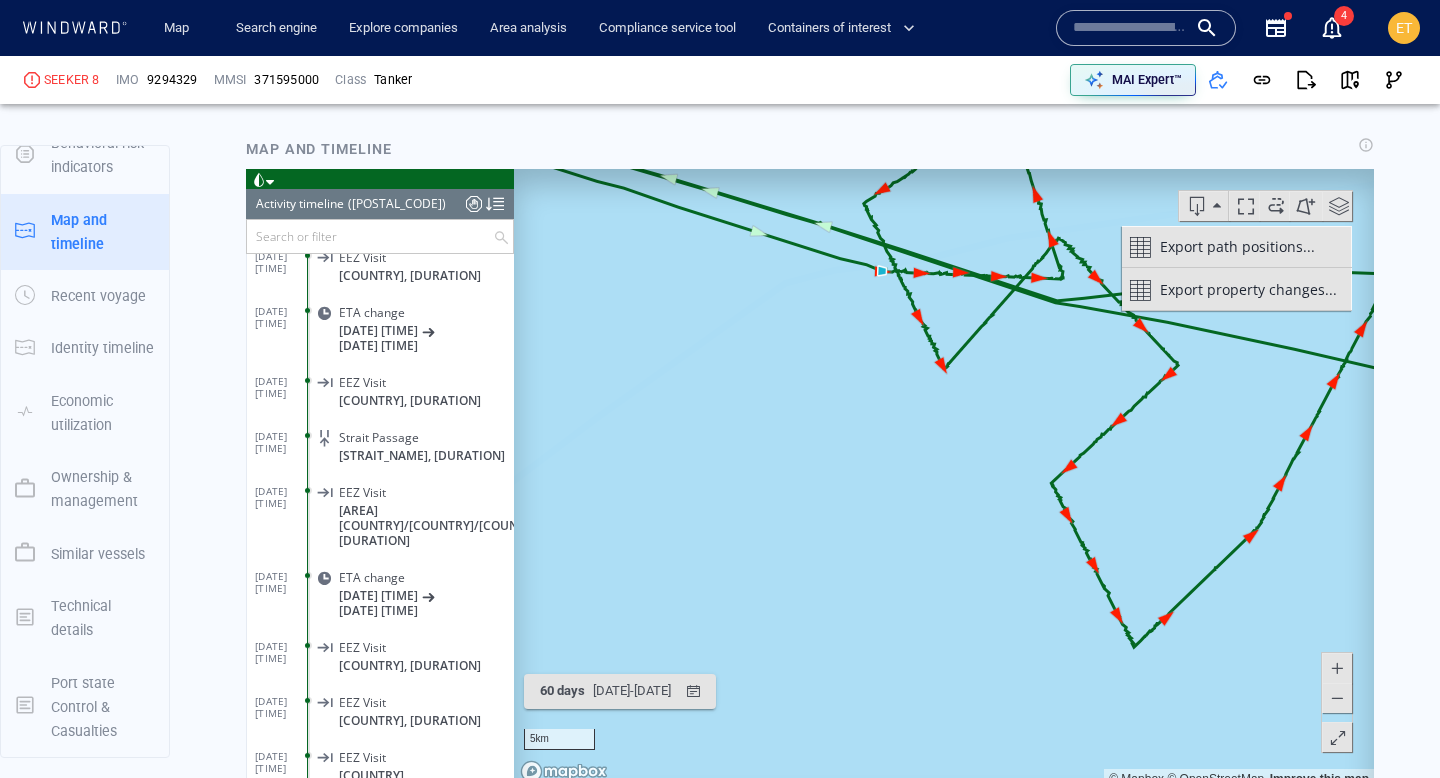 click at bounding box center (944, 479) 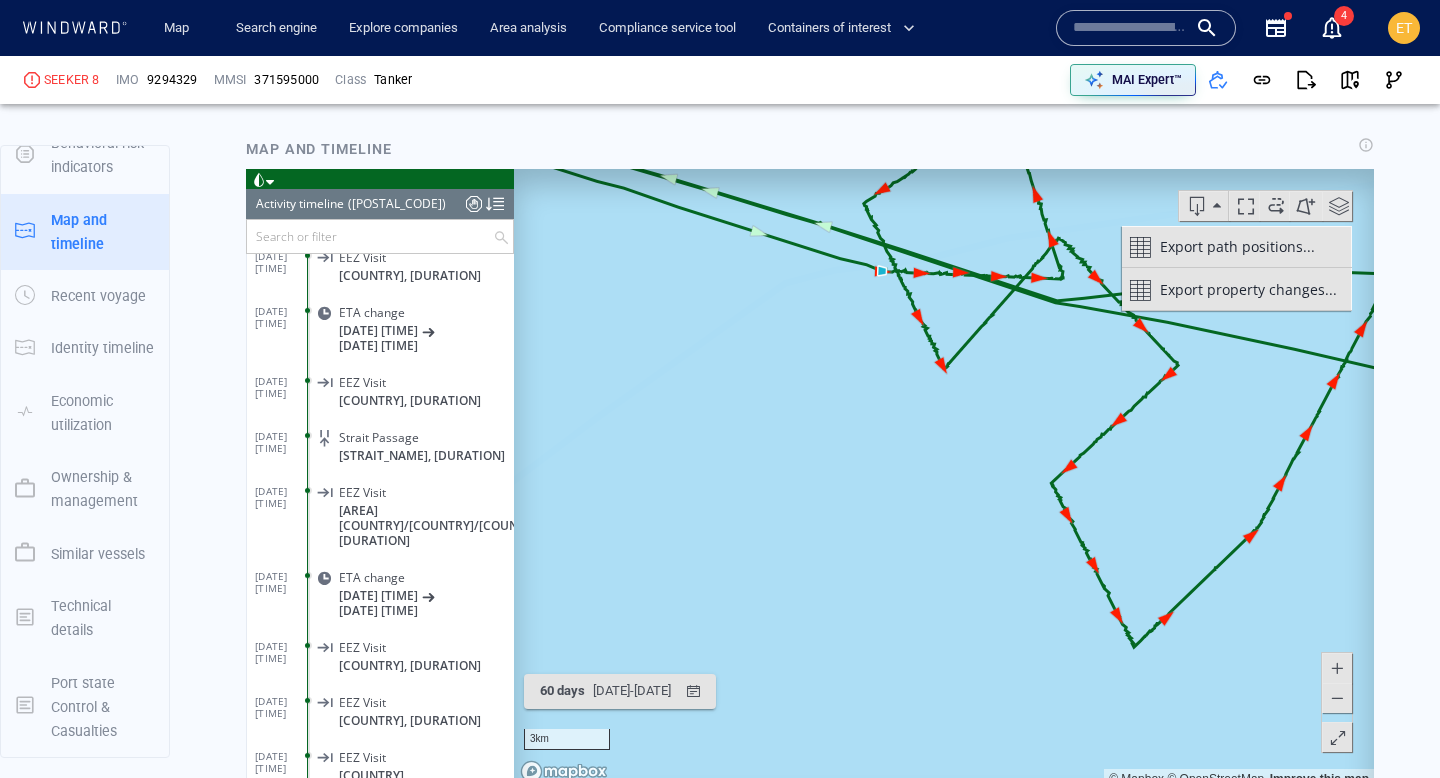 drag, startPoint x: 888, startPoint y: 308, endPoint x: 803, endPoint y: 484, distance: 195.45076 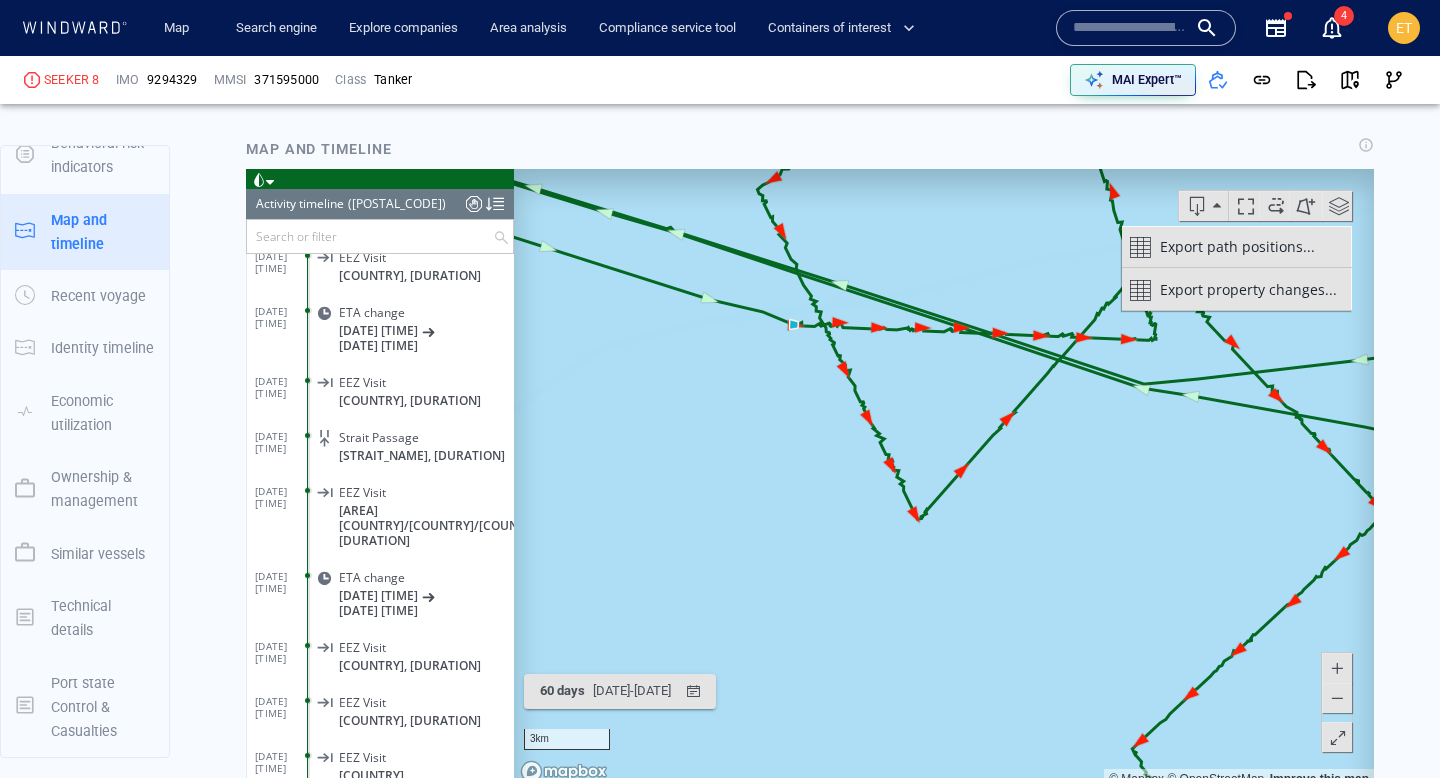 click at bounding box center [944, 479] 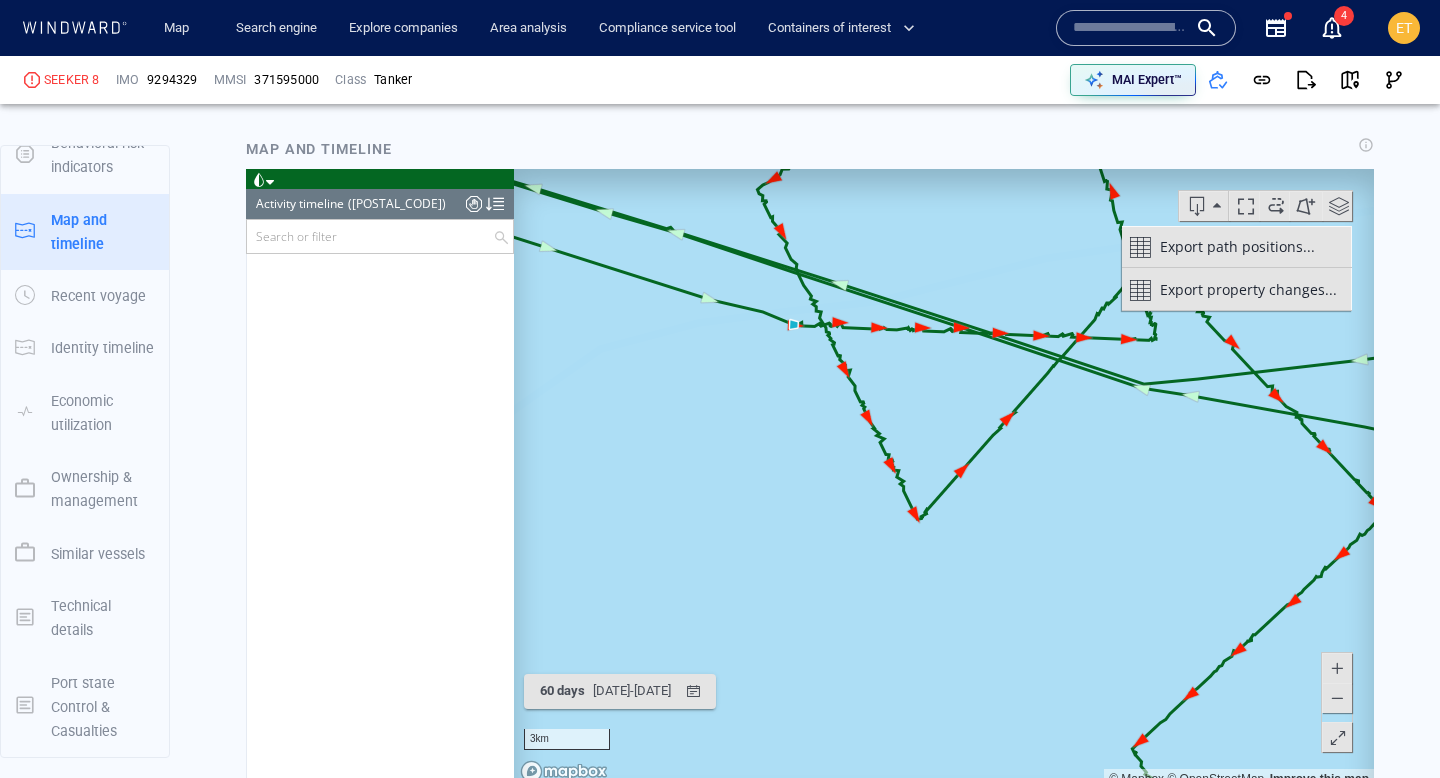 click at bounding box center (944, 479) 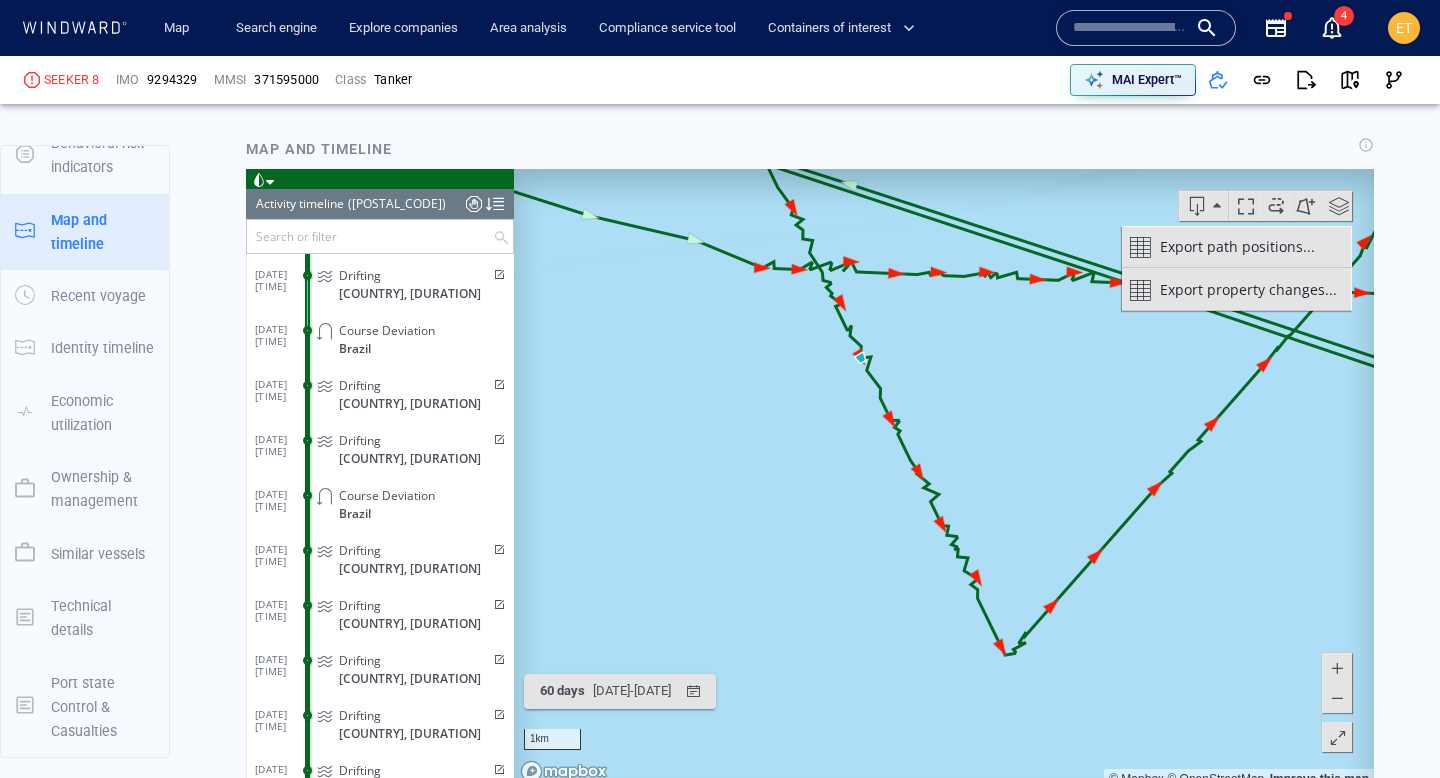 drag, startPoint x: 802, startPoint y: 370, endPoint x: 798, endPoint y: 479, distance: 109.07337 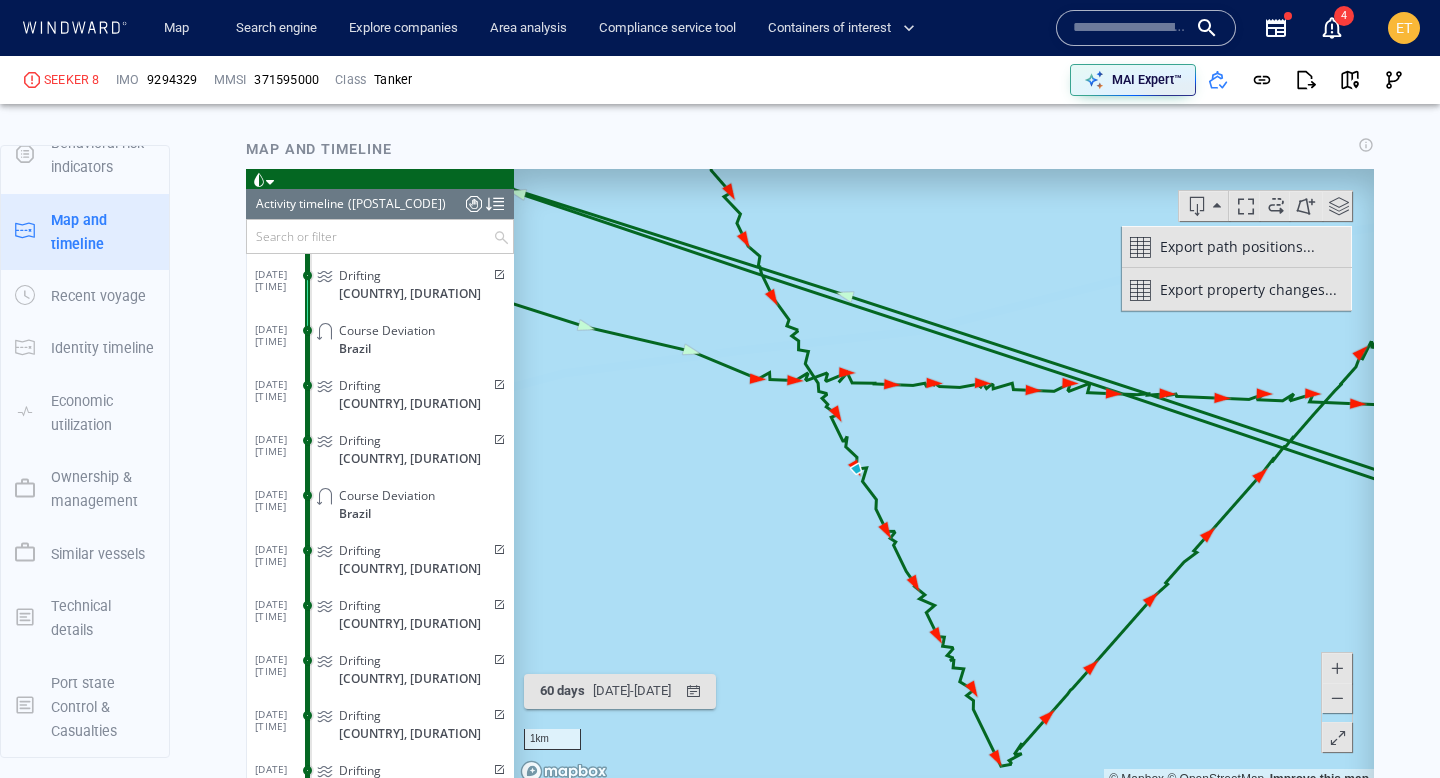 click 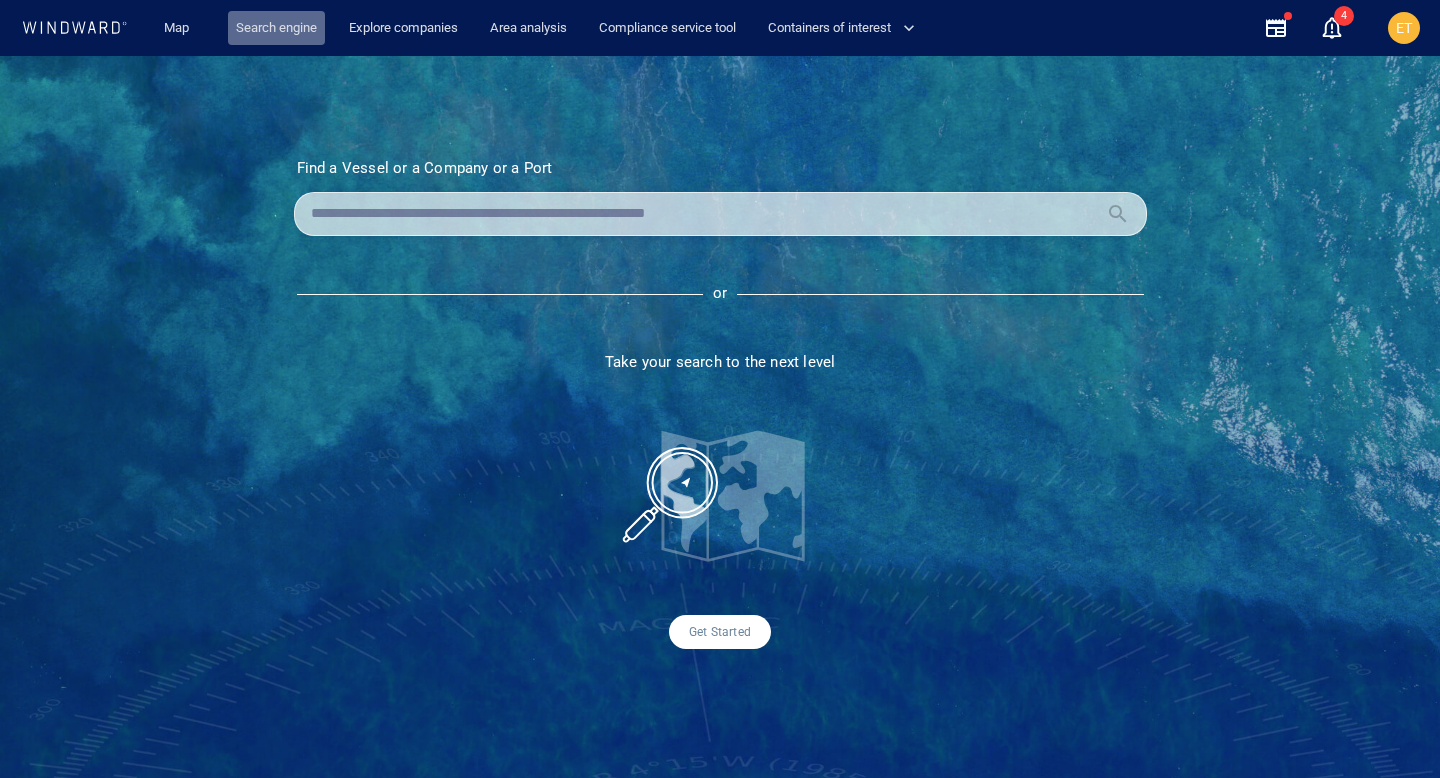click on "Search engine" at bounding box center [276, 28] 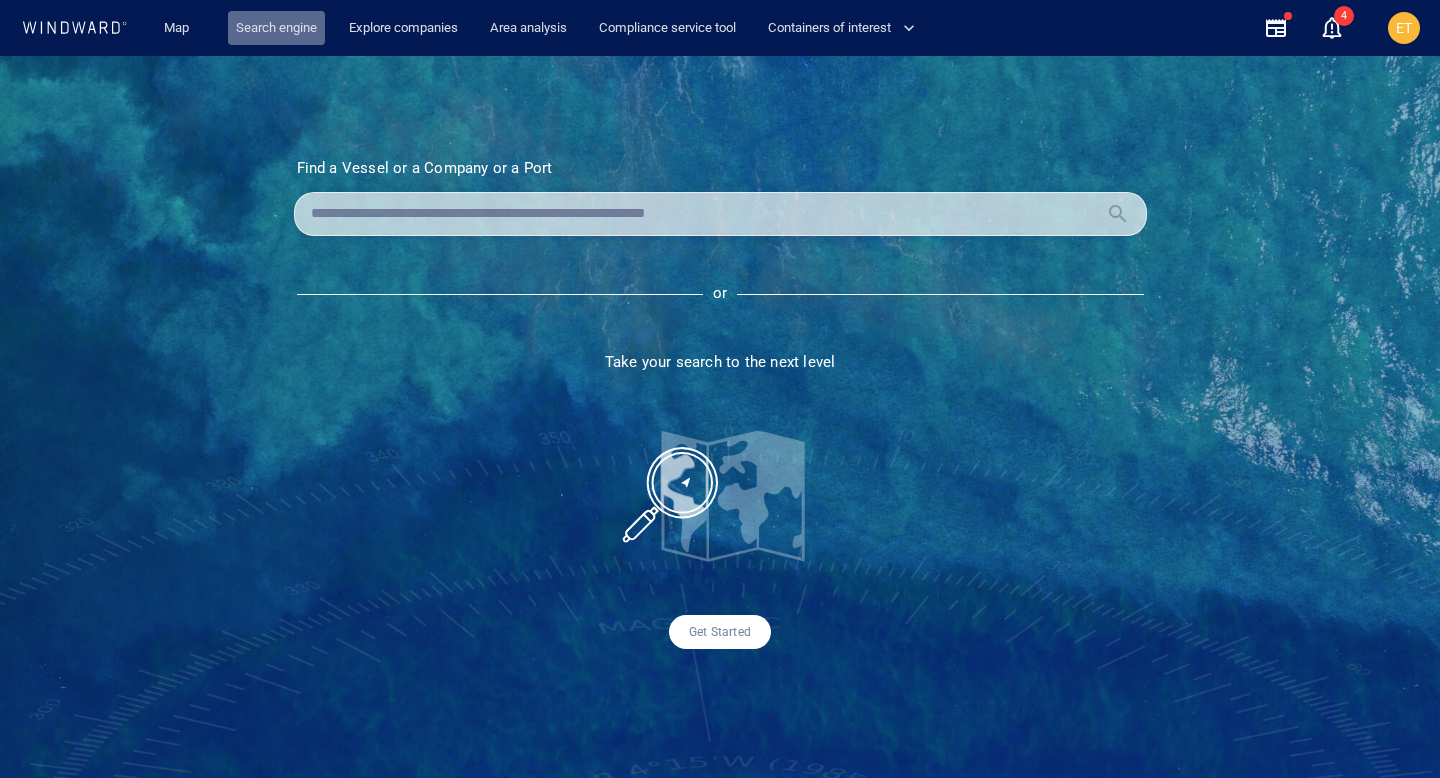 scroll, scrollTop: 0, scrollLeft: 0, axis: both 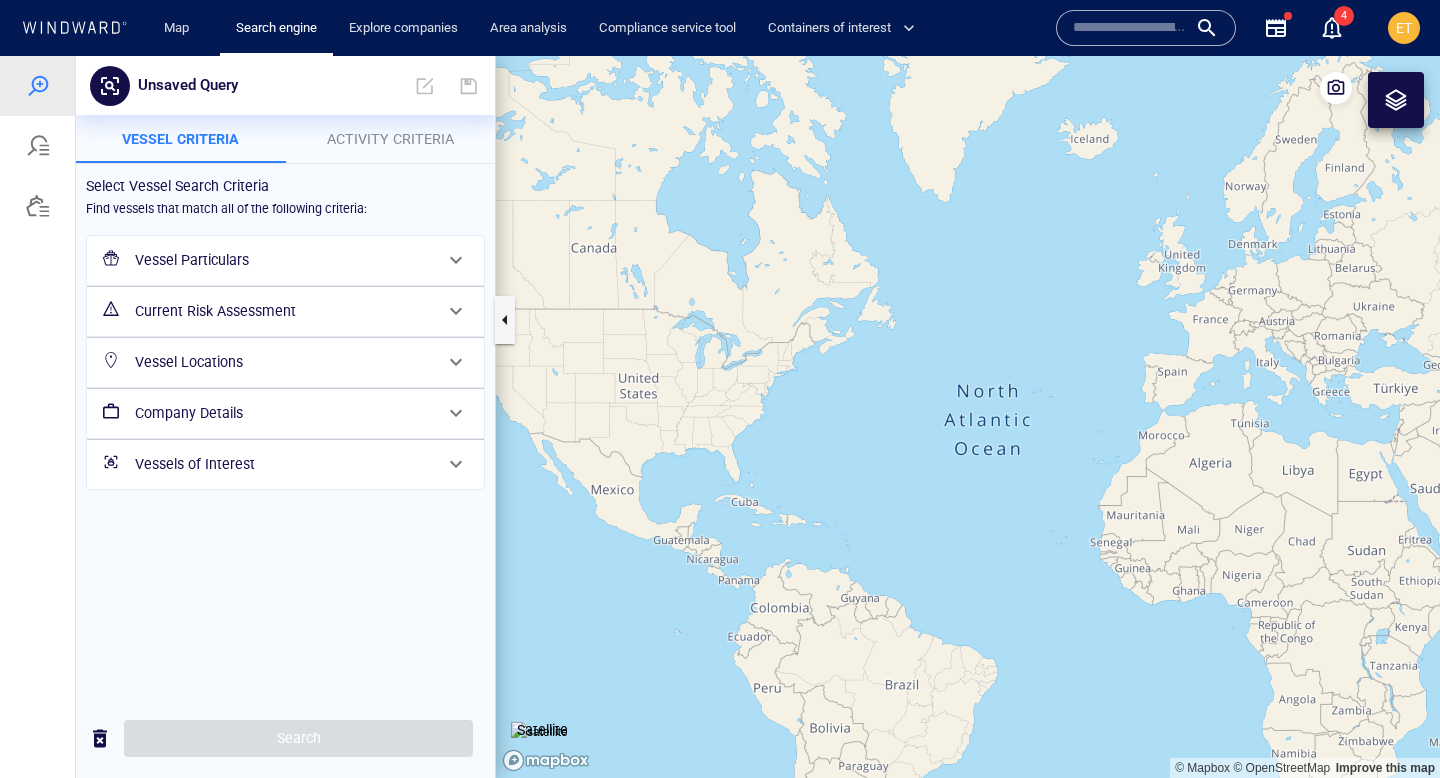 click on "Vessel Particulars" at bounding box center [283, 260] 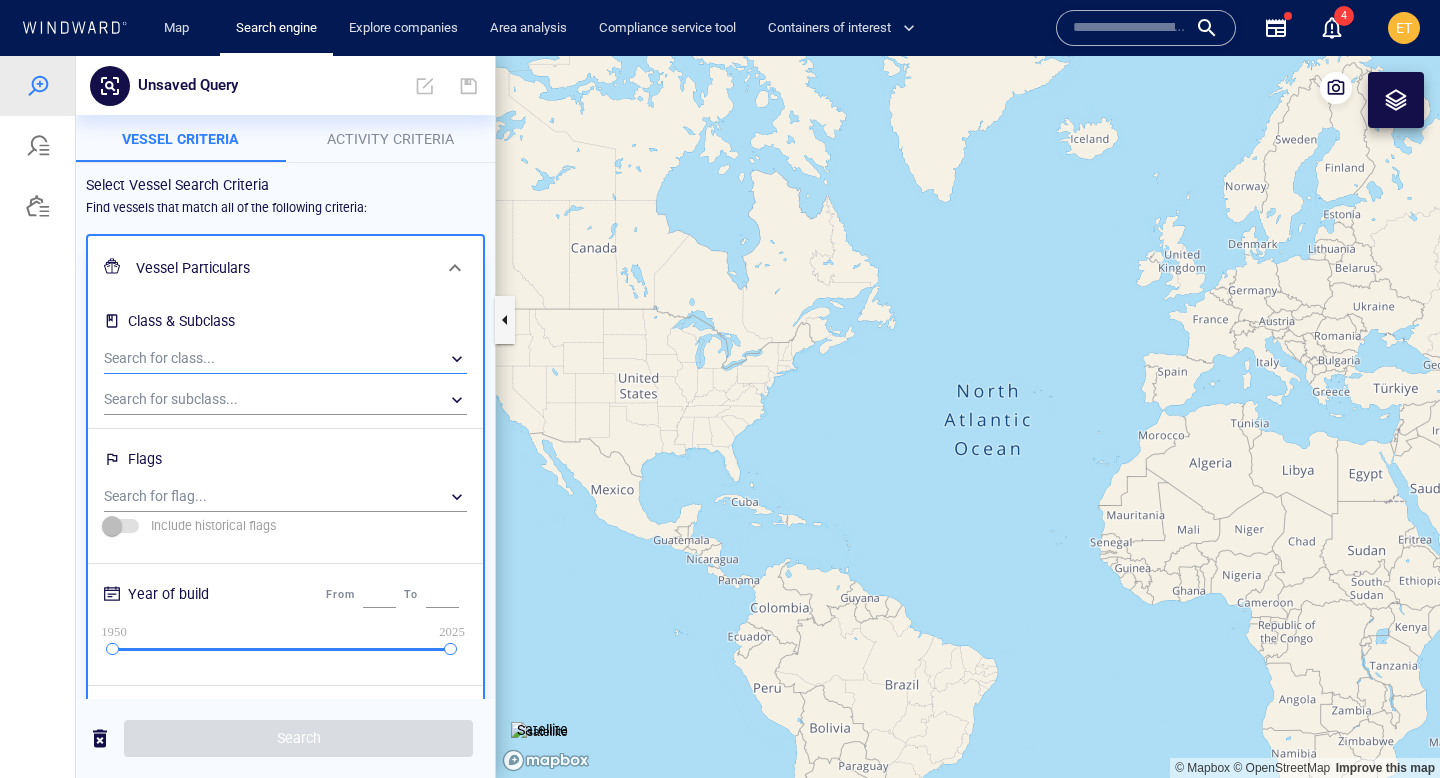 click on "​" at bounding box center (285, 359) 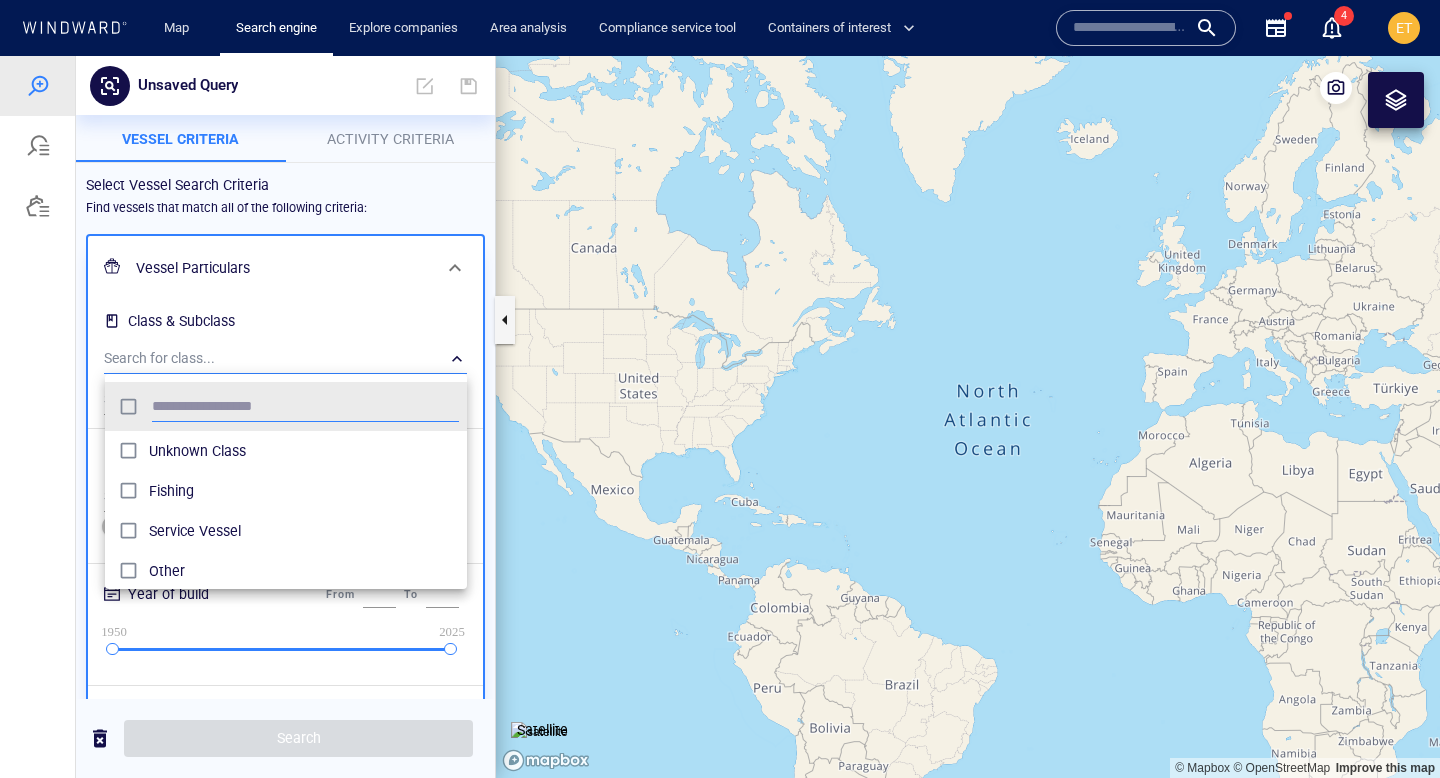 scroll, scrollTop: 0, scrollLeft: 1, axis: horizontal 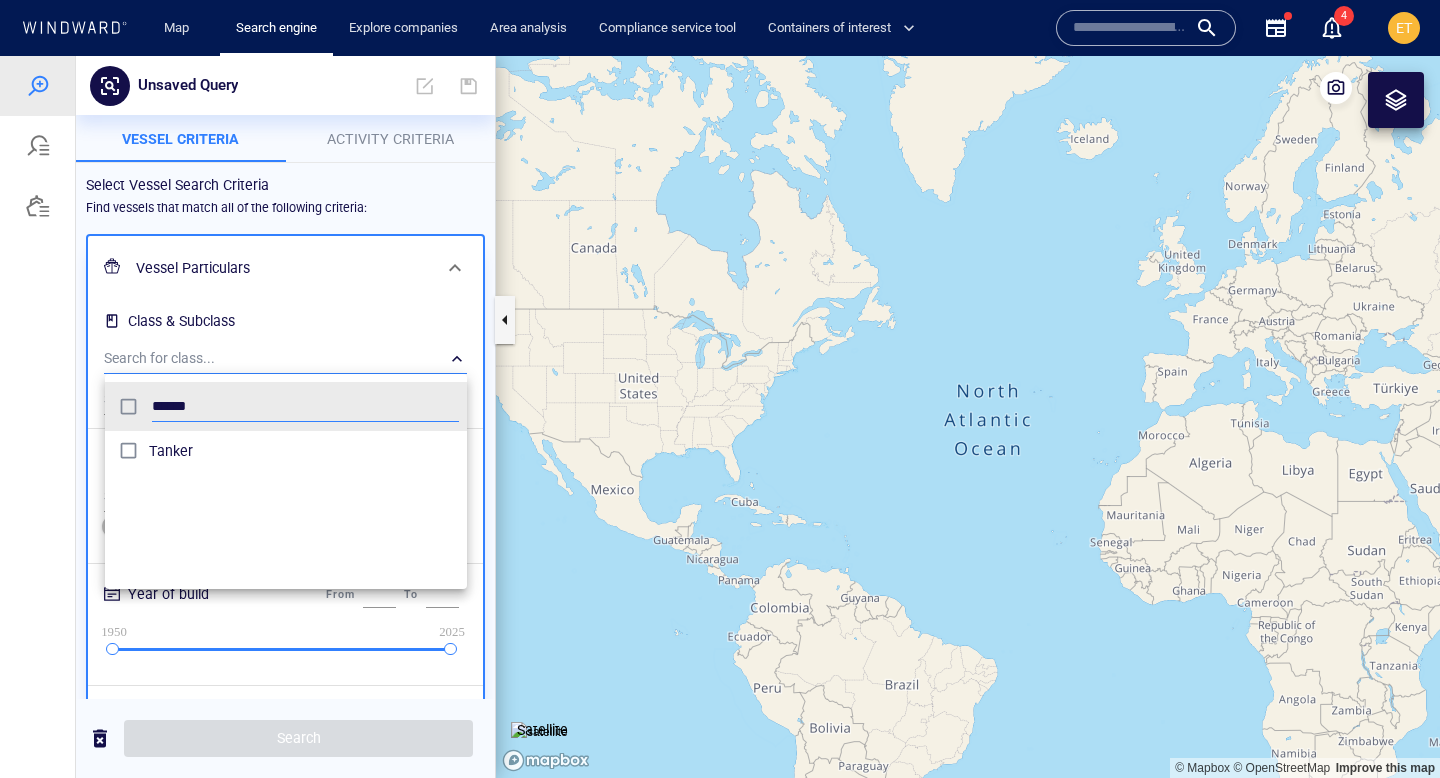 click on "Tanker" at bounding box center (304, 451) 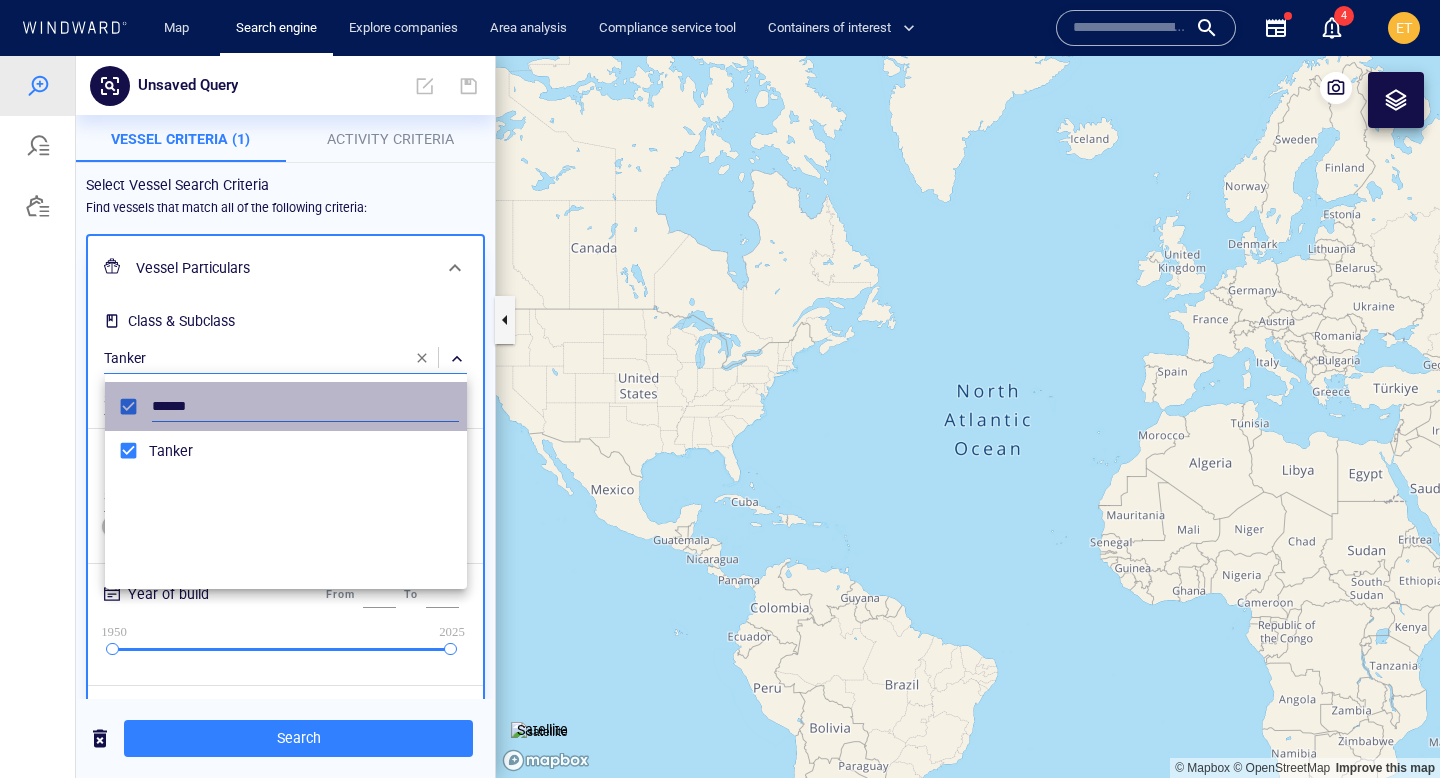 click on "******" at bounding box center (286, 406) 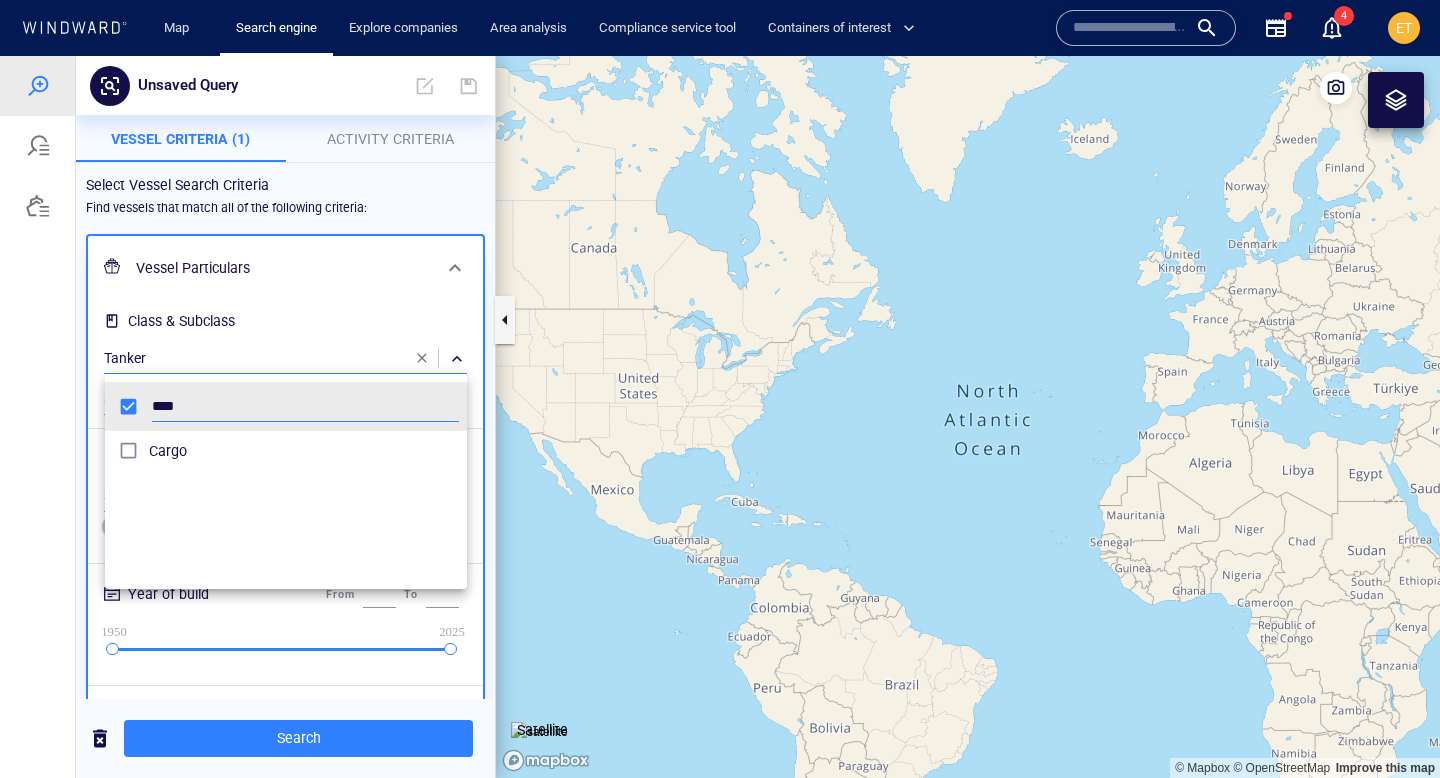 type on "****" 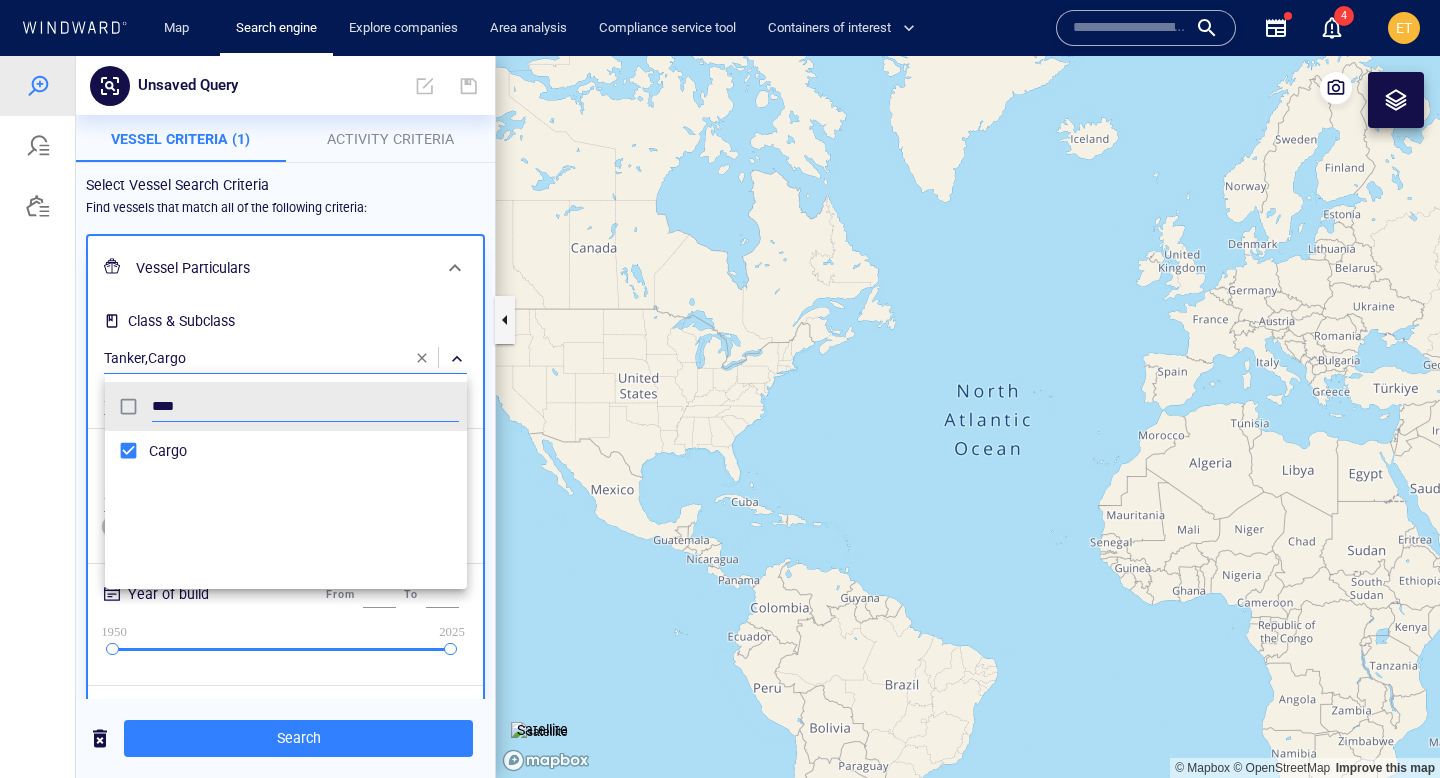 click at bounding box center [720, 417] 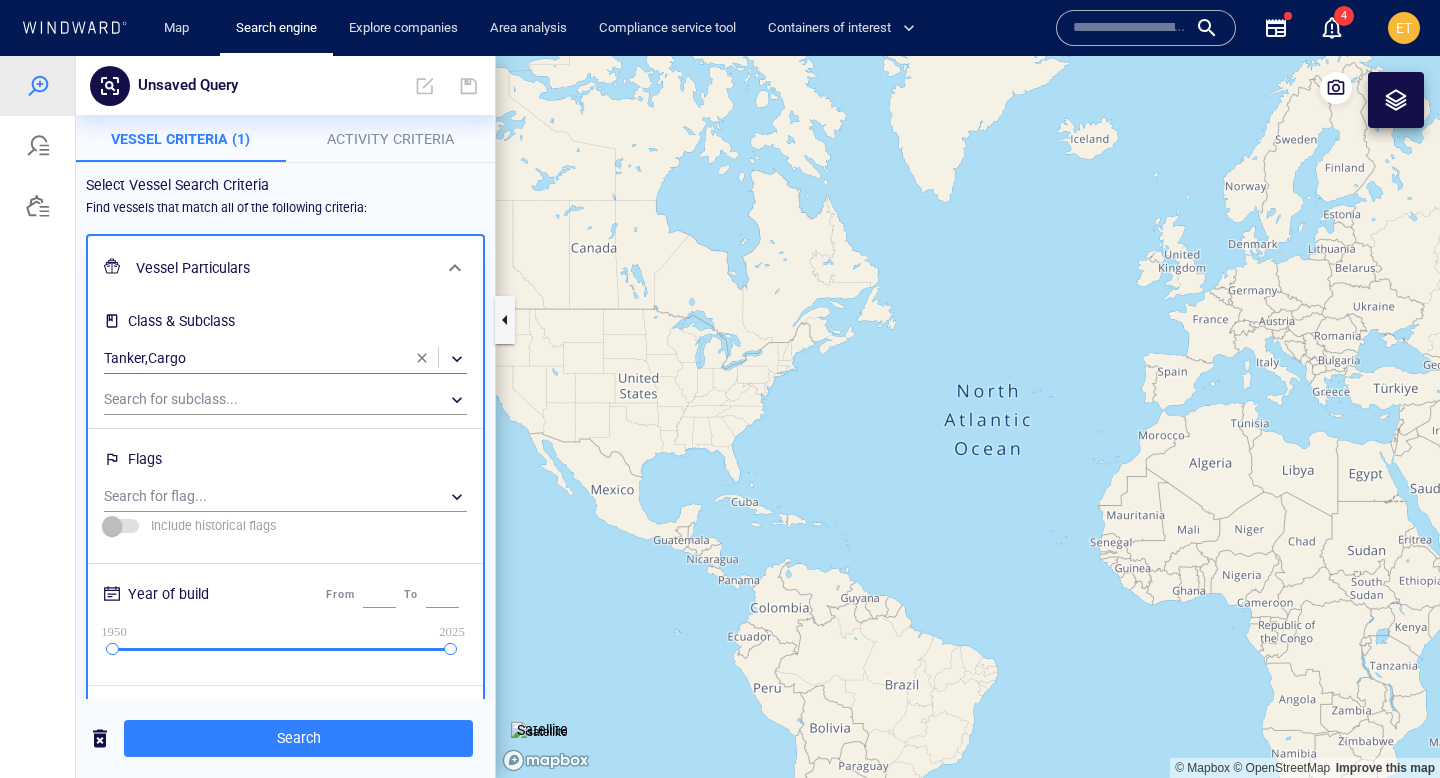 click on "Activity Criteria" at bounding box center (390, 139) 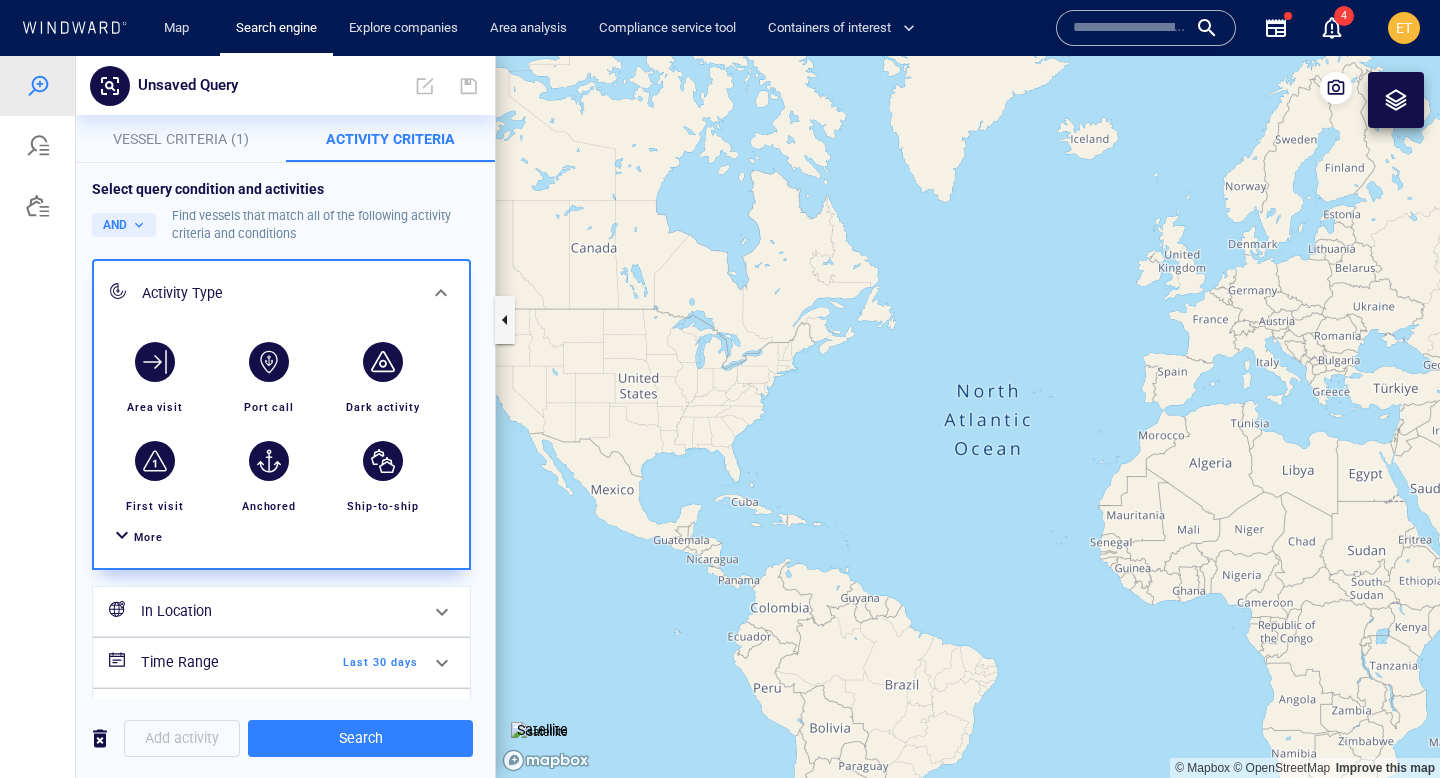 click on "More" at bounding box center (148, 537) 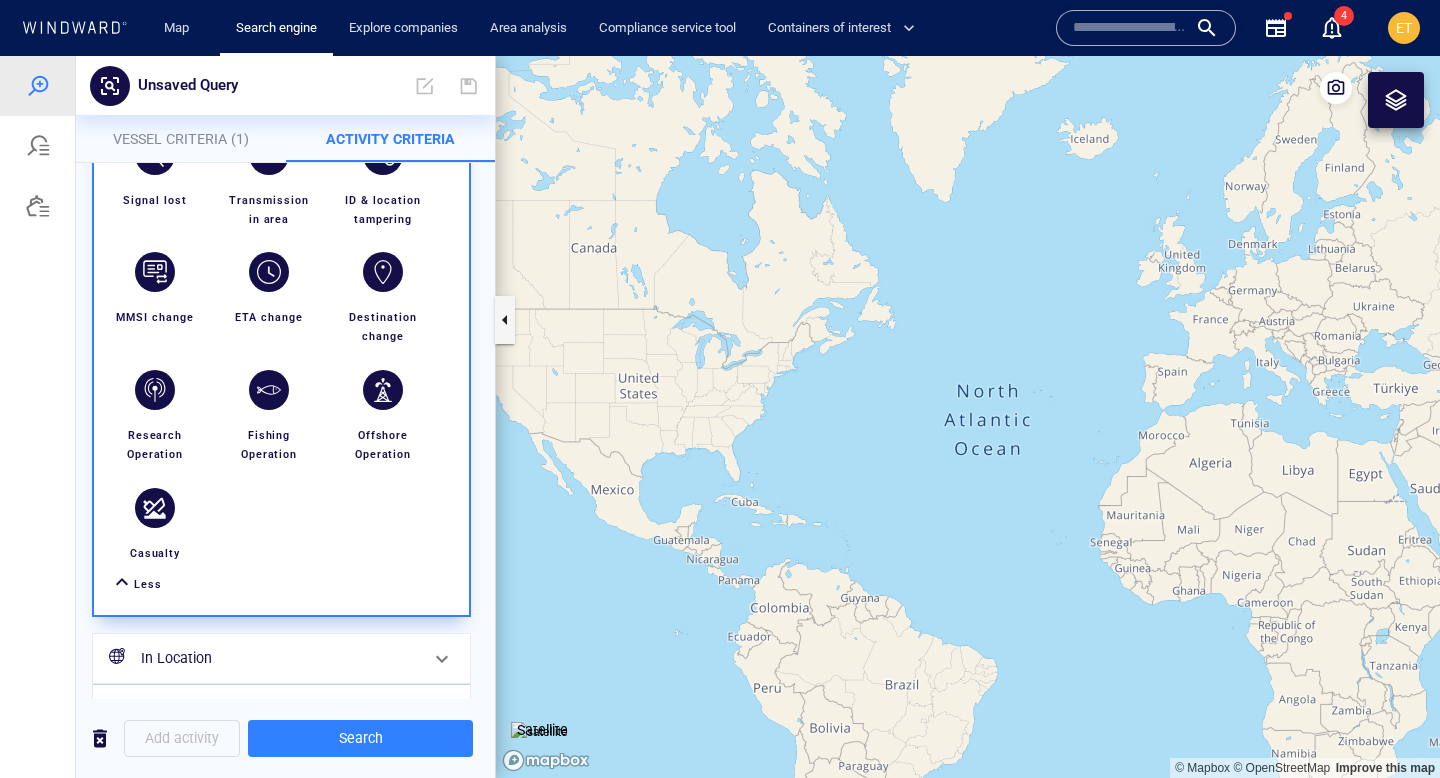 scroll, scrollTop: 467, scrollLeft: 0, axis: vertical 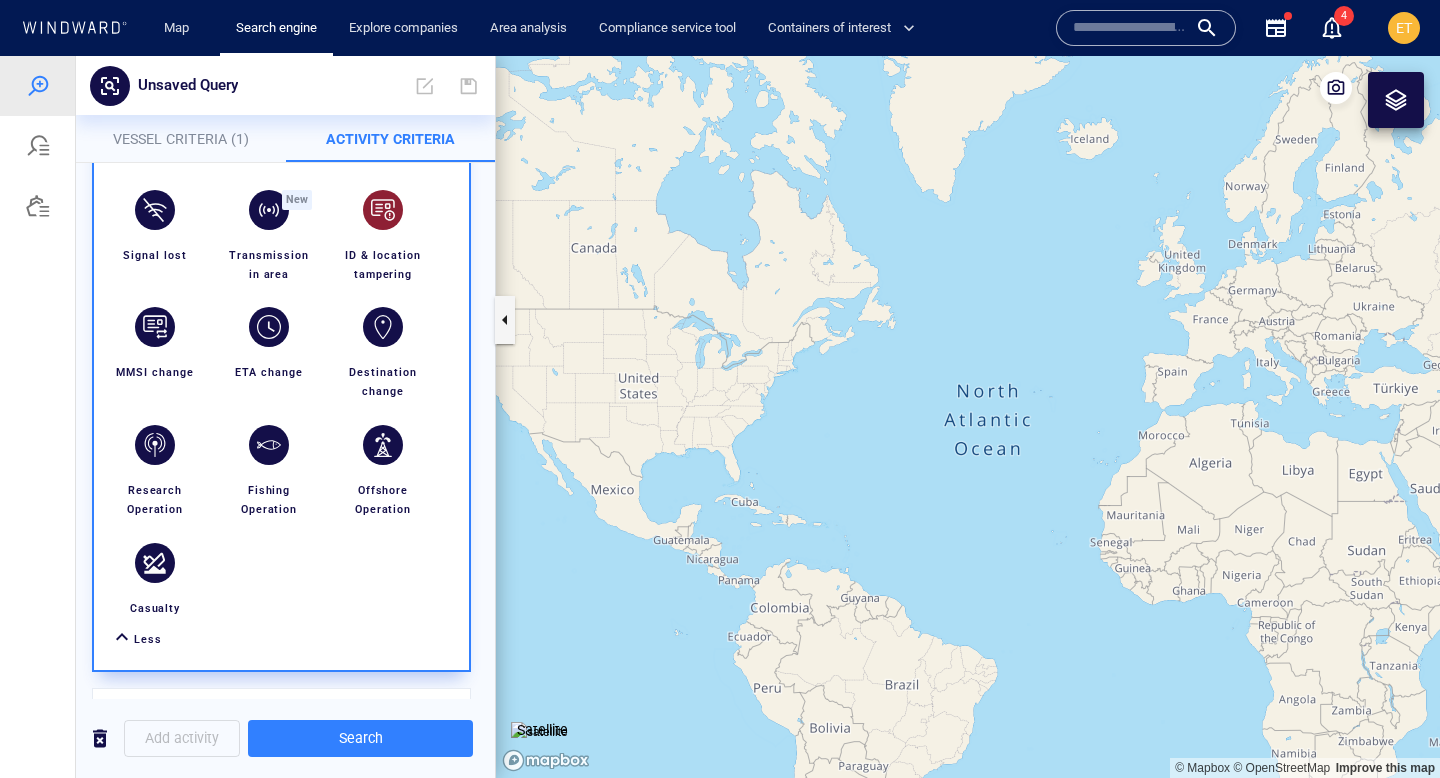 click at bounding box center (383, 210) 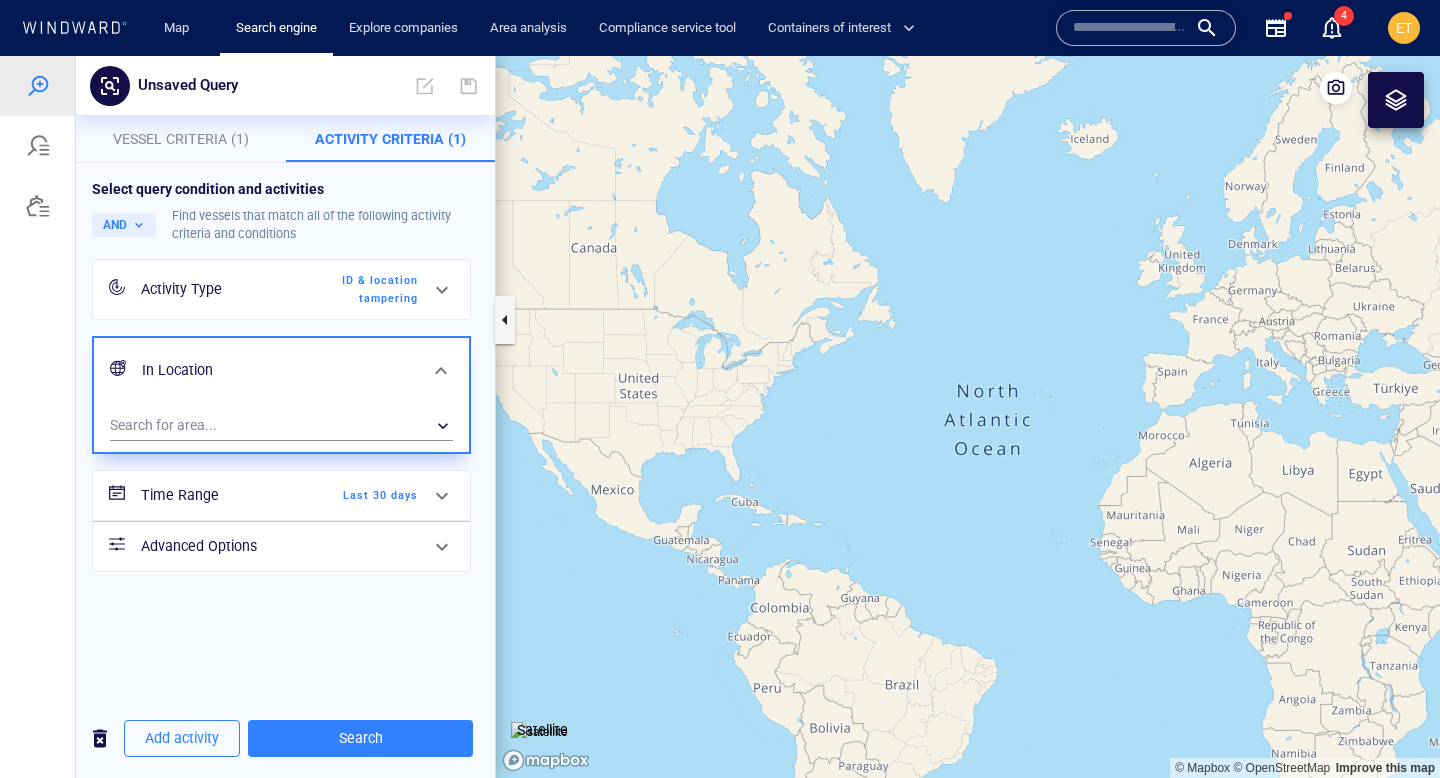 scroll, scrollTop: 0, scrollLeft: 0, axis: both 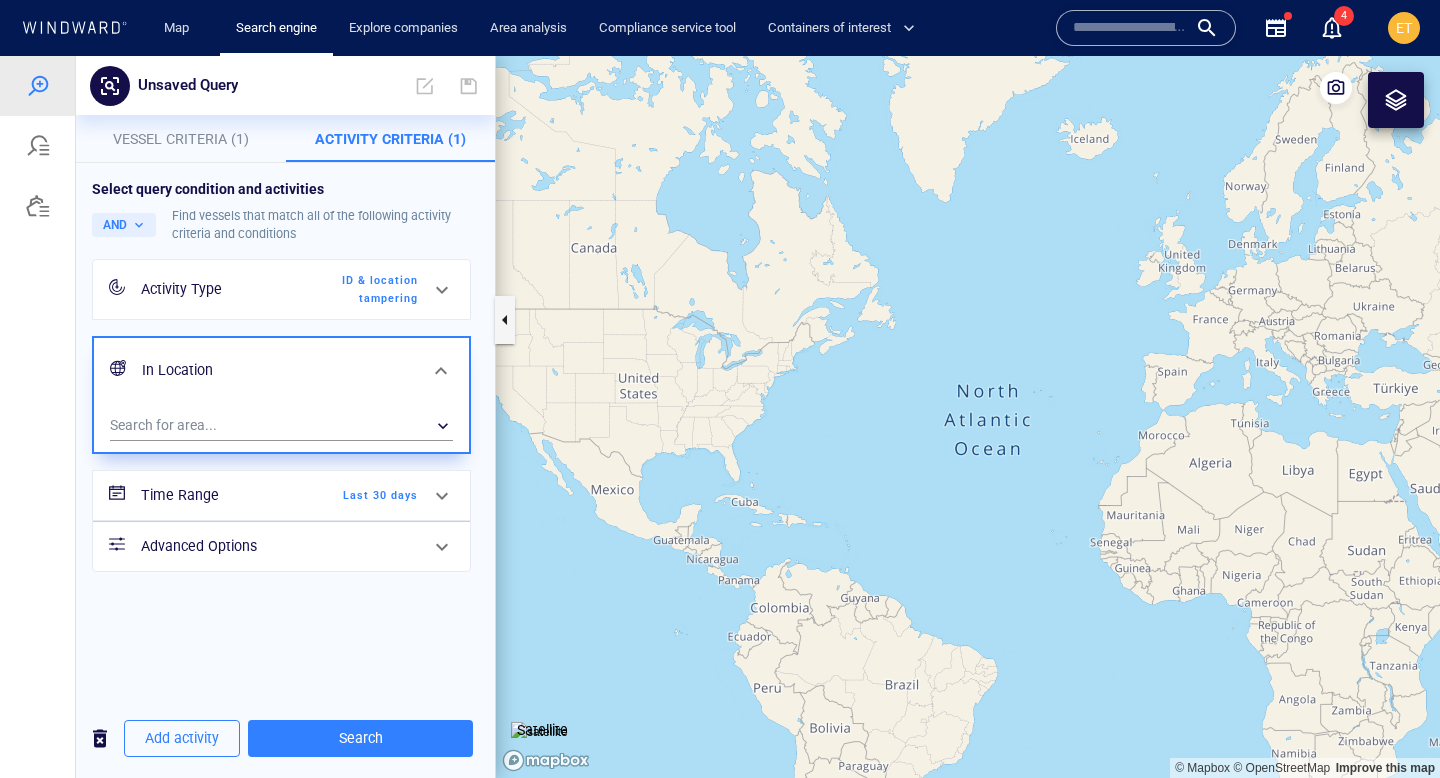 click on "Time Range Last 30 days" at bounding box center [279, 495] 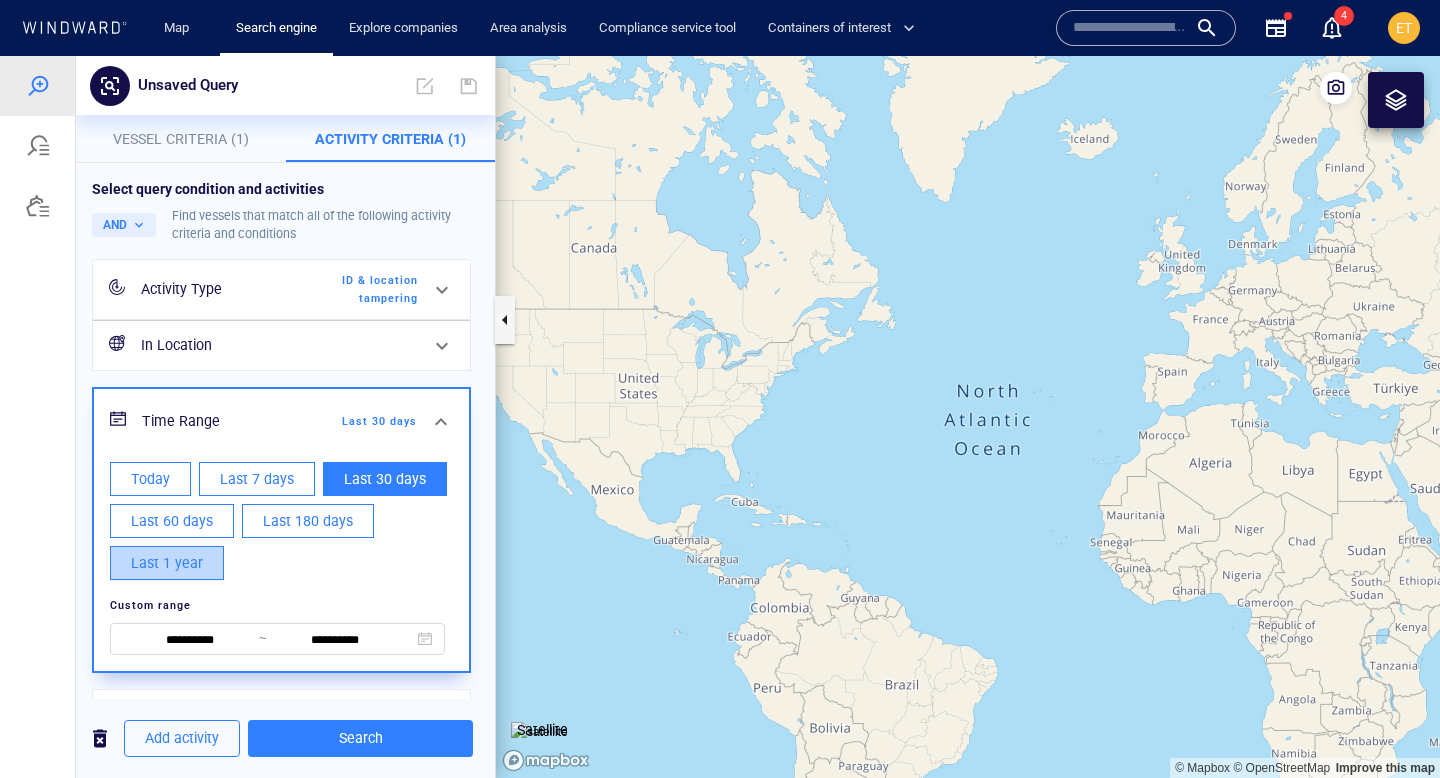 click on "Last 1 year" at bounding box center (167, 563) 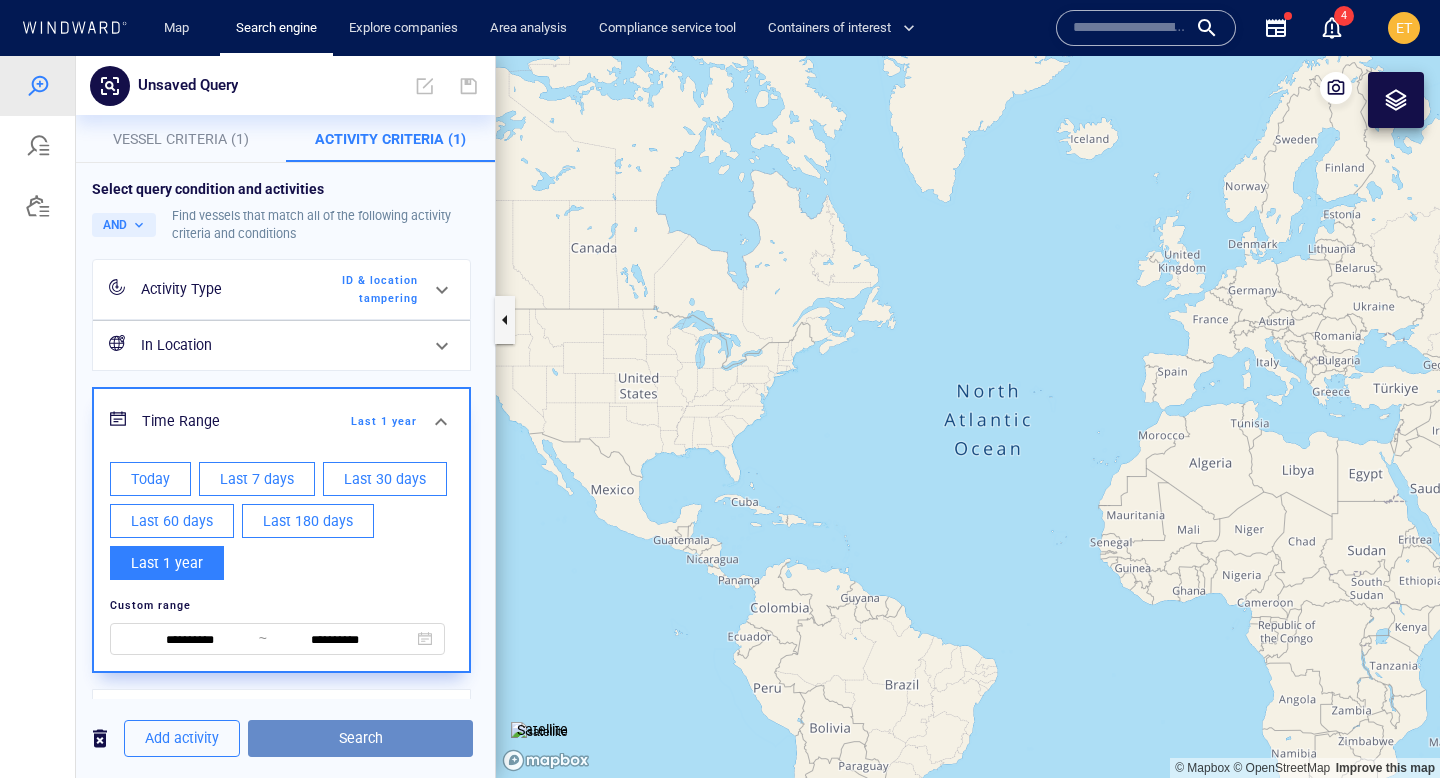 click on "Search" at bounding box center [360, 738] 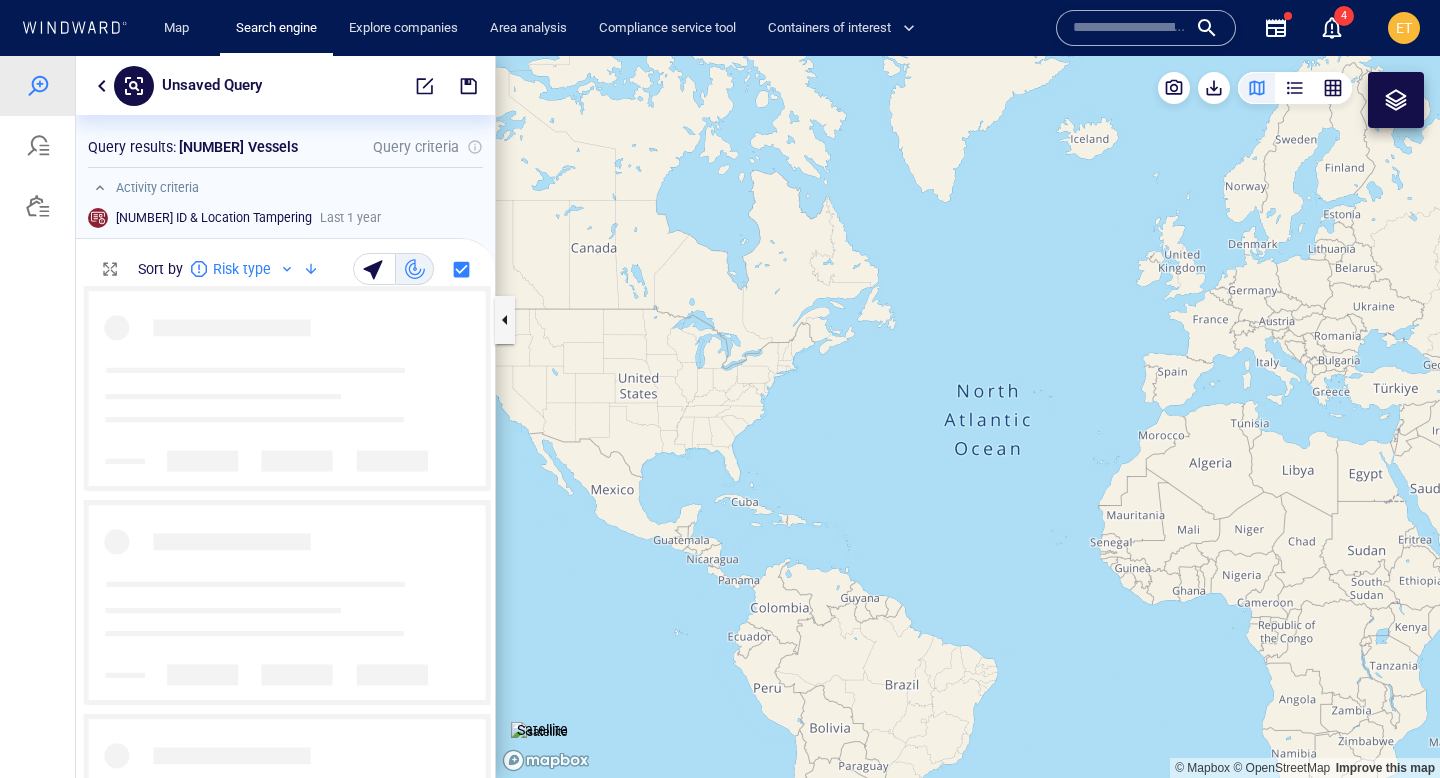 scroll, scrollTop: 1, scrollLeft: 1, axis: both 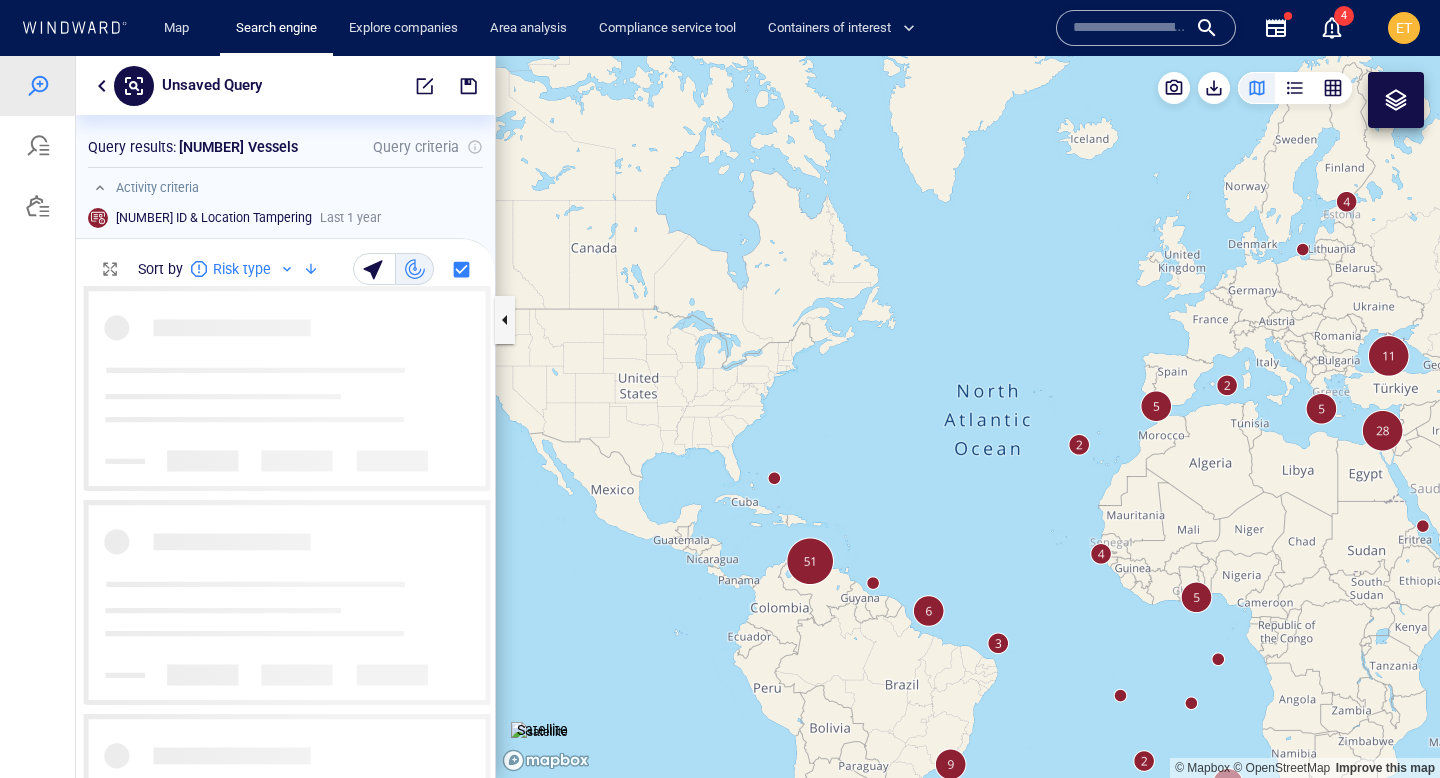 drag, startPoint x: 943, startPoint y: 343, endPoint x: 696, endPoint y: 221, distance: 275.48685 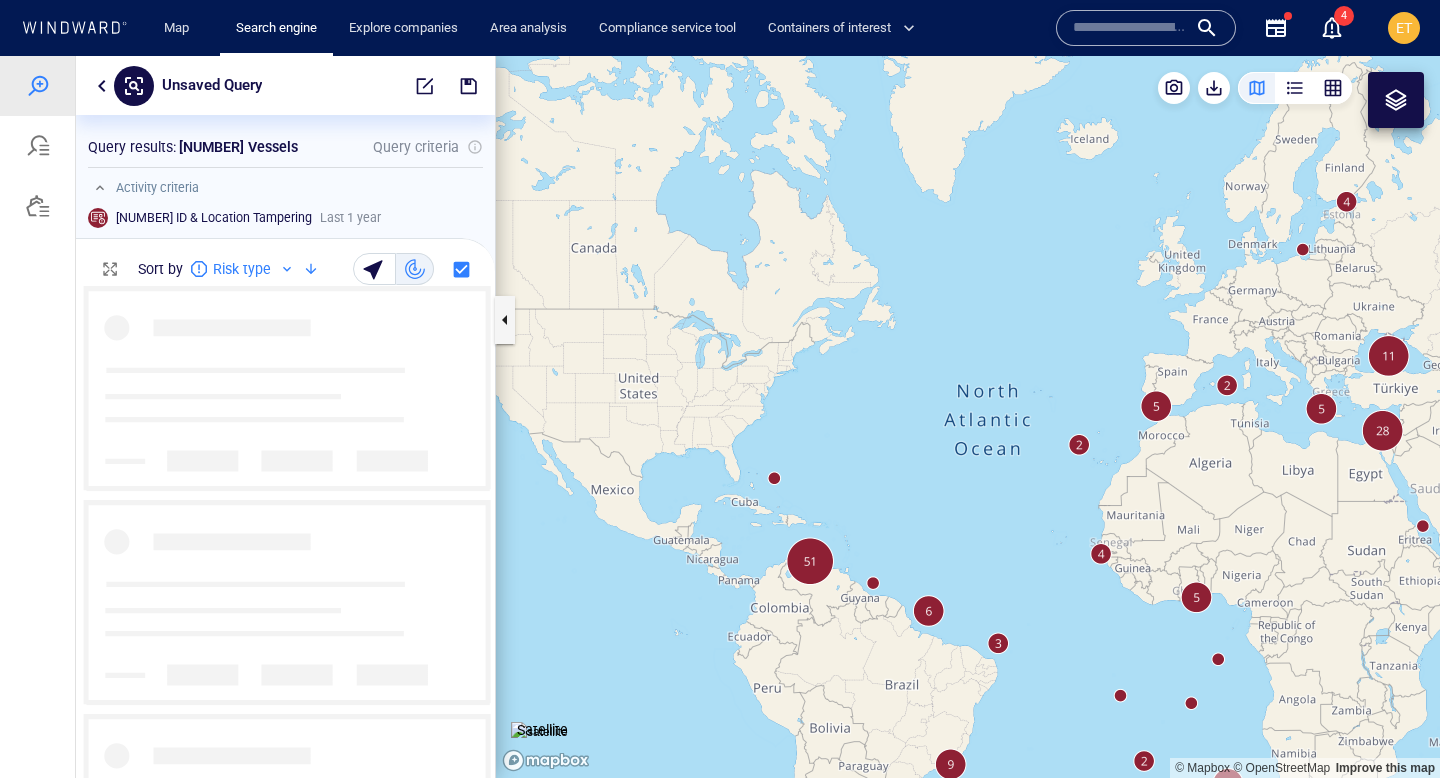 click at bounding box center [968, 417] 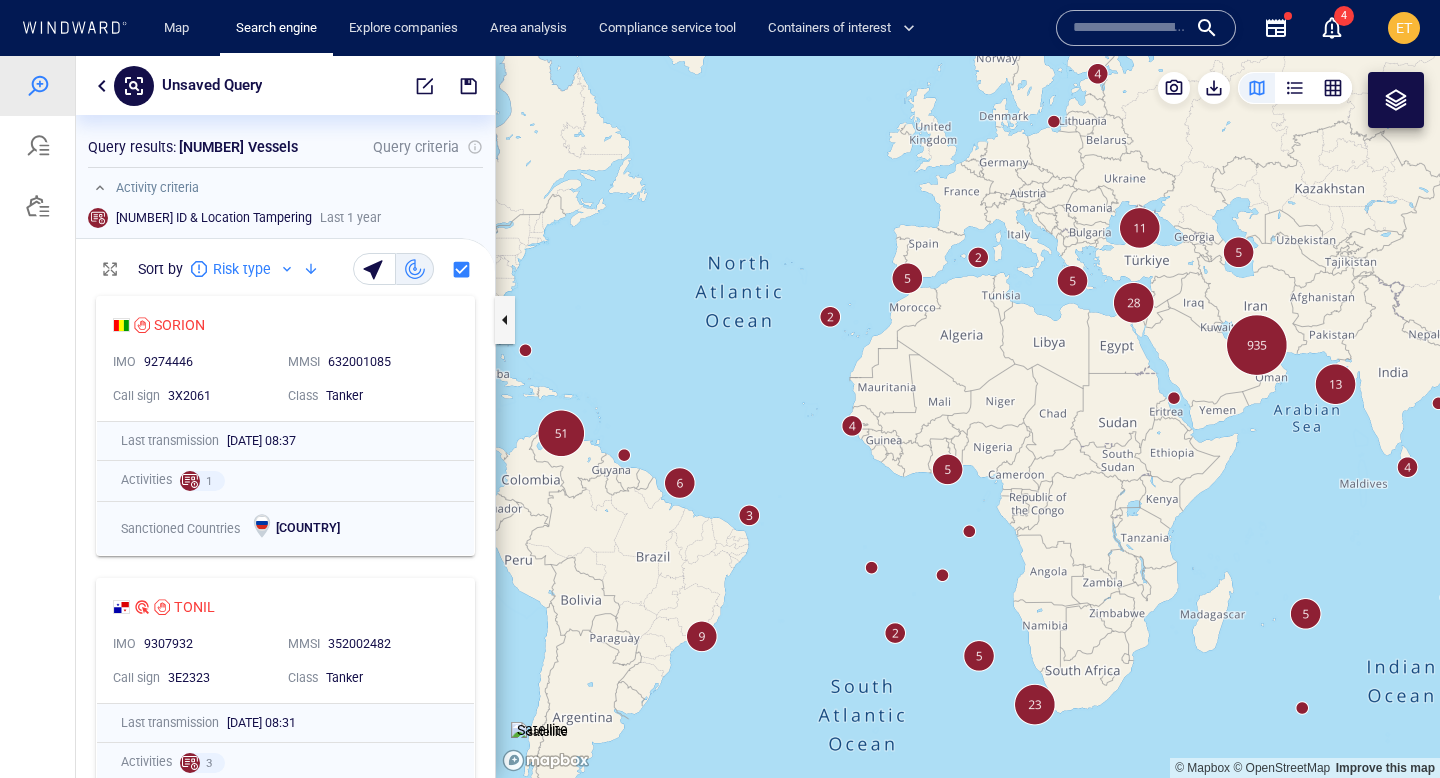 drag, startPoint x: 1014, startPoint y: 345, endPoint x: 914, endPoint y: 299, distance: 110.0727 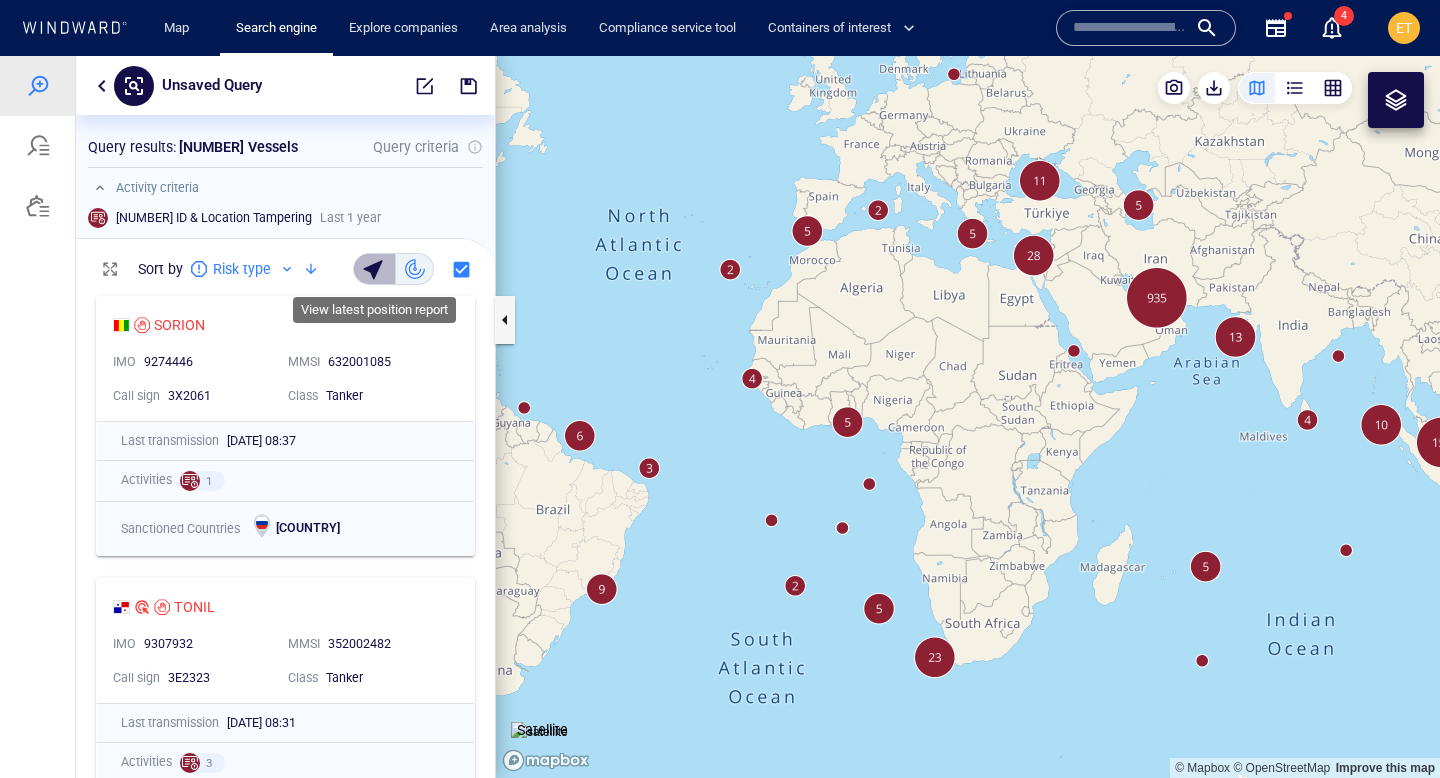 click at bounding box center [376, 269] 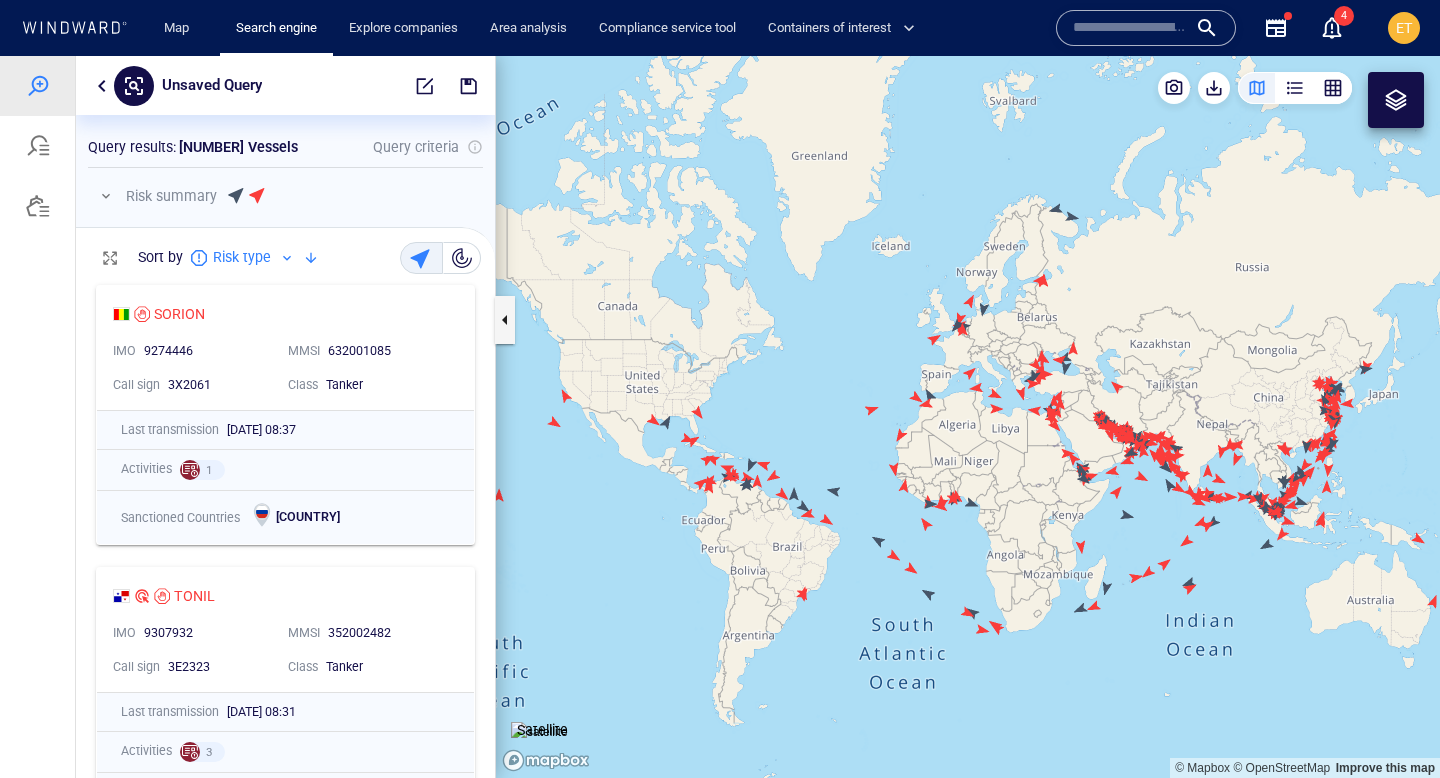 click on "Risk summary" at bounding box center (285, 196) 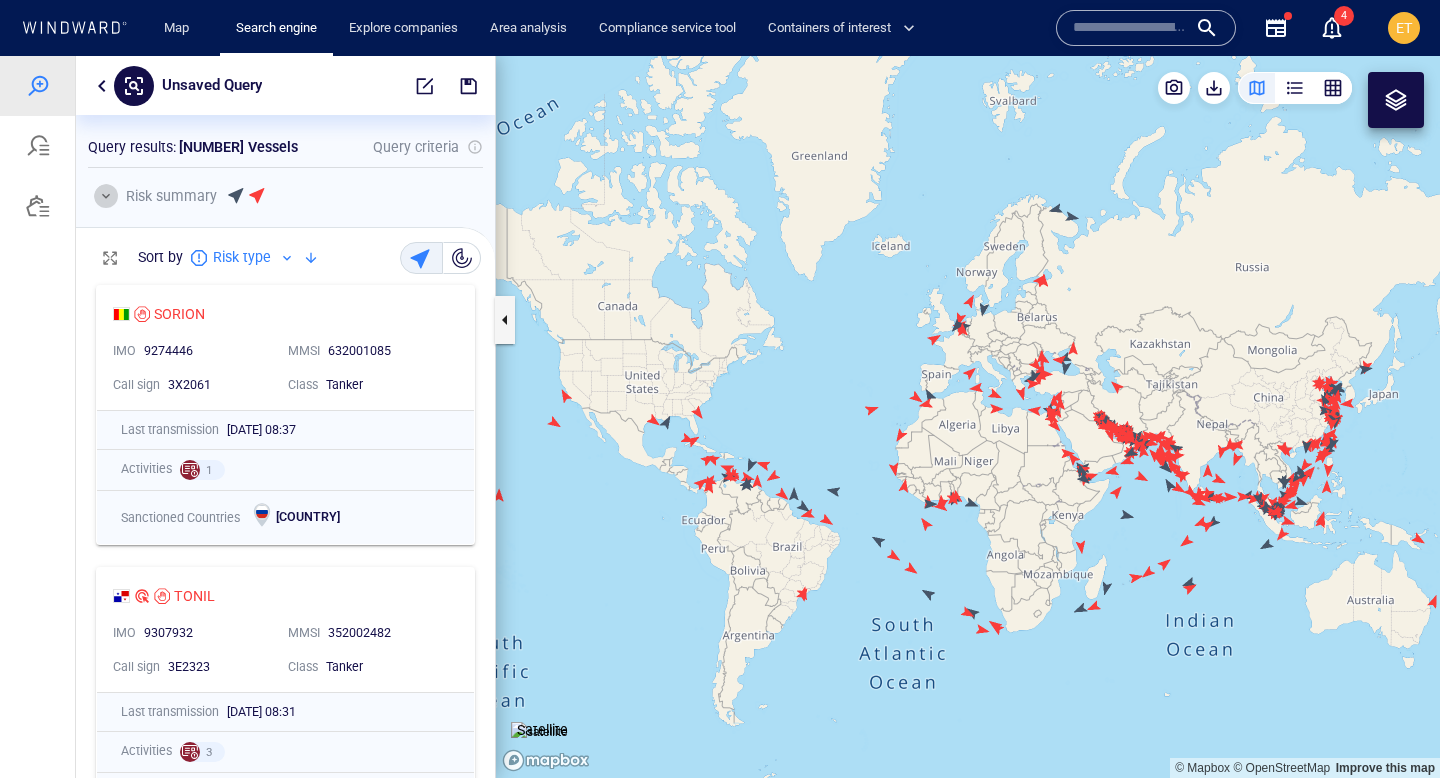click at bounding box center [106, 196] 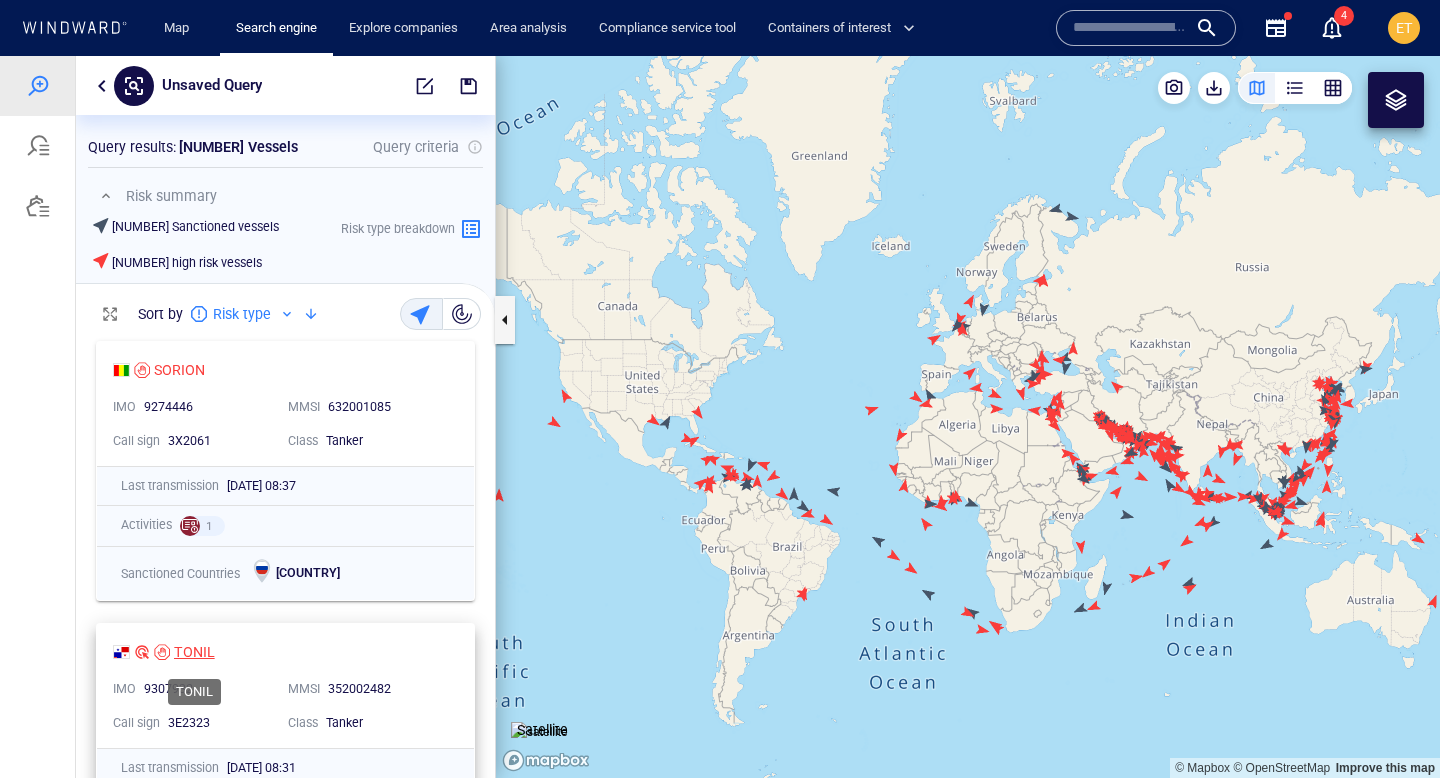 click on "TONIL" at bounding box center (194, 652) 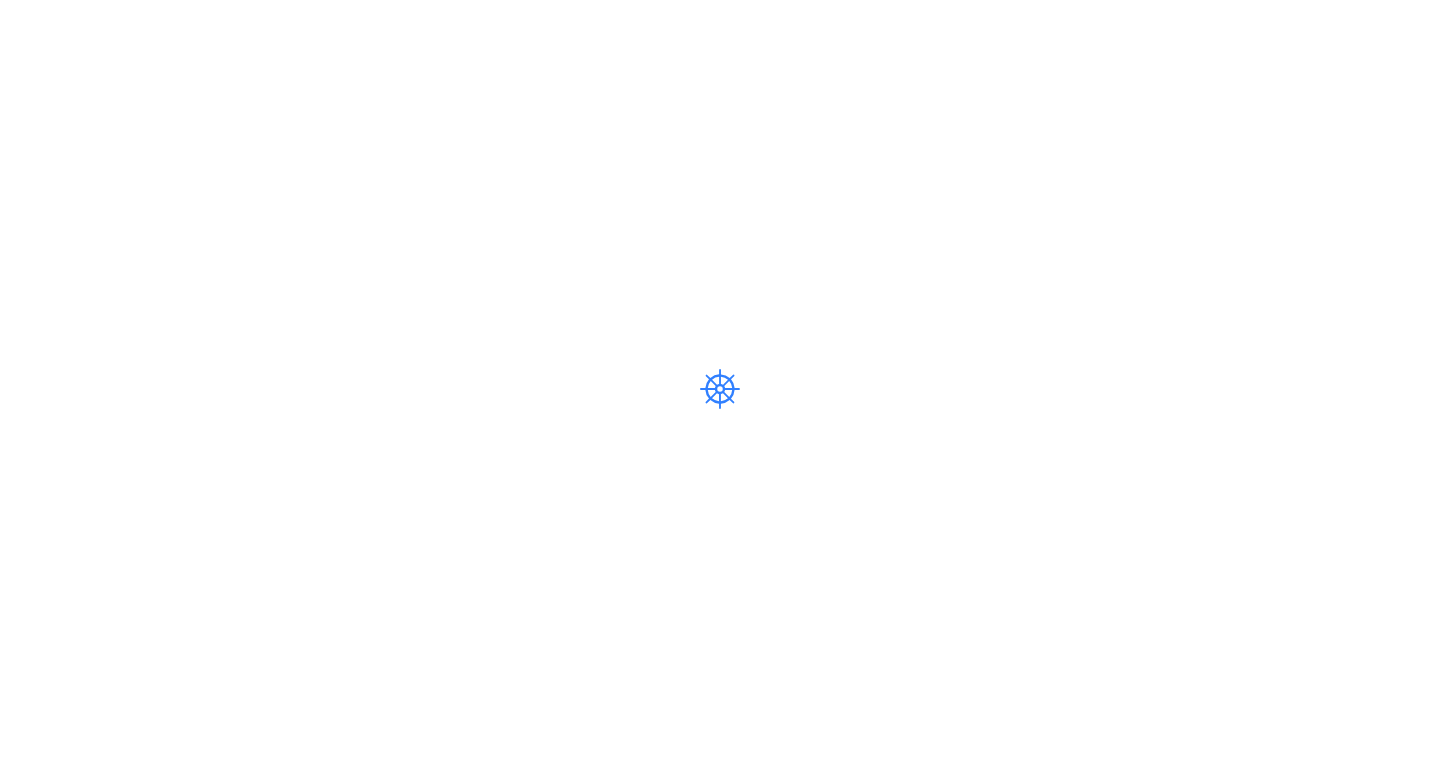 scroll, scrollTop: 0, scrollLeft: 0, axis: both 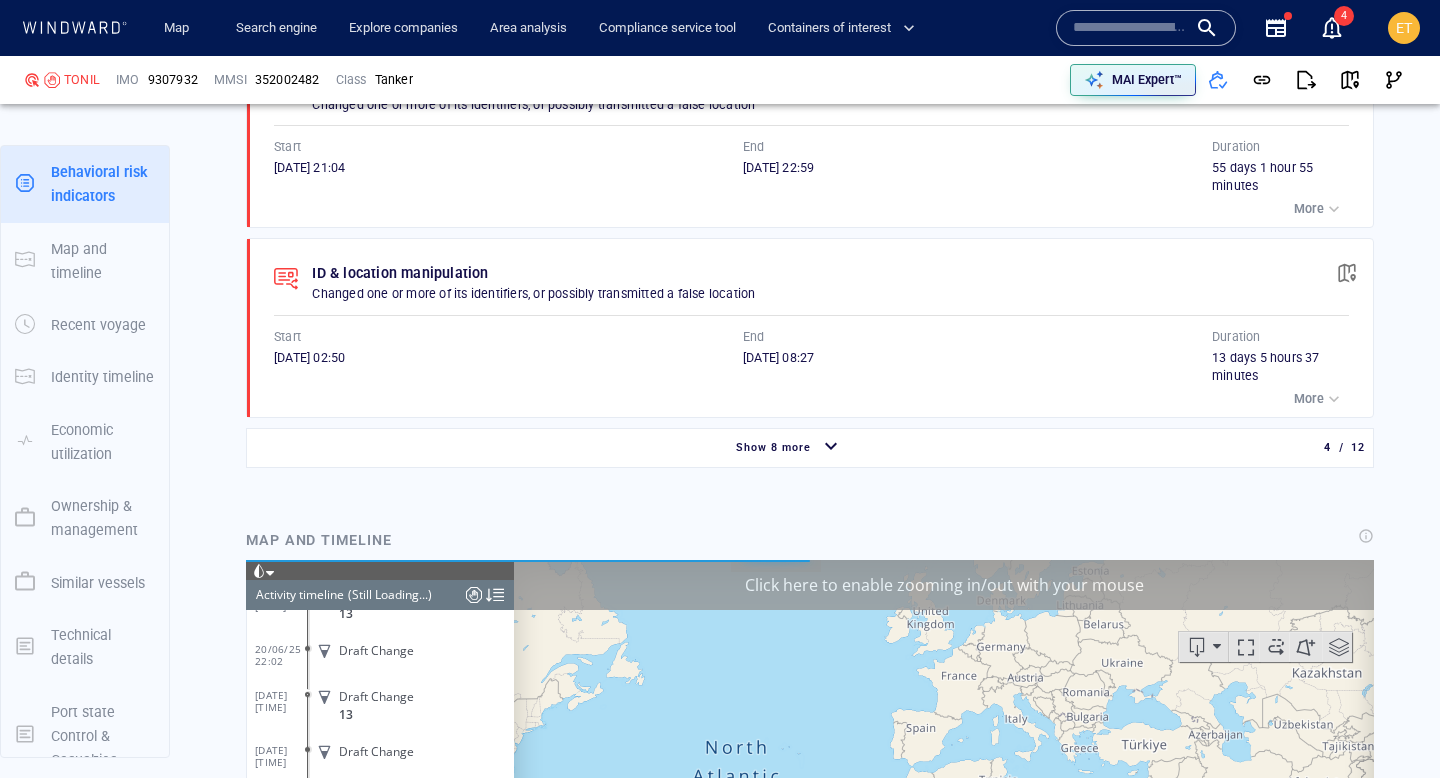 click on "Show 8 more" at bounding box center [789, 447] 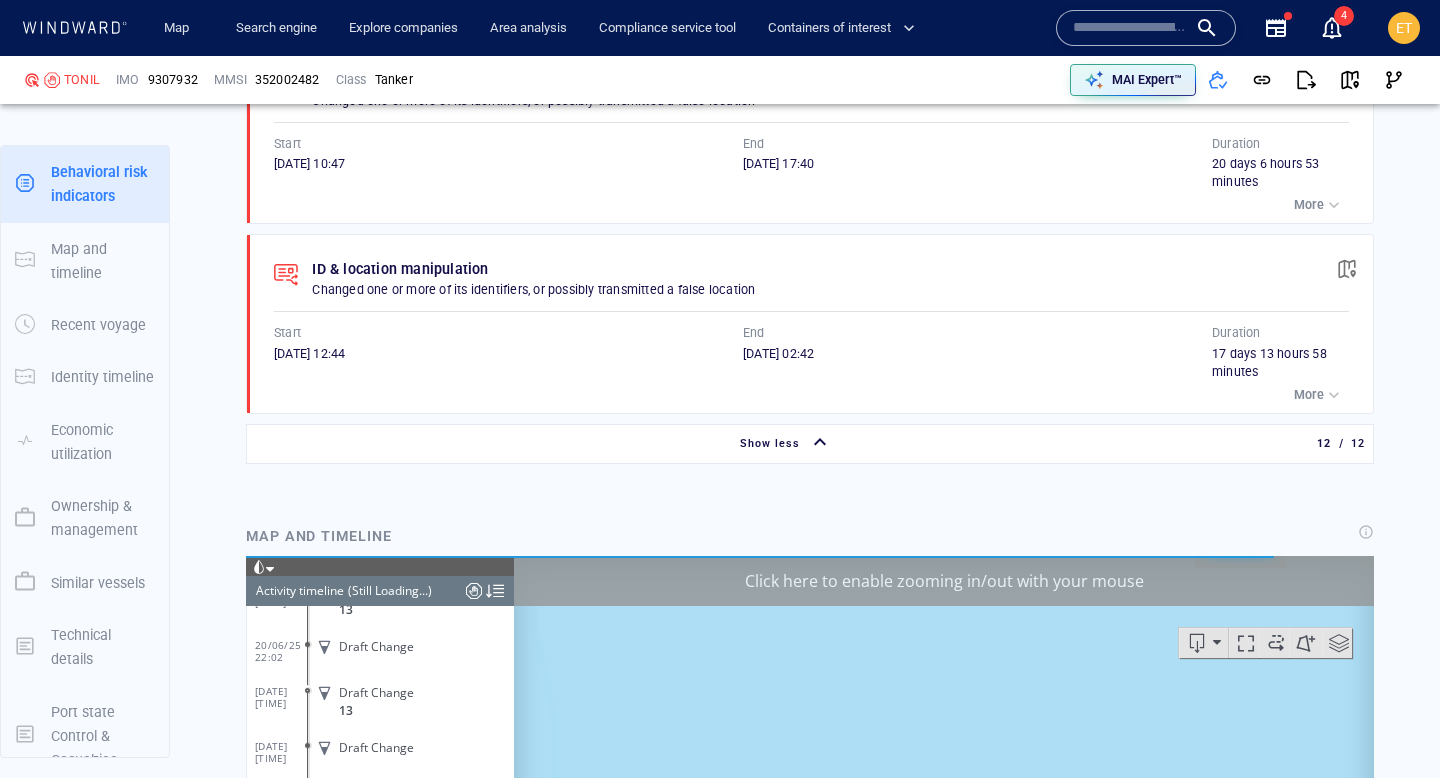 scroll, scrollTop: 3528, scrollLeft: 0, axis: vertical 